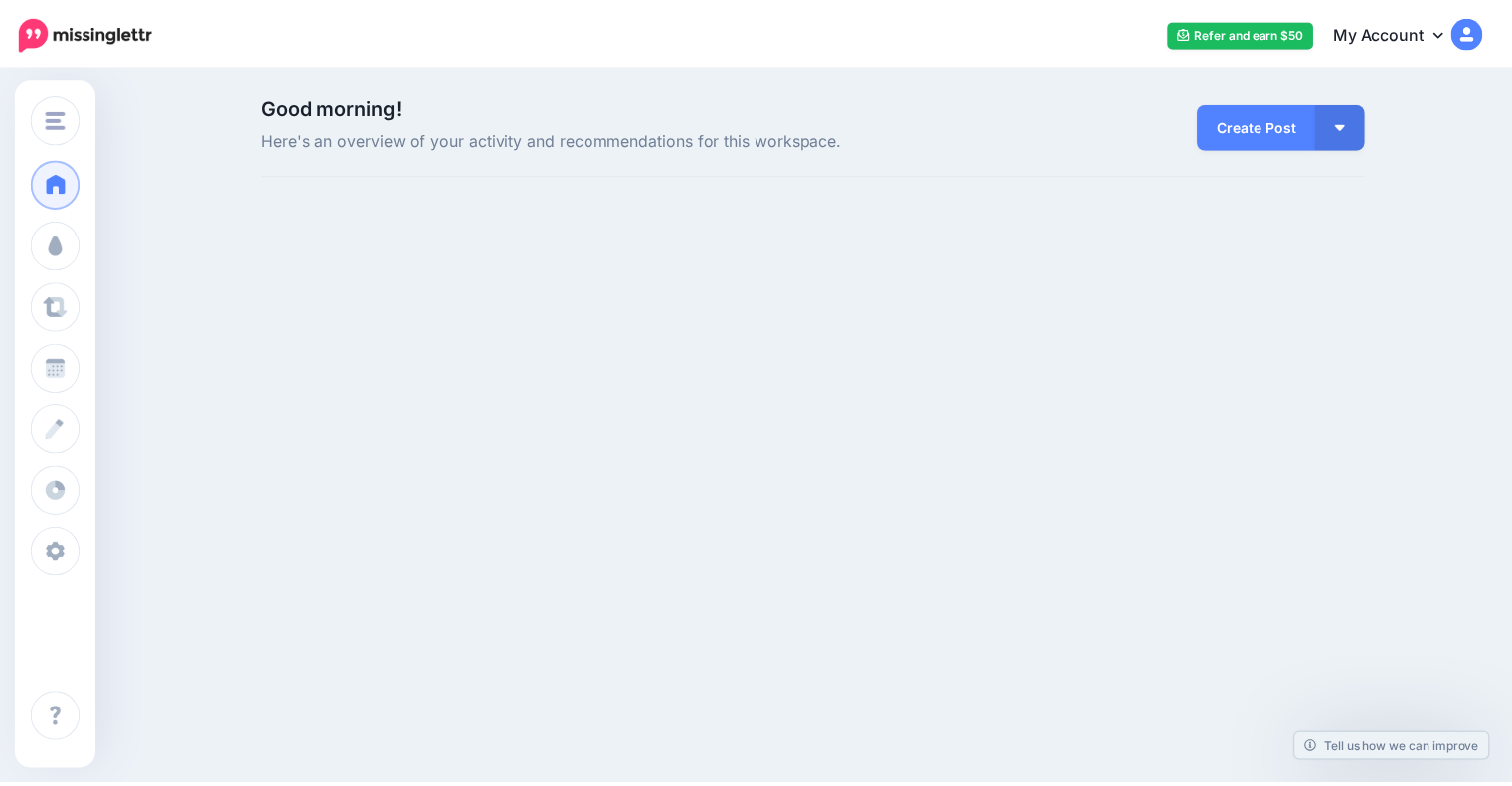 scroll, scrollTop: 0, scrollLeft: 0, axis: both 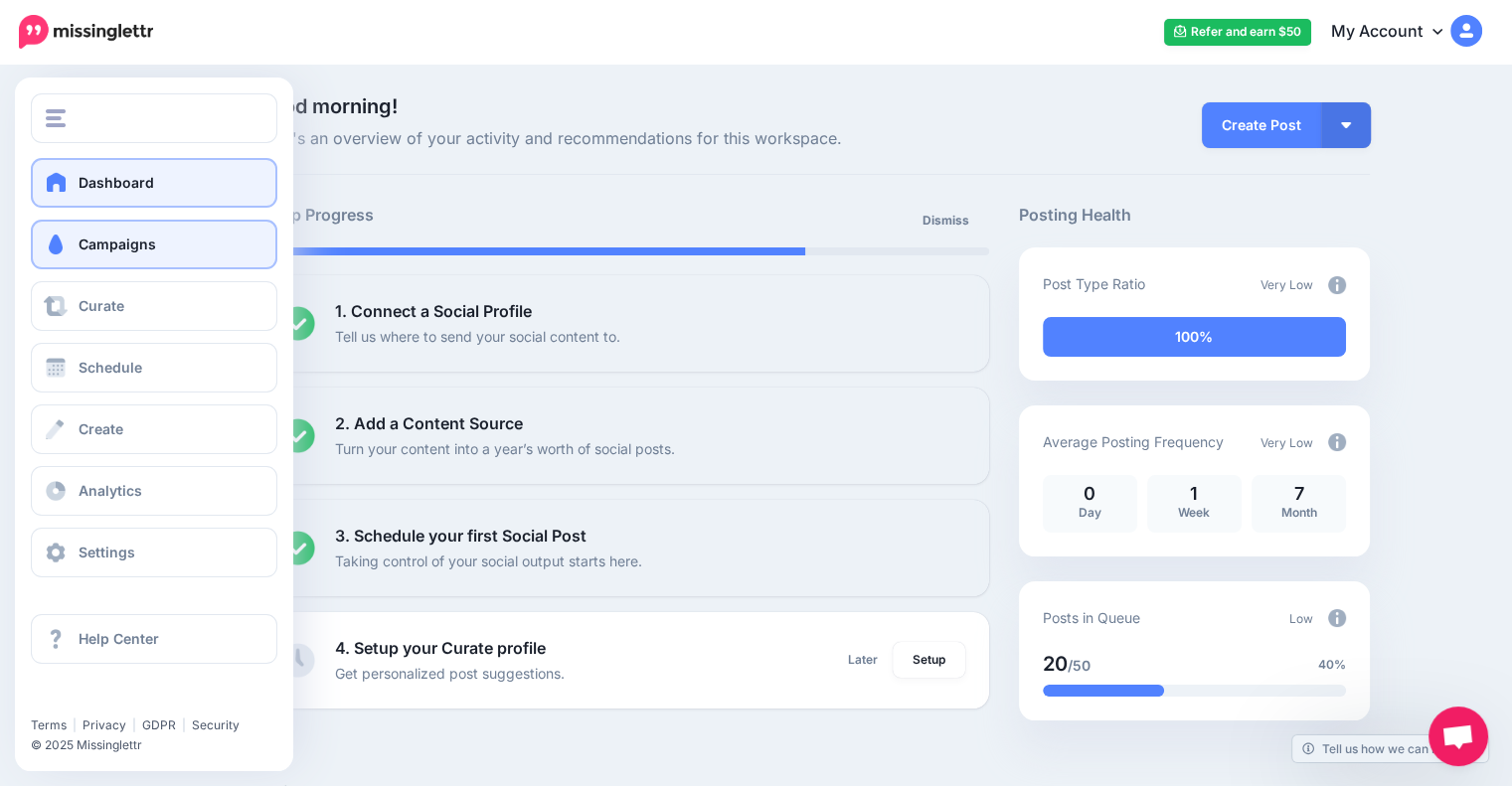 click on "Campaigns" at bounding box center [117, 243] 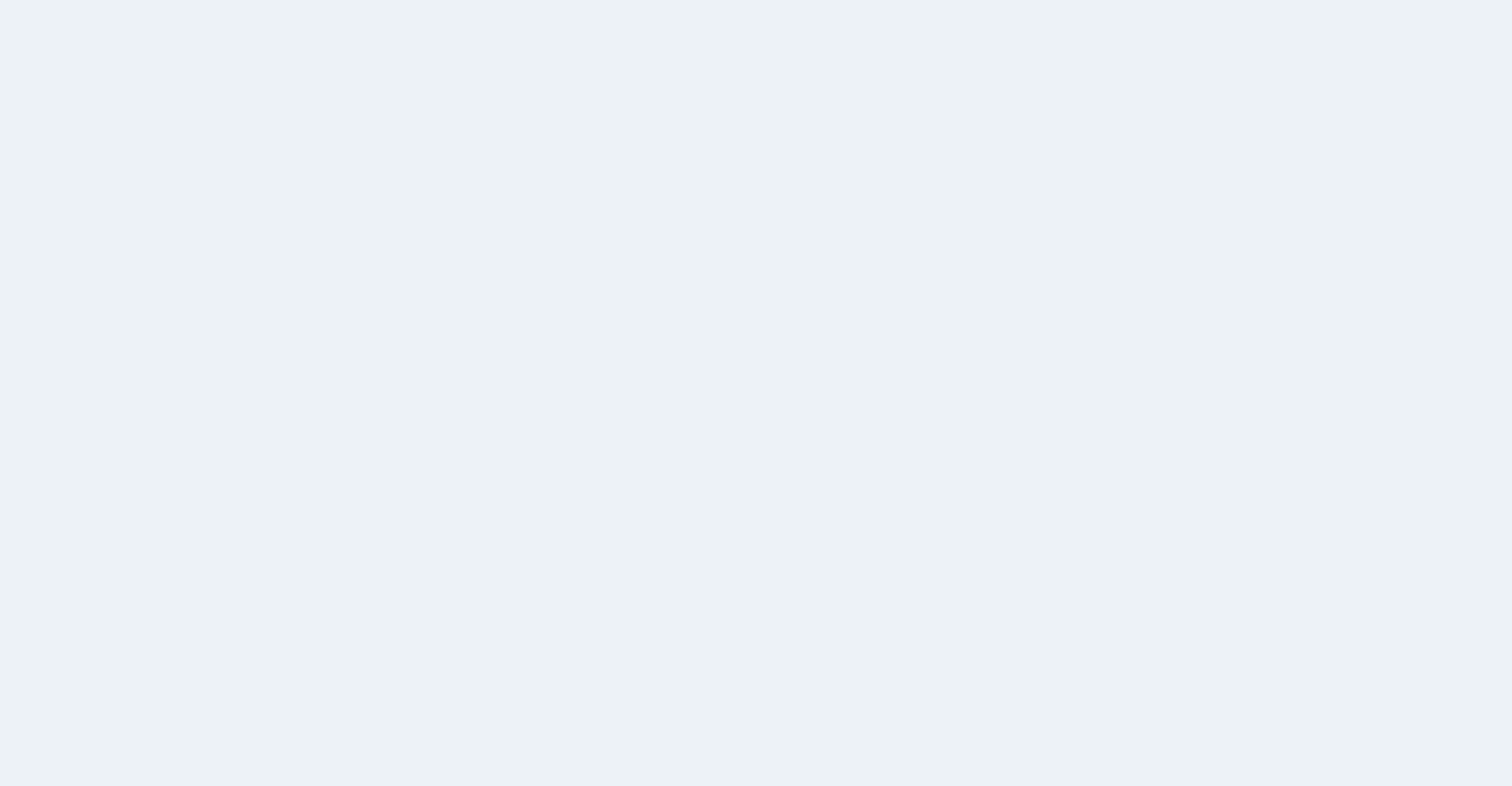 scroll, scrollTop: 0, scrollLeft: 0, axis: both 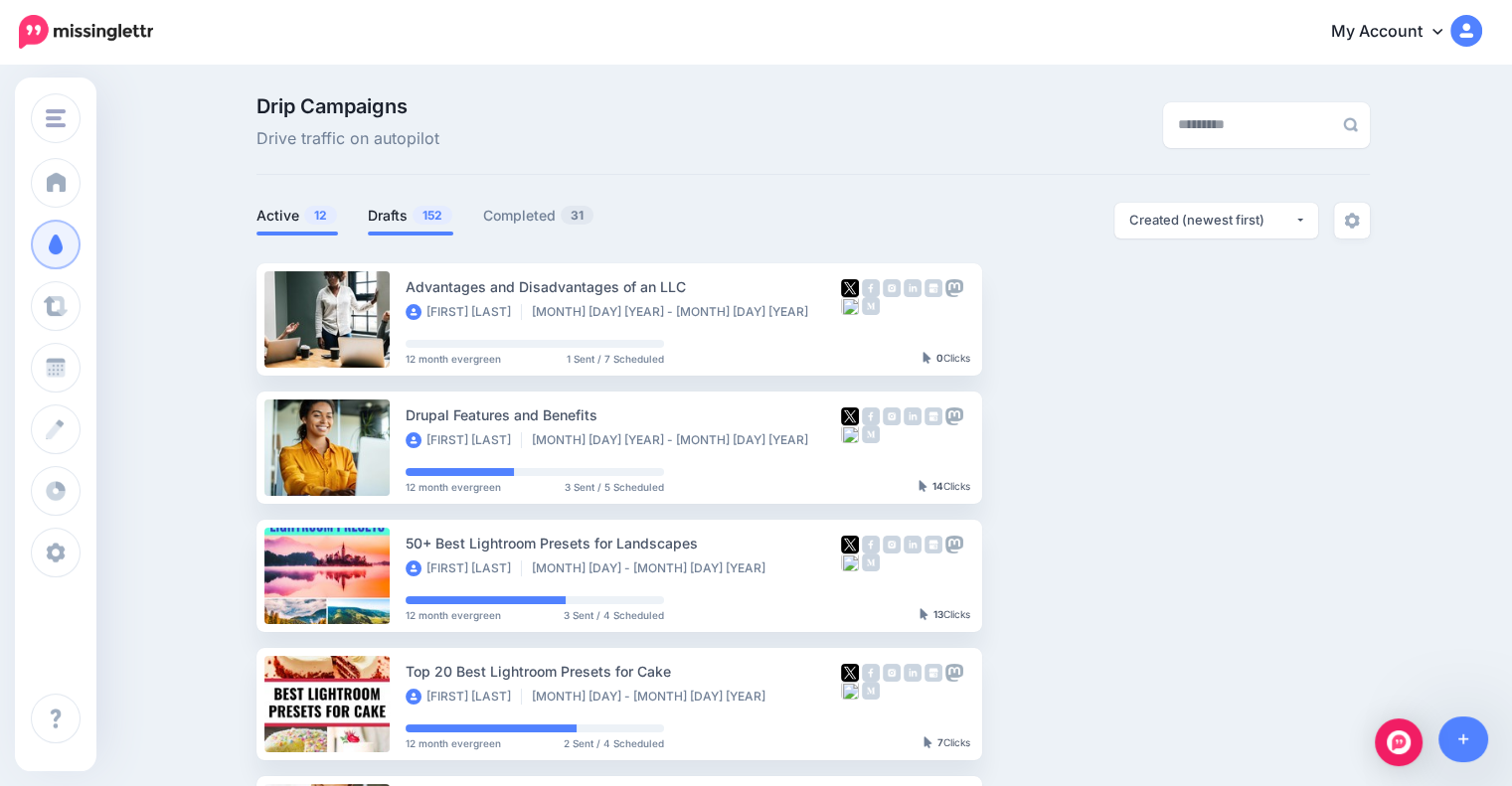 click on "Drafts  152" at bounding box center (411, 216) 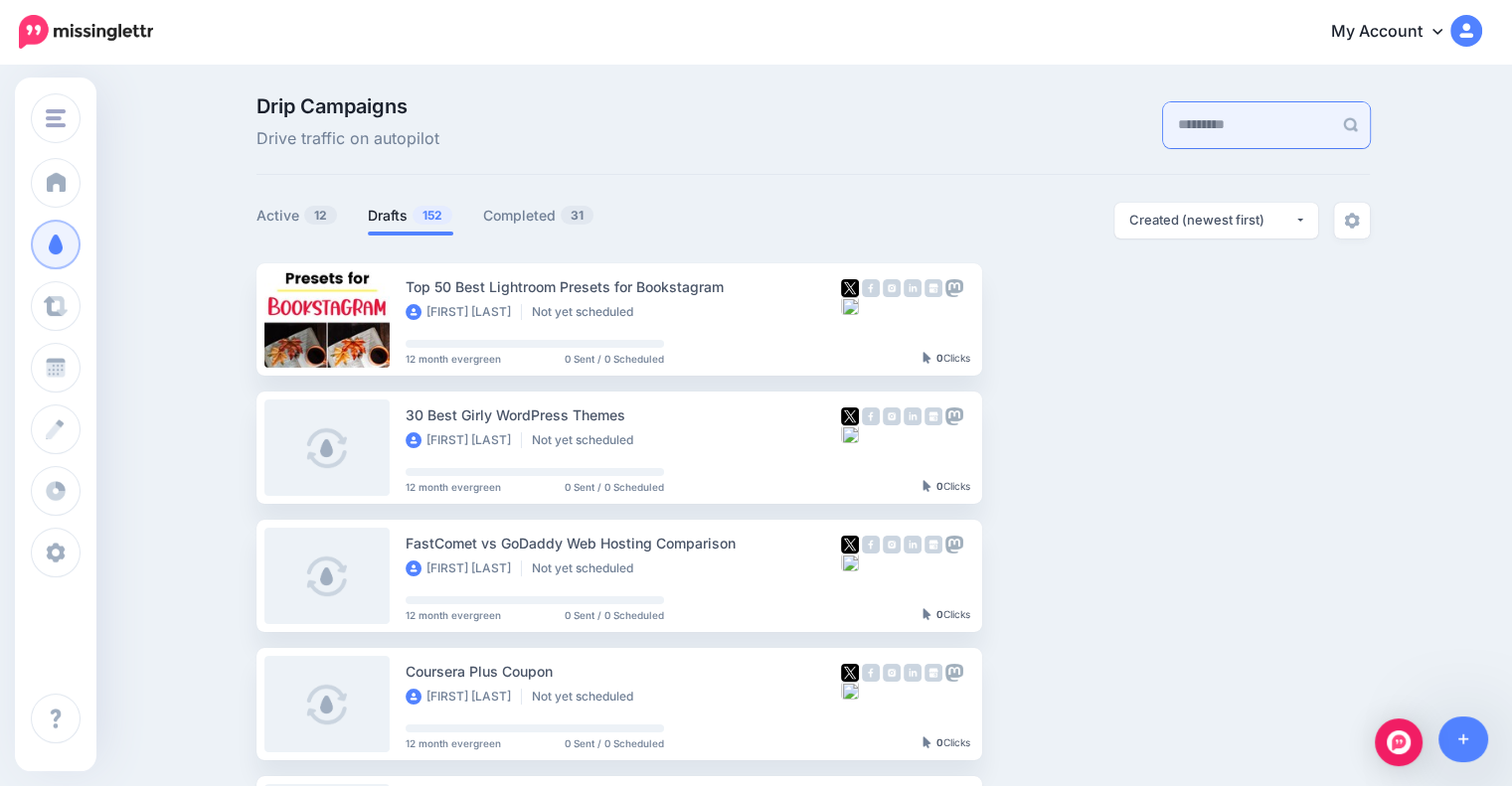 click at bounding box center [1248, 125] 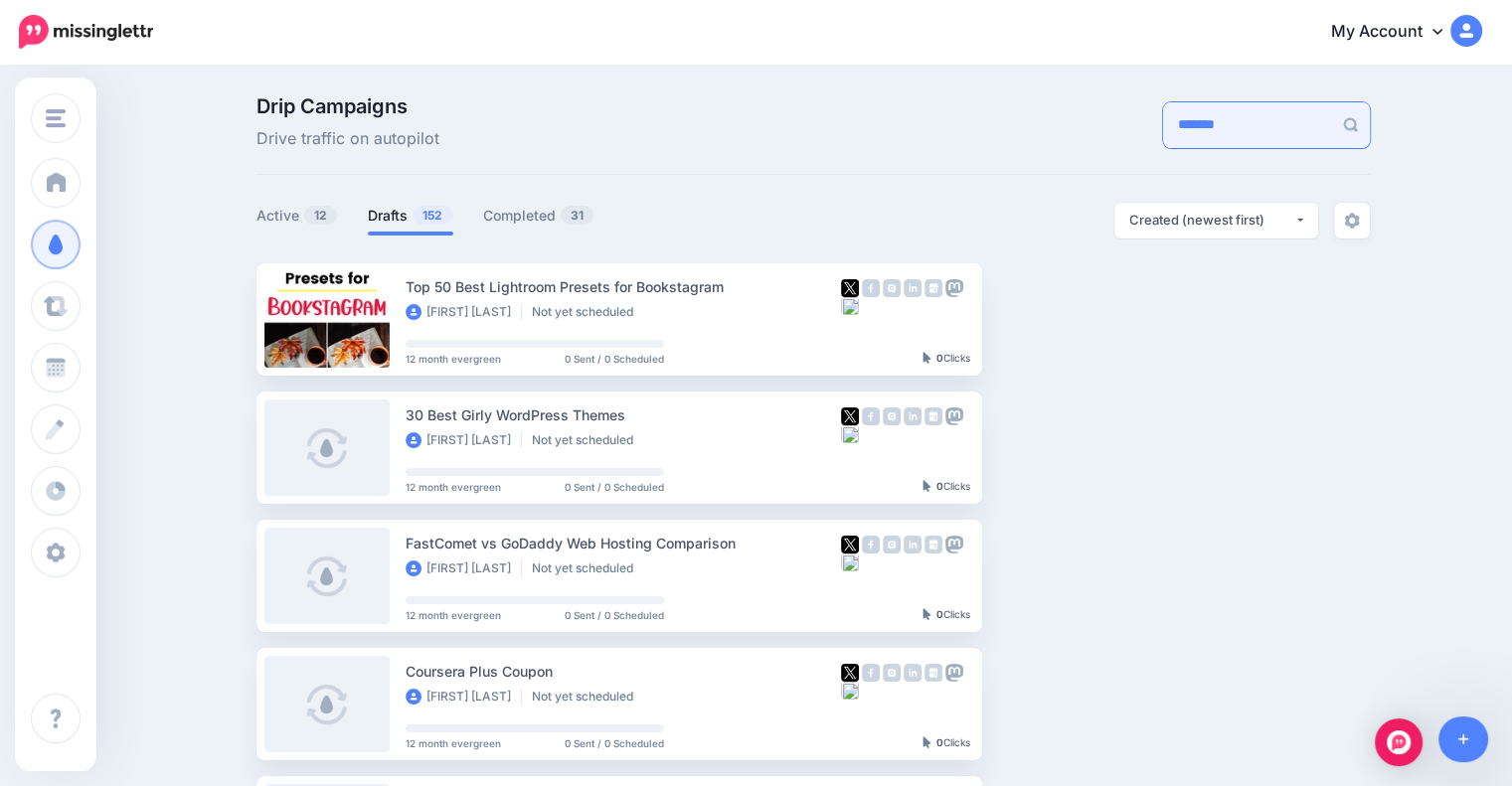 type on "*******" 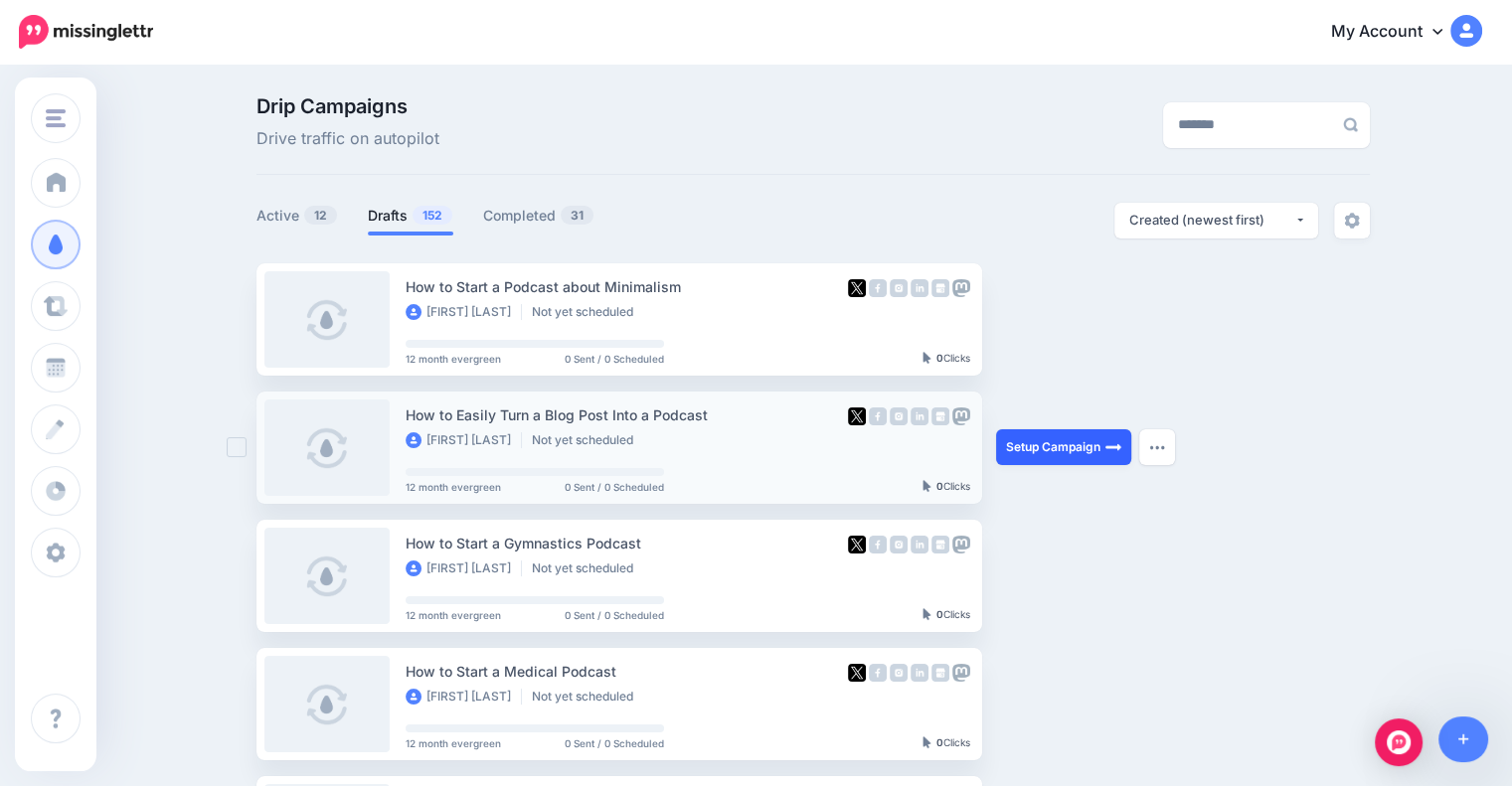 click on "Setup Campaign" at bounding box center [1064, 447] 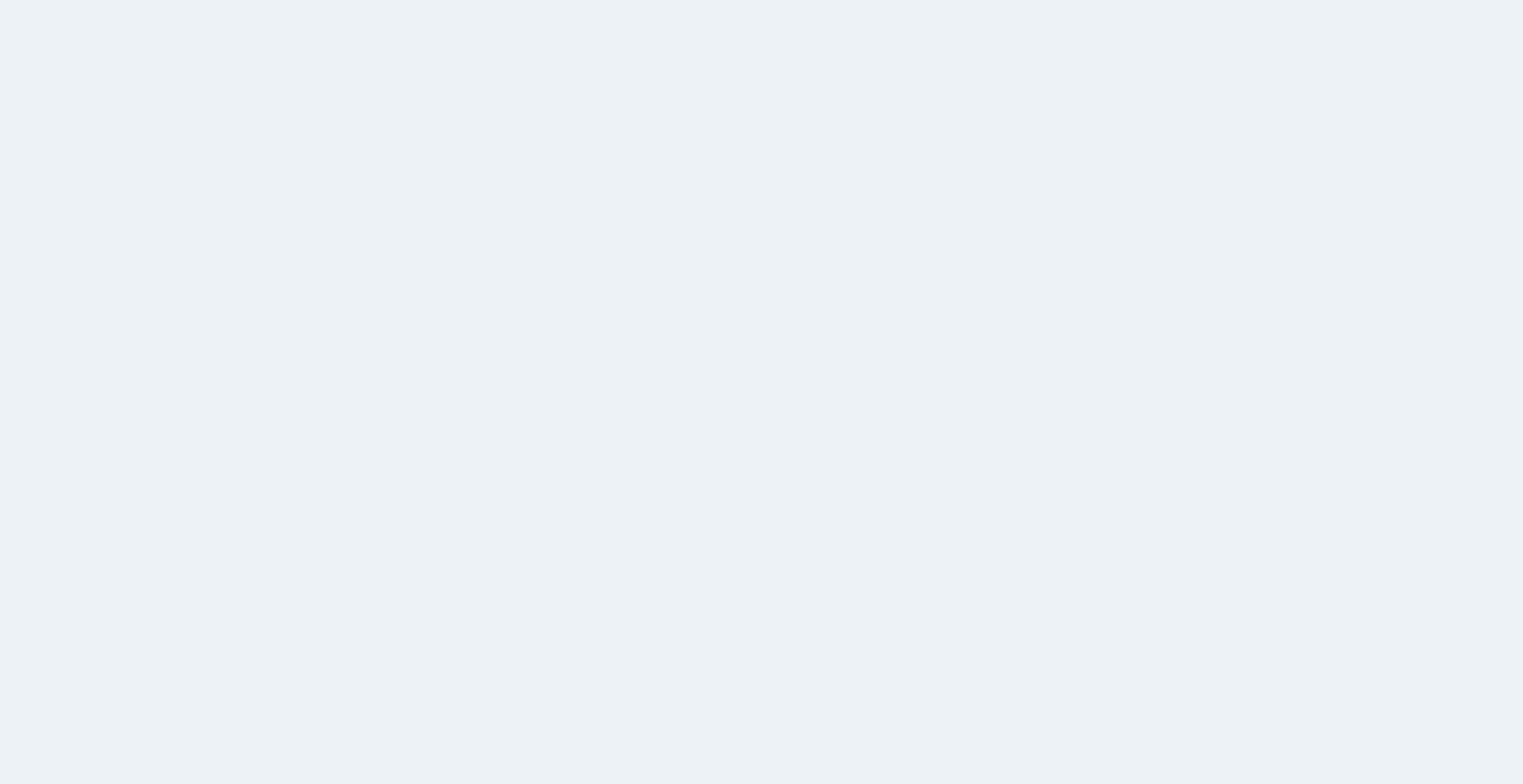 scroll, scrollTop: 0, scrollLeft: 0, axis: both 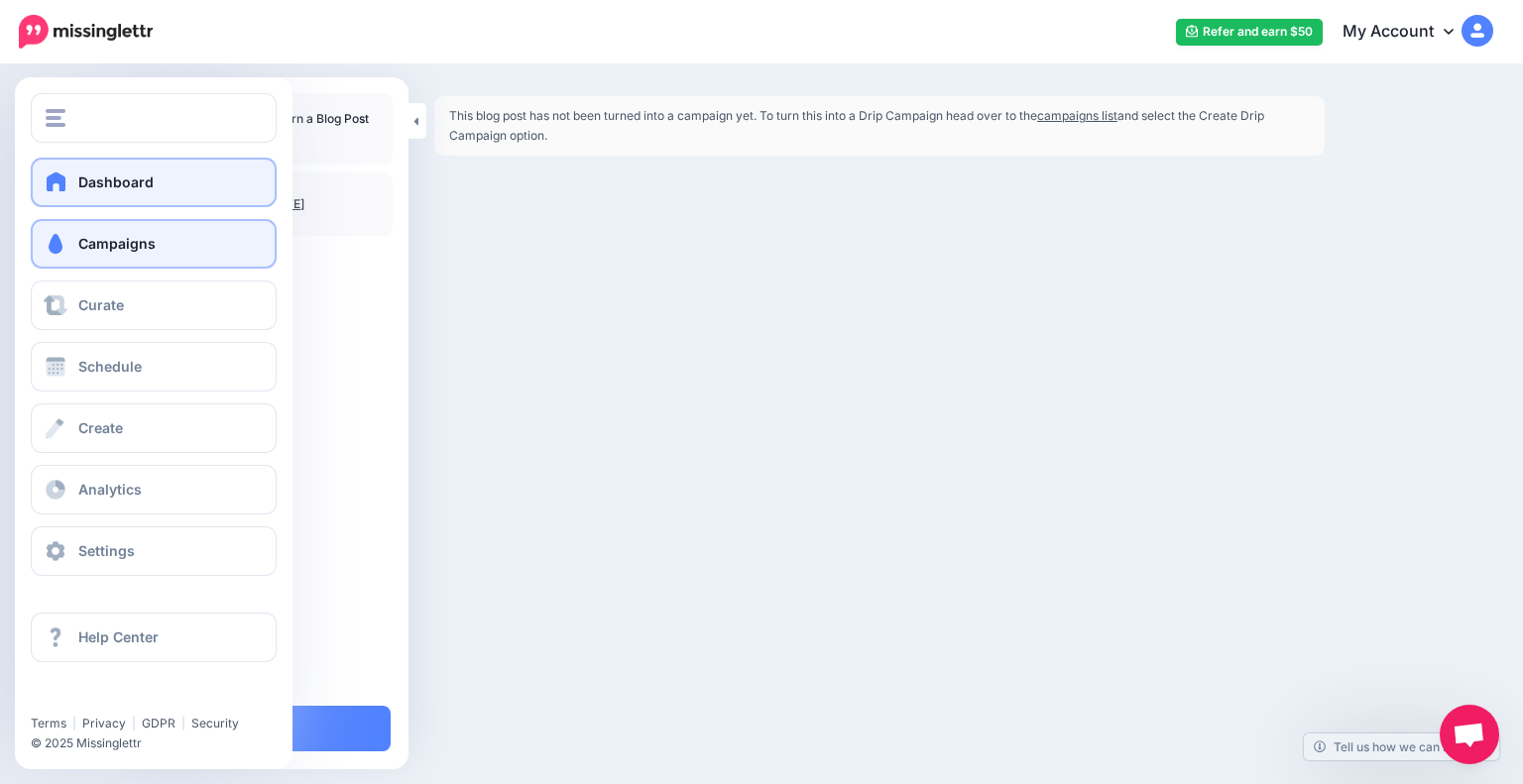 click on "Dashboard" at bounding box center [116, 181] 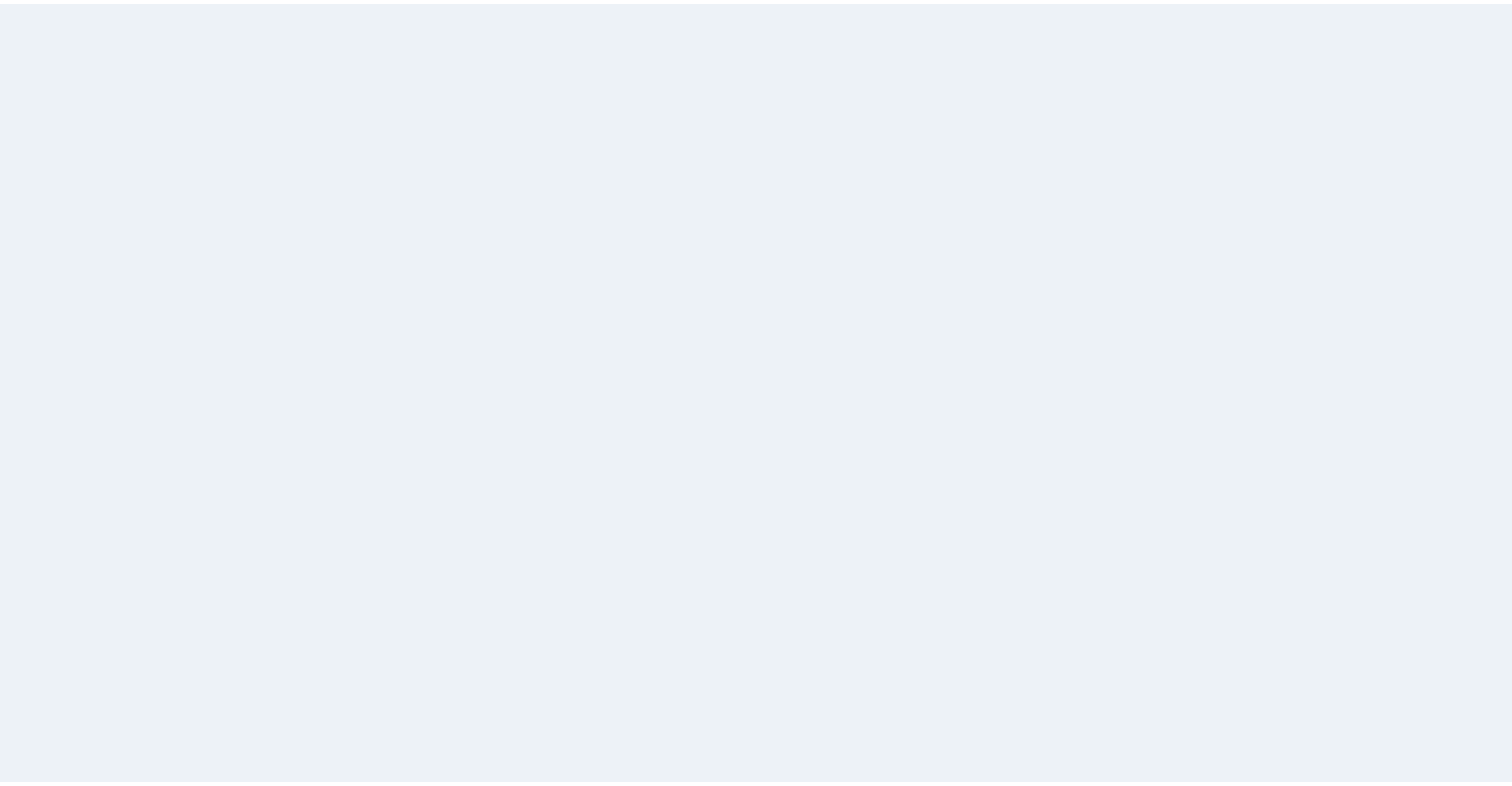 scroll, scrollTop: 0, scrollLeft: 0, axis: both 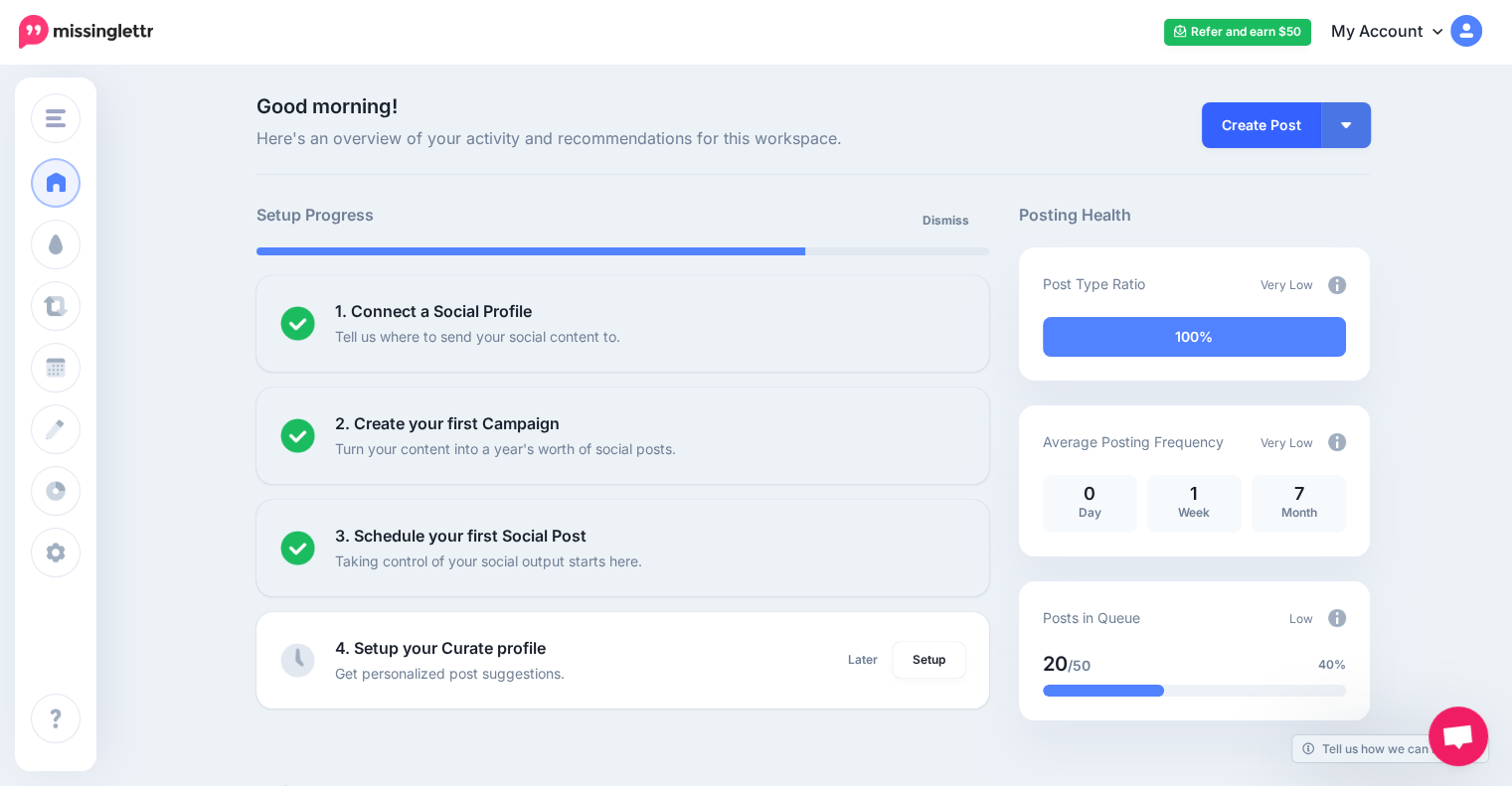 click on "Create Post" at bounding box center (1261, 125) 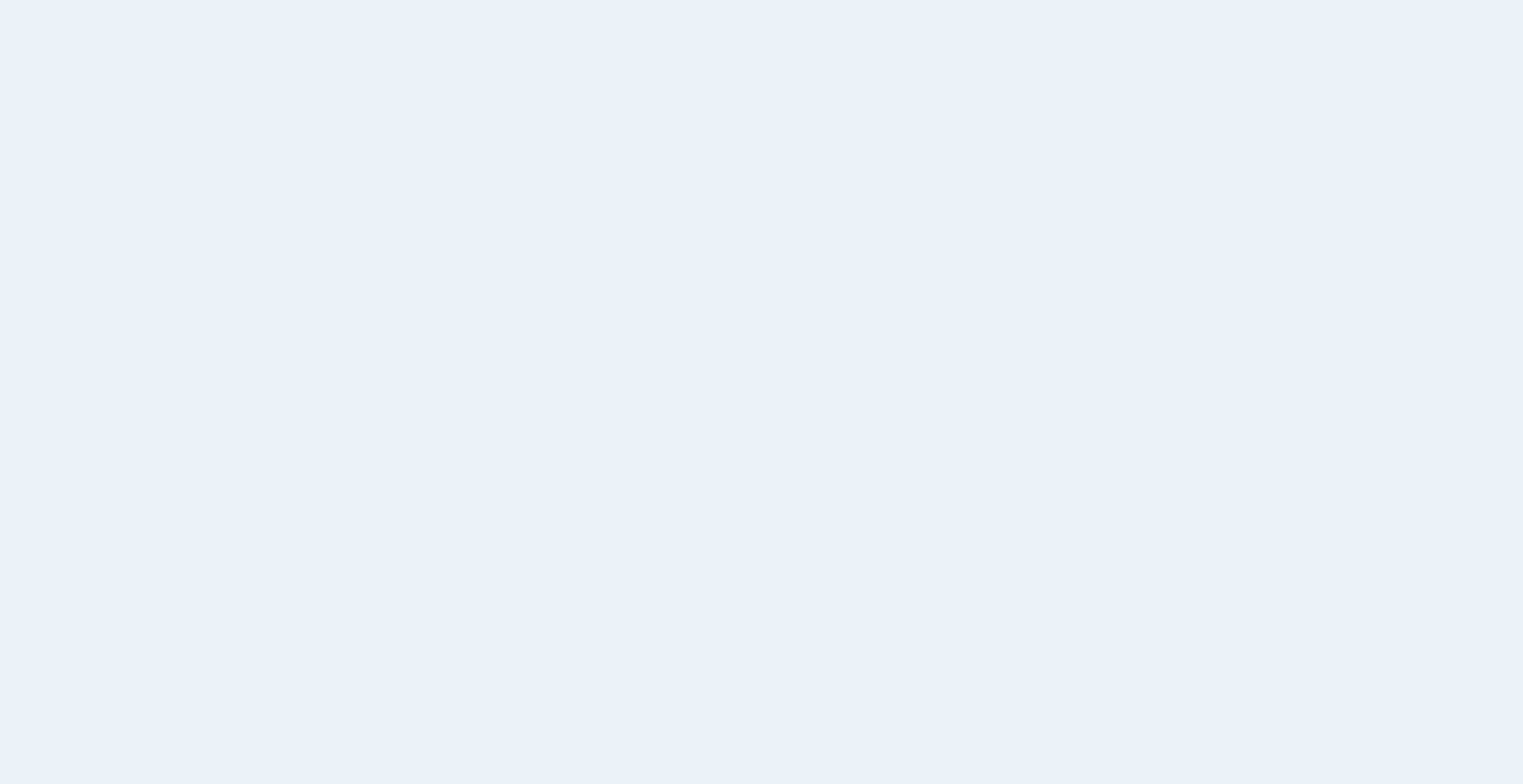 scroll, scrollTop: 0, scrollLeft: 0, axis: both 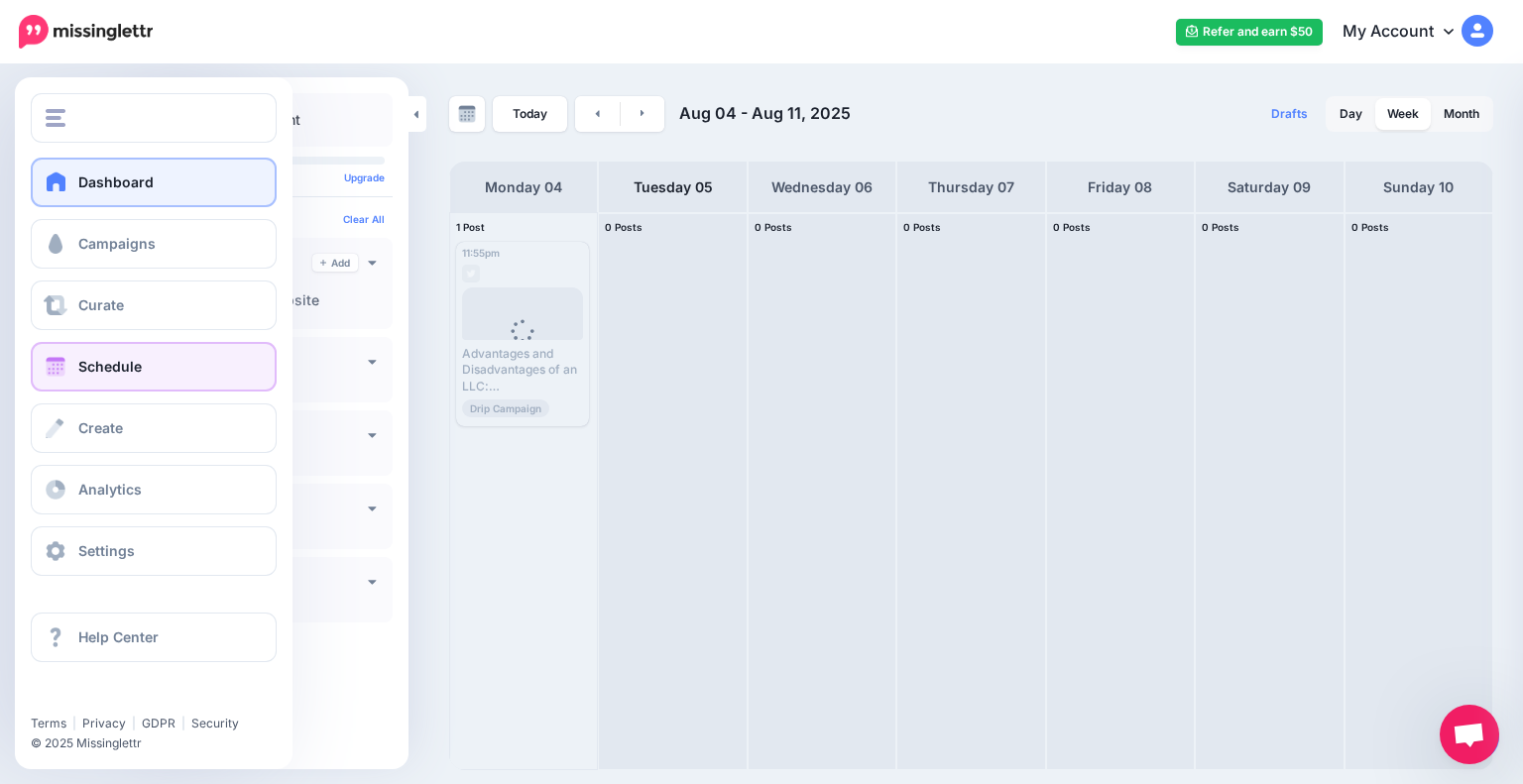 click on "Dashboard" at bounding box center (154, 182) 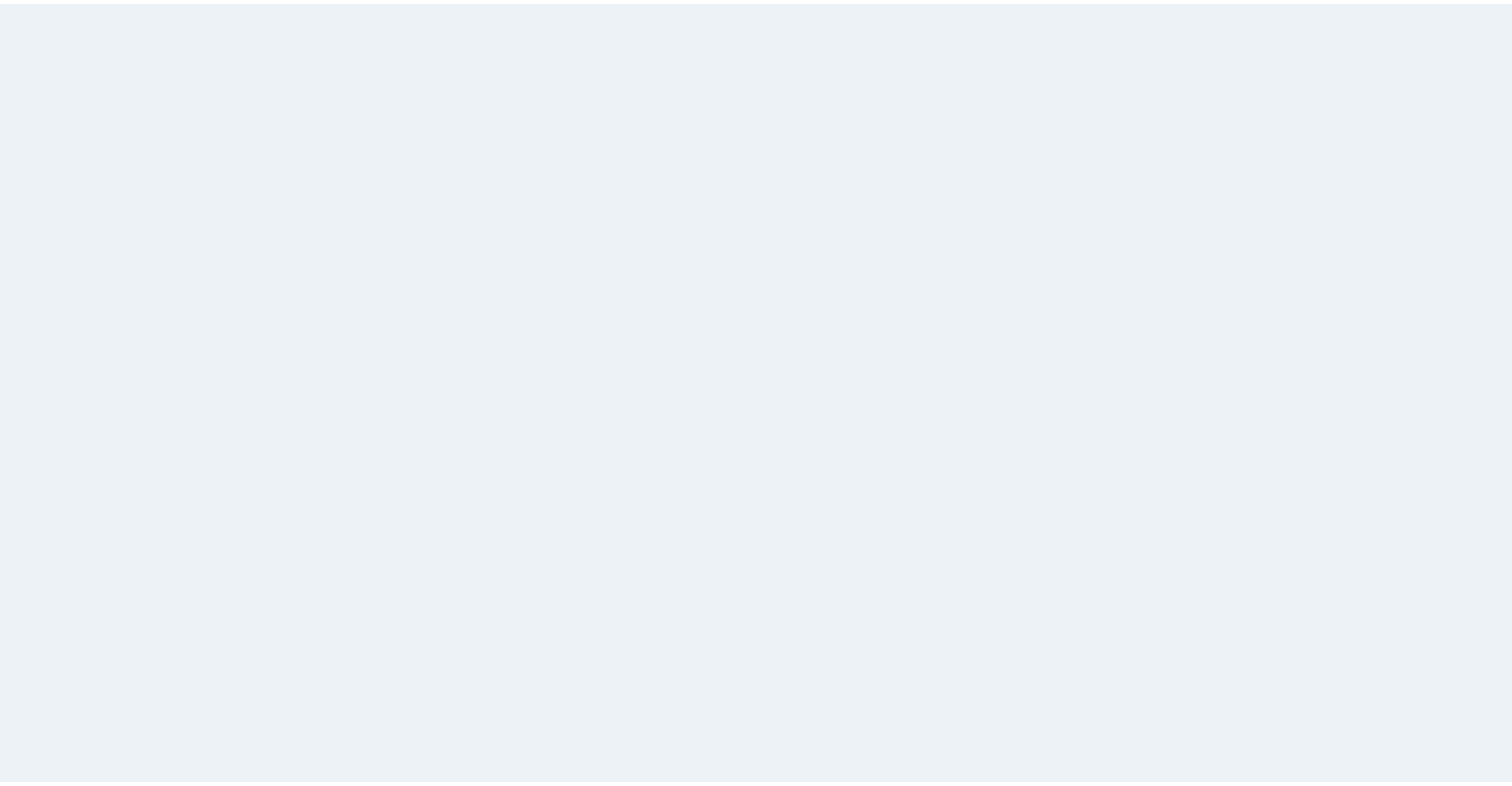 scroll, scrollTop: 0, scrollLeft: 0, axis: both 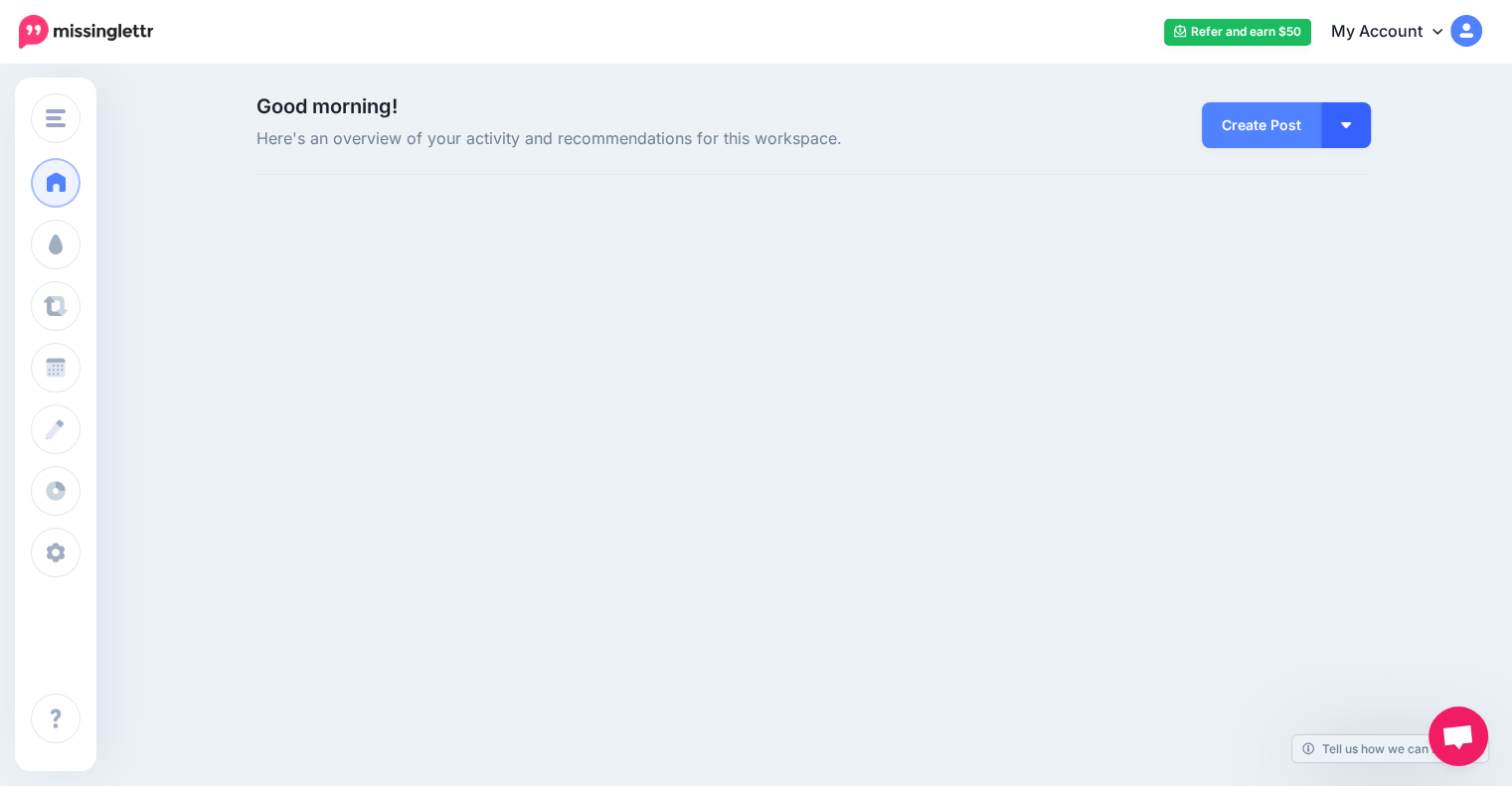 click at bounding box center [1346, 125] 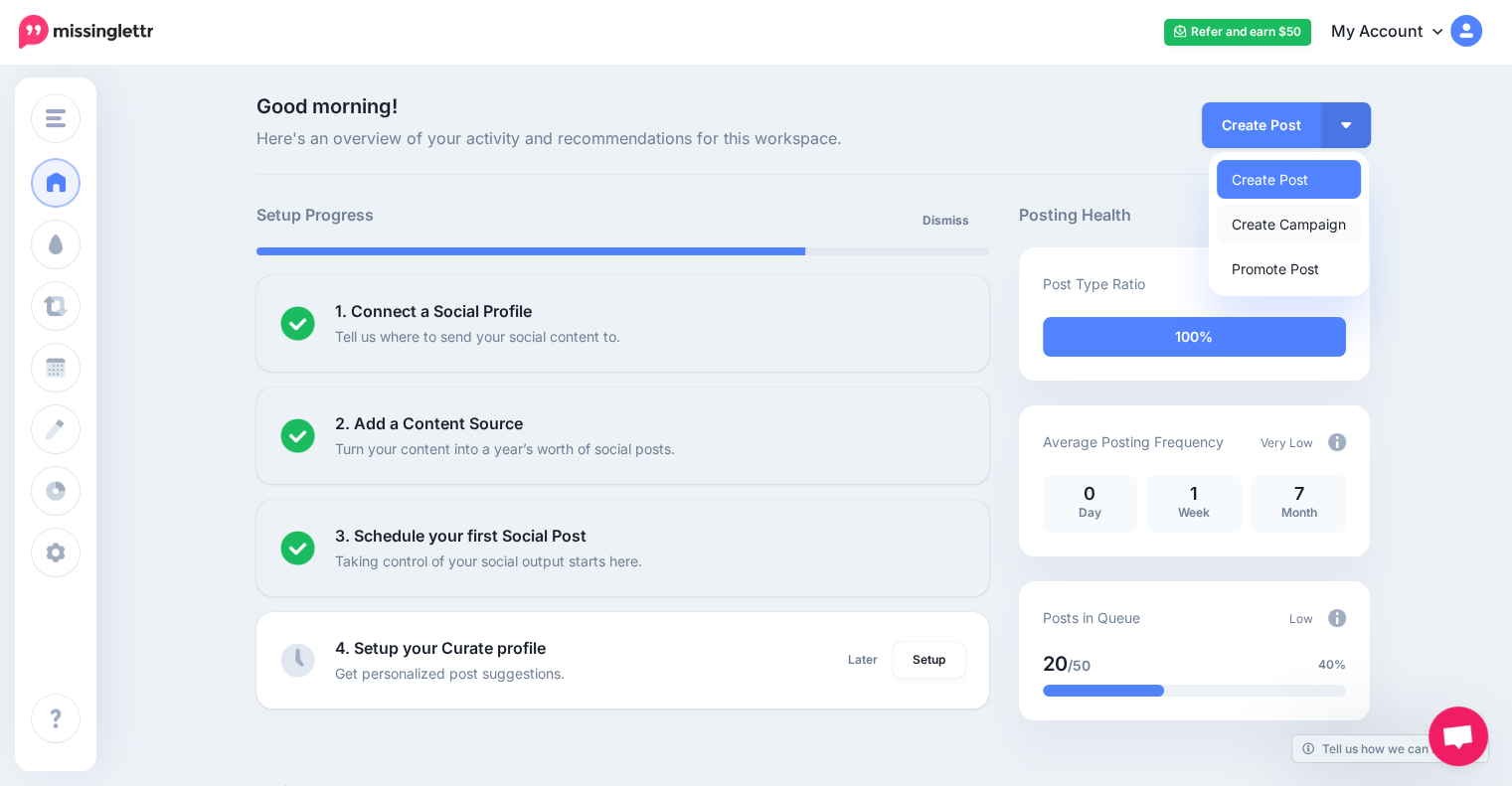 click on "Create Campaign" at bounding box center (1288, 224) 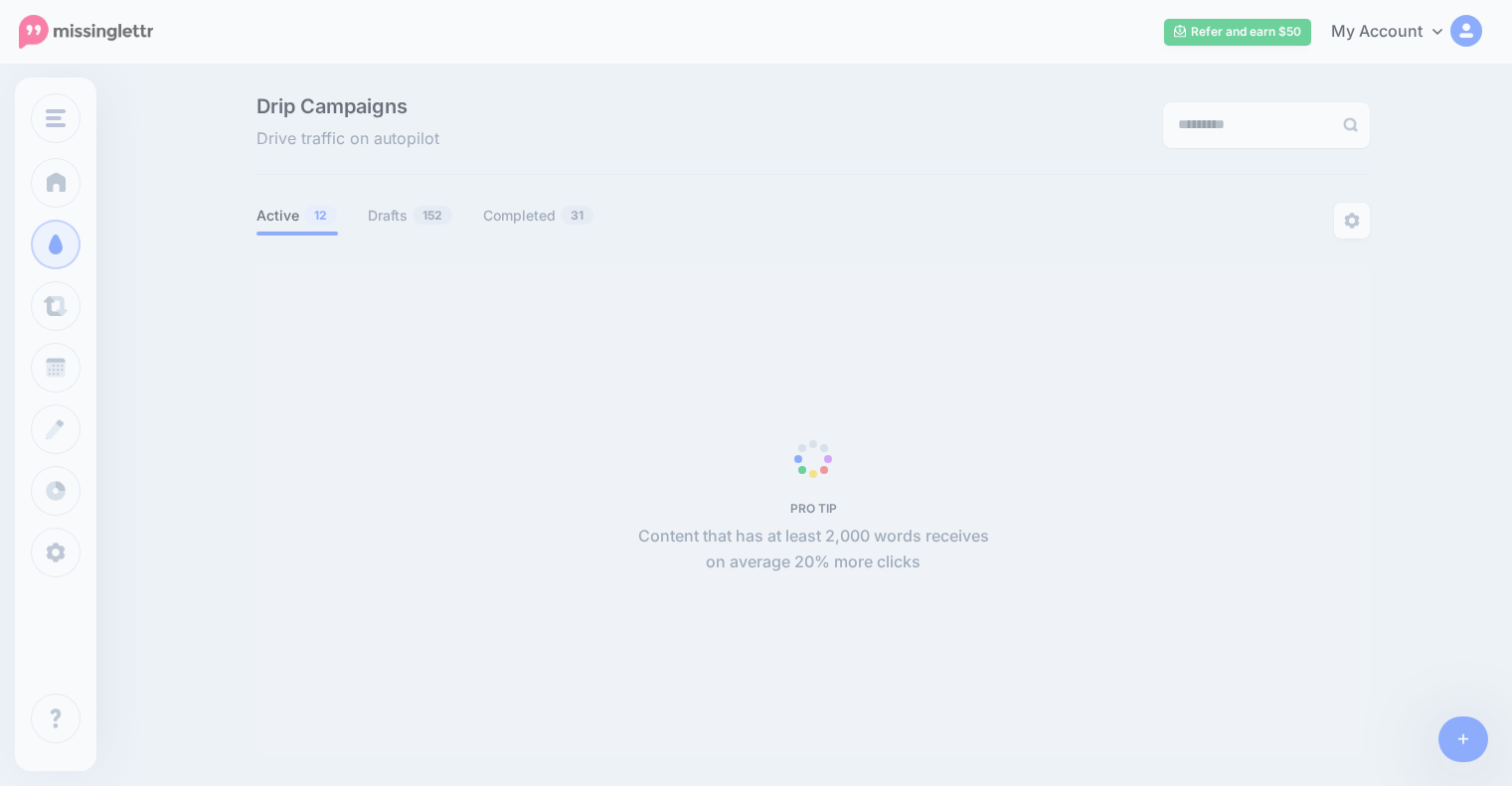 scroll, scrollTop: 0, scrollLeft: 0, axis: both 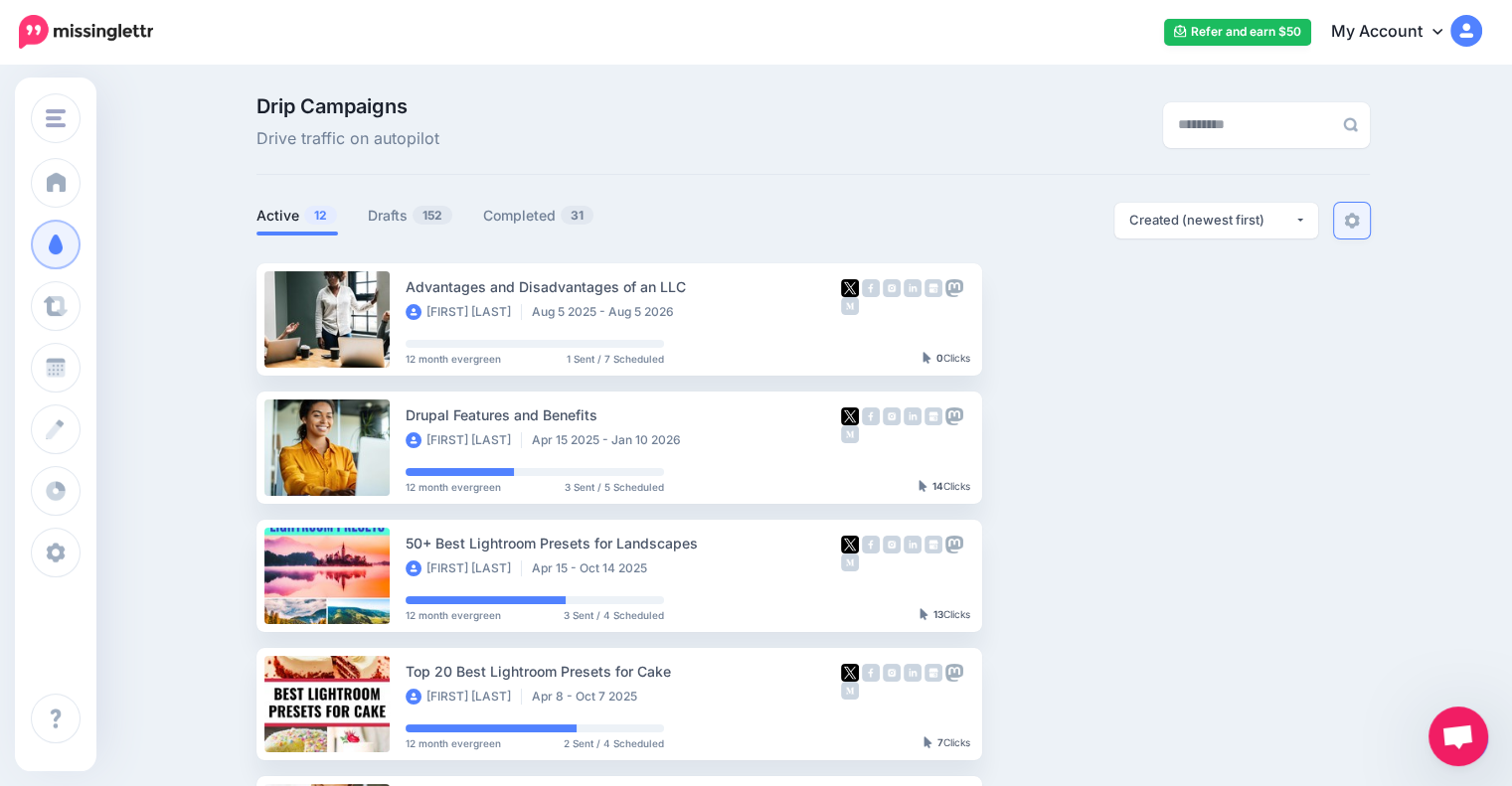 click at bounding box center (1352, 221) 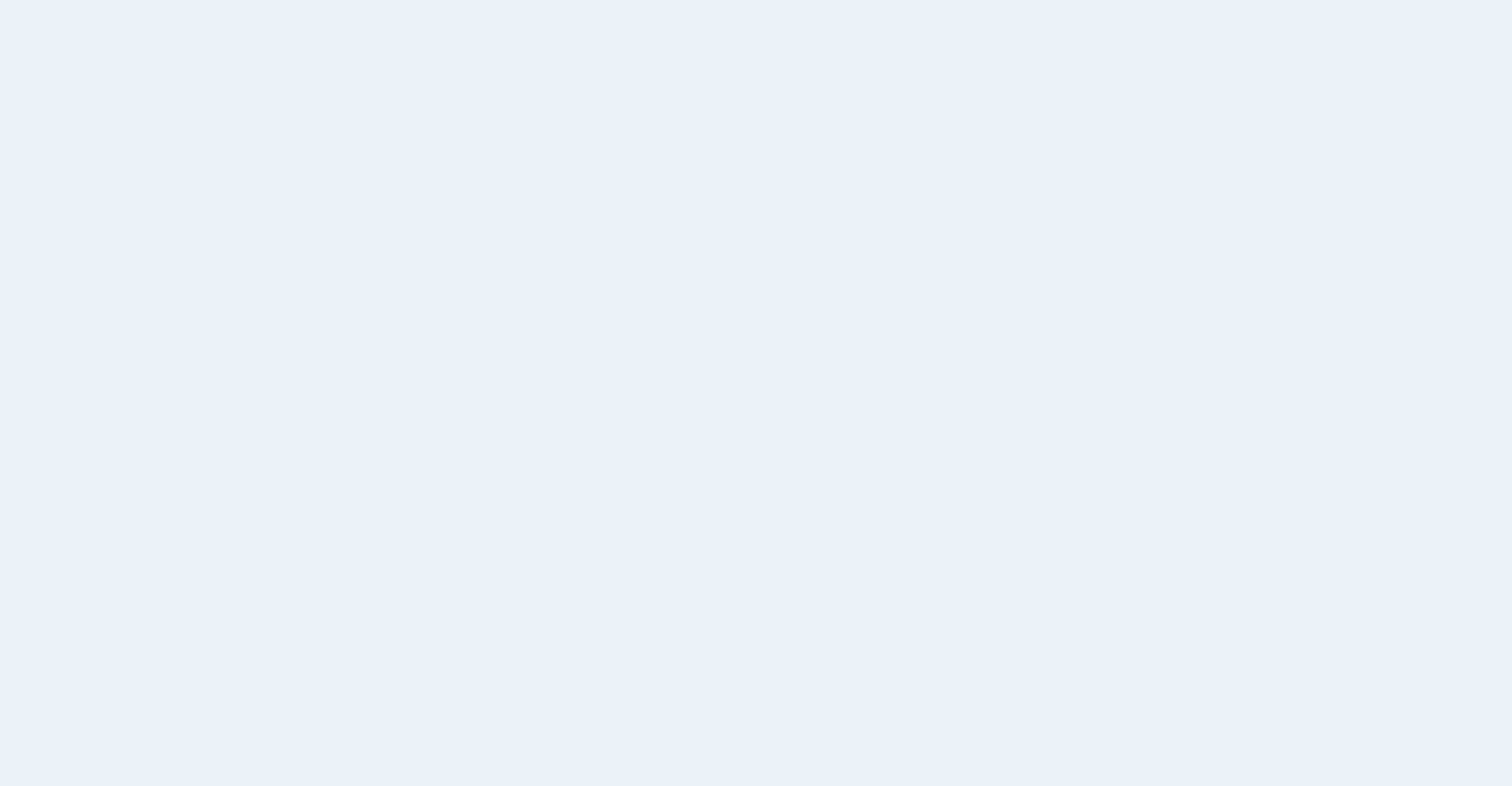 scroll, scrollTop: 0, scrollLeft: 0, axis: both 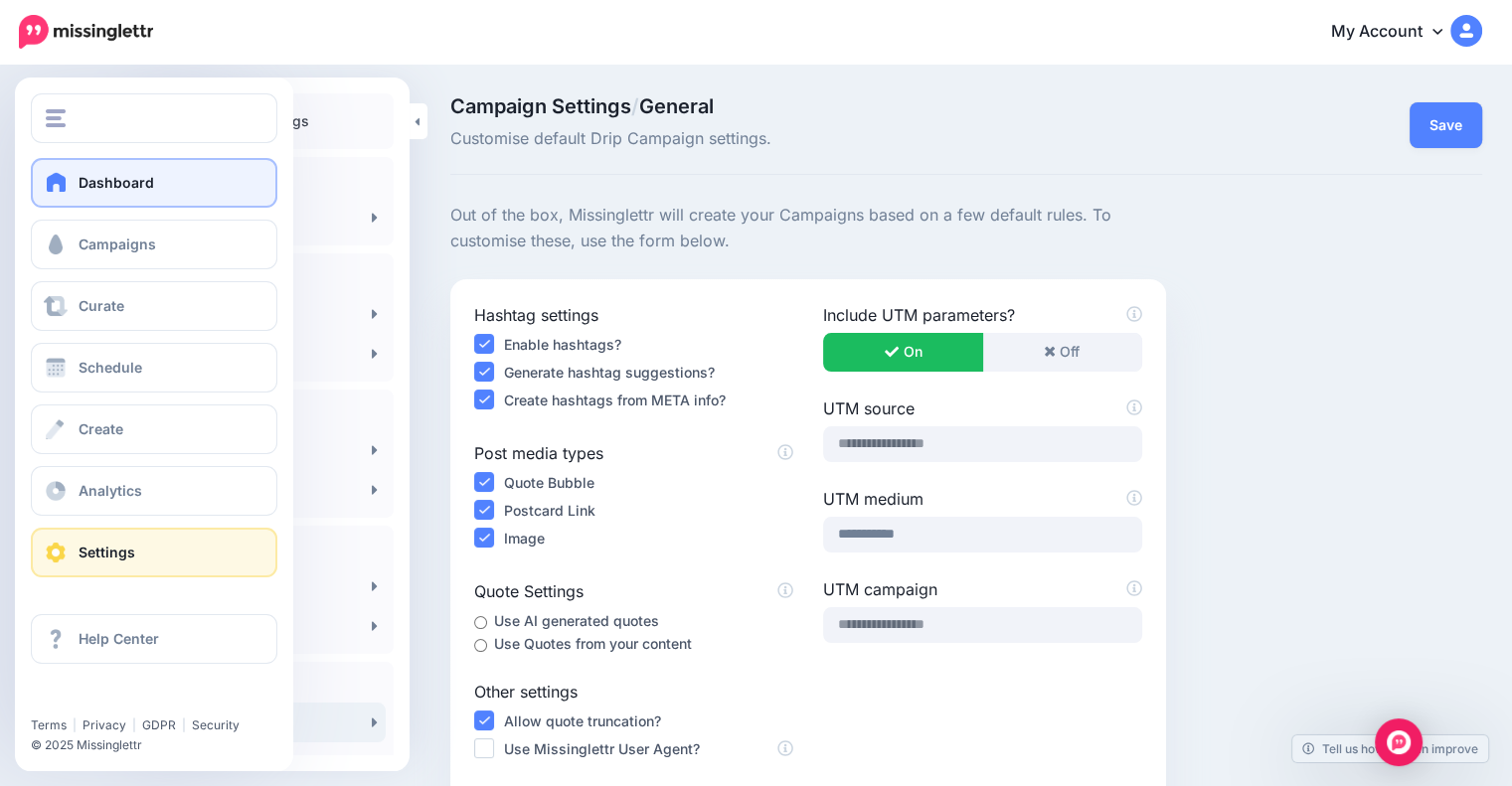 click on "Dashboard" at bounding box center (154, 183) 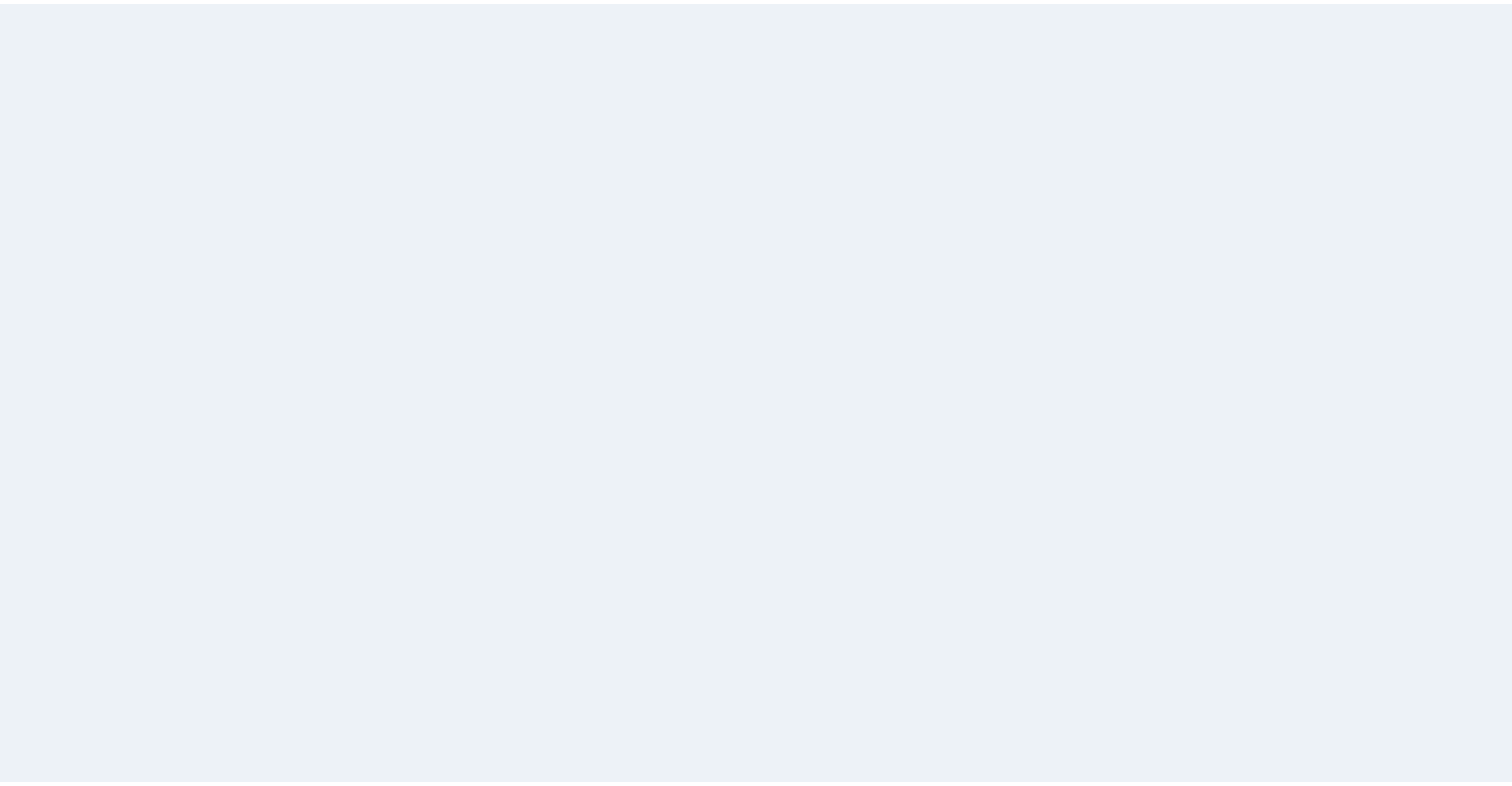 scroll, scrollTop: 0, scrollLeft: 0, axis: both 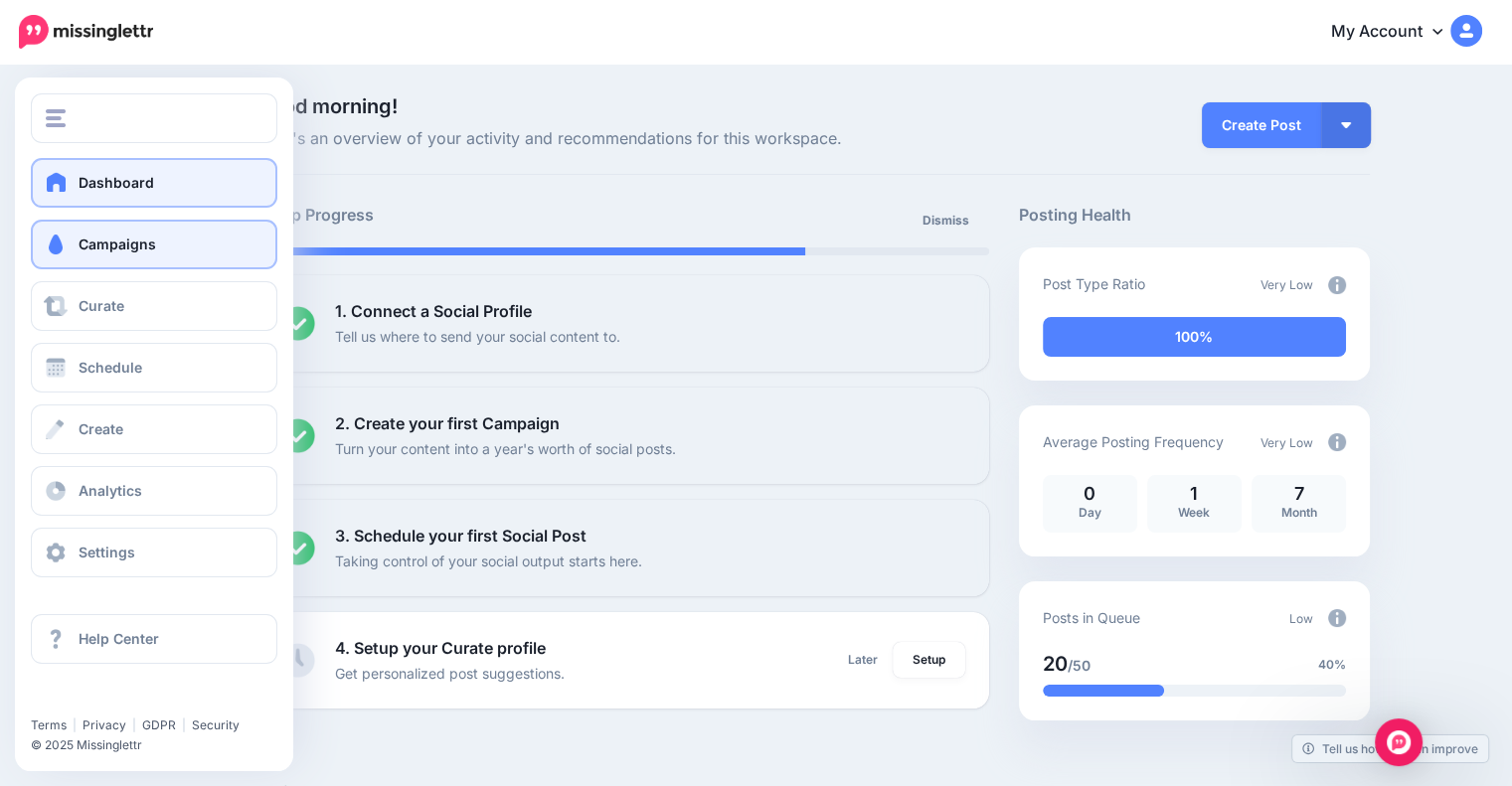 click on "Campaigns" at bounding box center (154, 244) 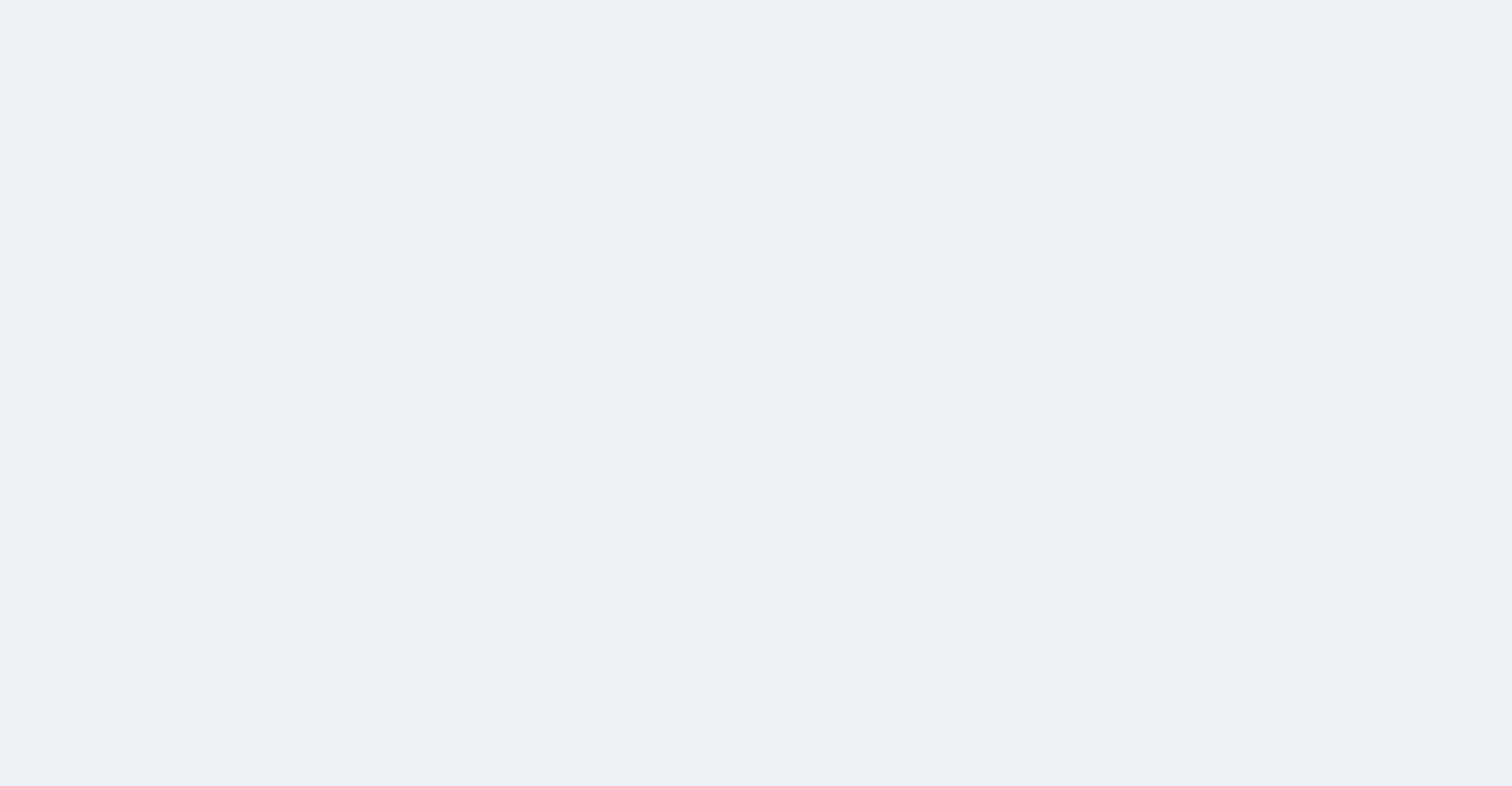 scroll, scrollTop: 0, scrollLeft: 0, axis: both 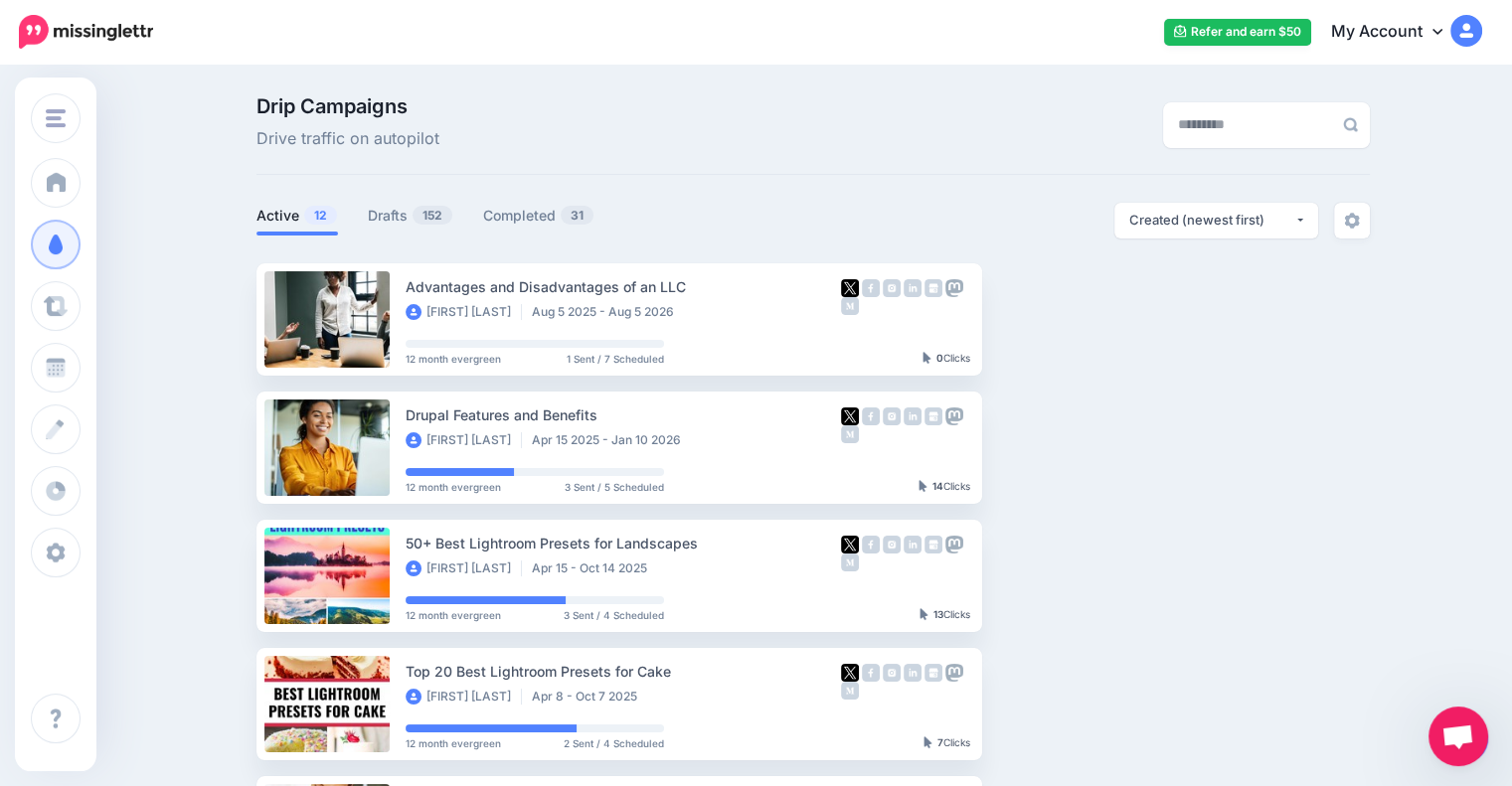 click at bounding box center [1457, 738] 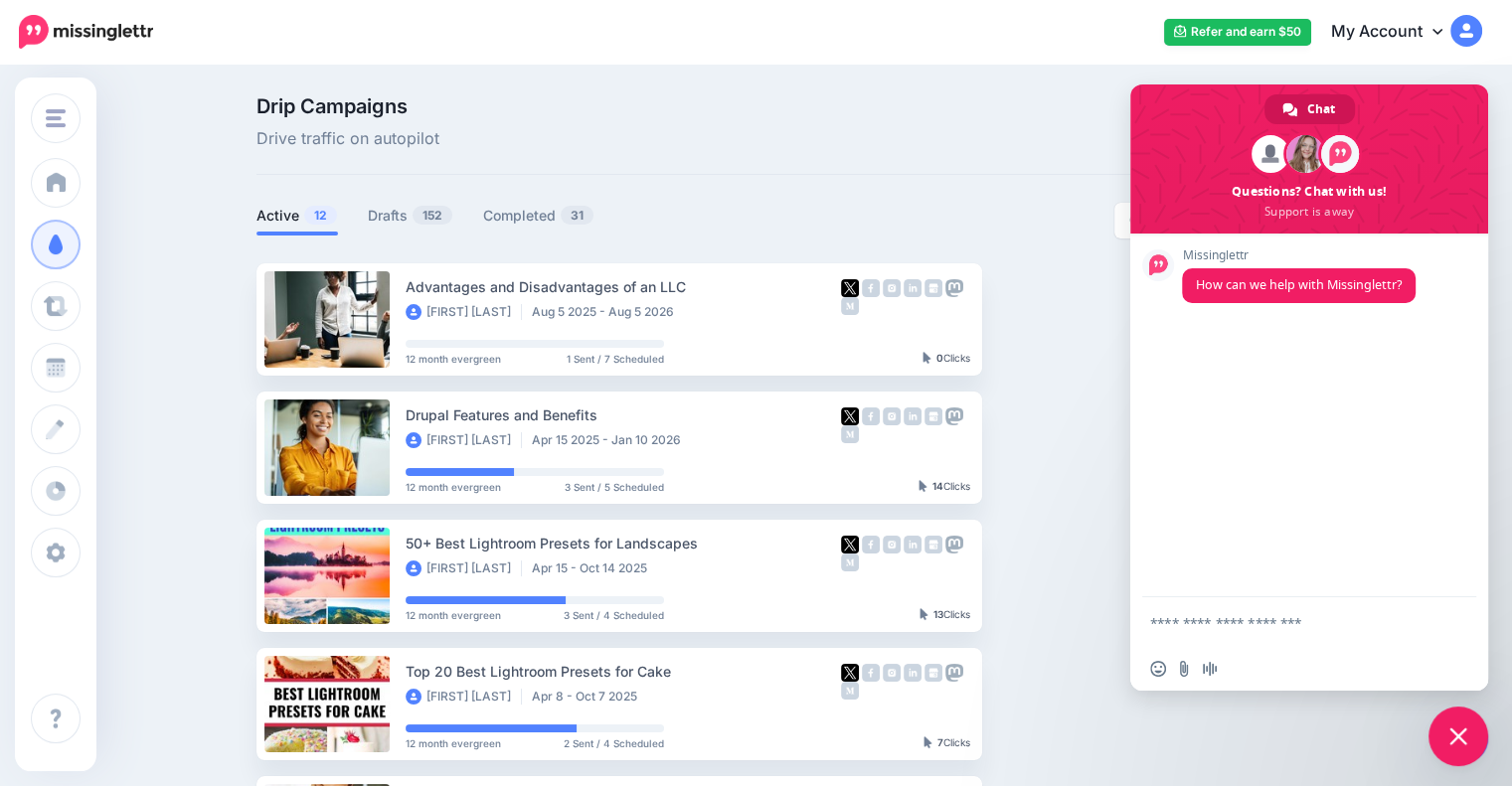 click at bounding box center [1458, 736] 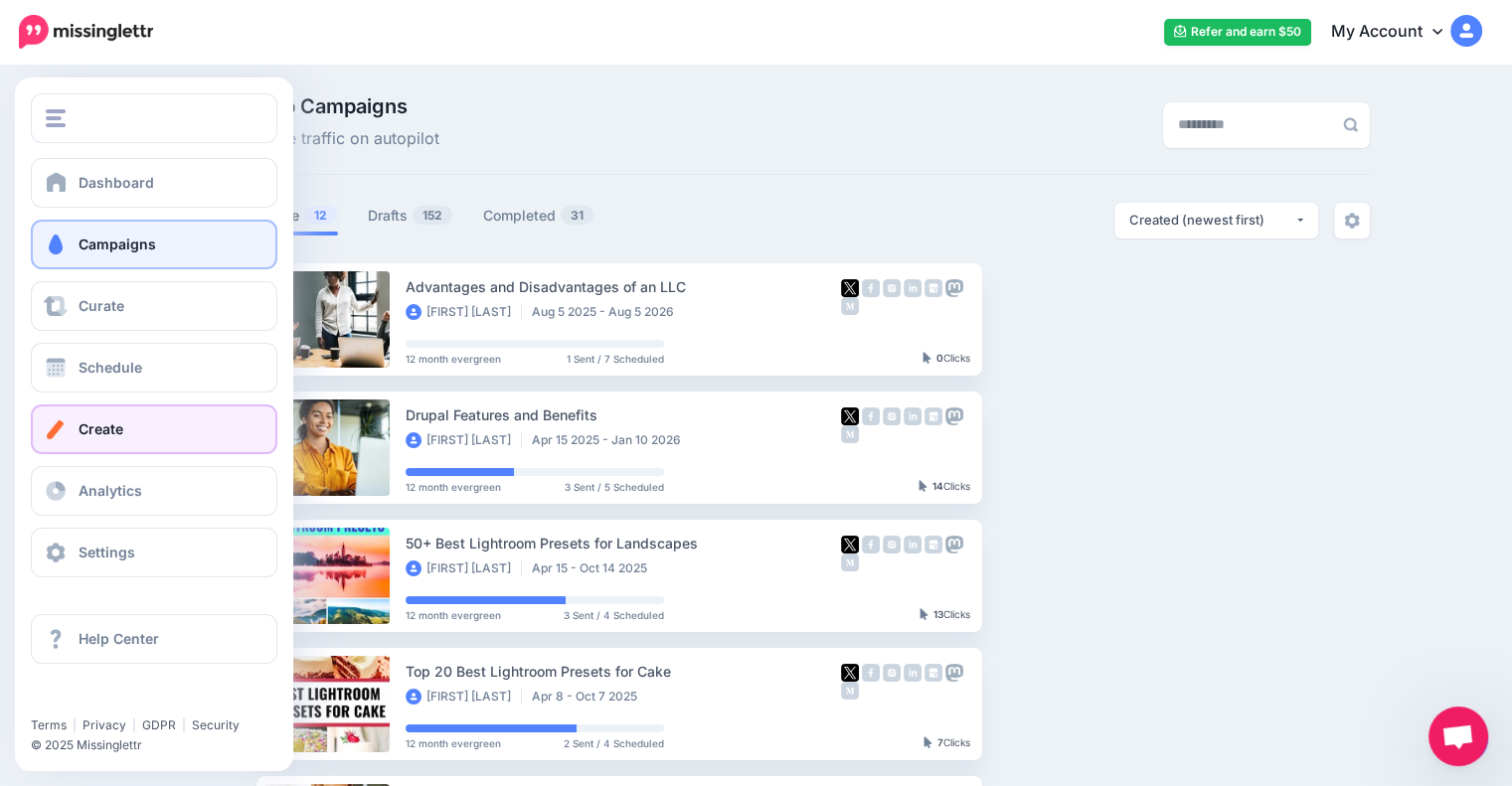 click on "Create" at bounding box center [100, 428] 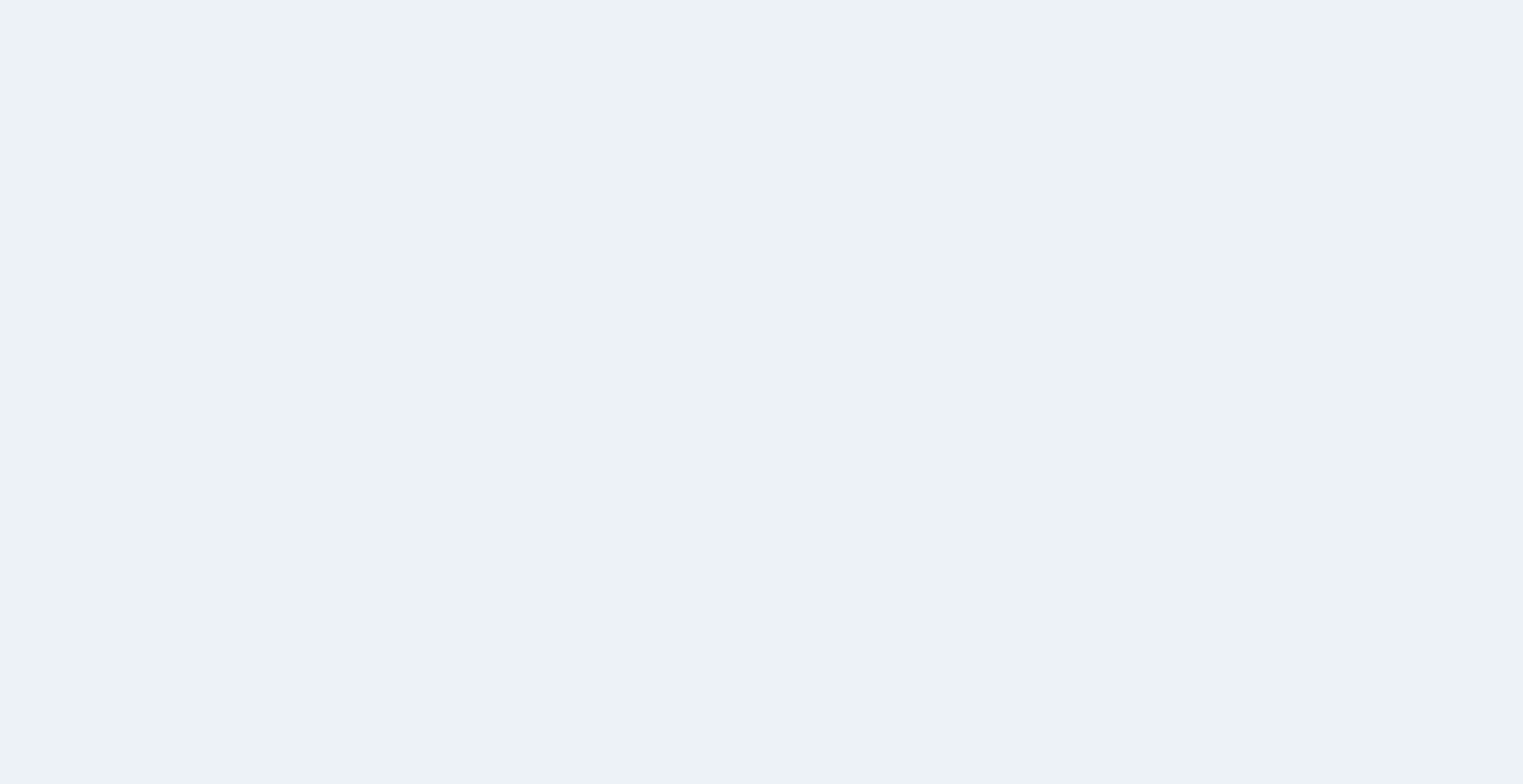 scroll, scrollTop: 0, scrollLeft: 0, axis: both 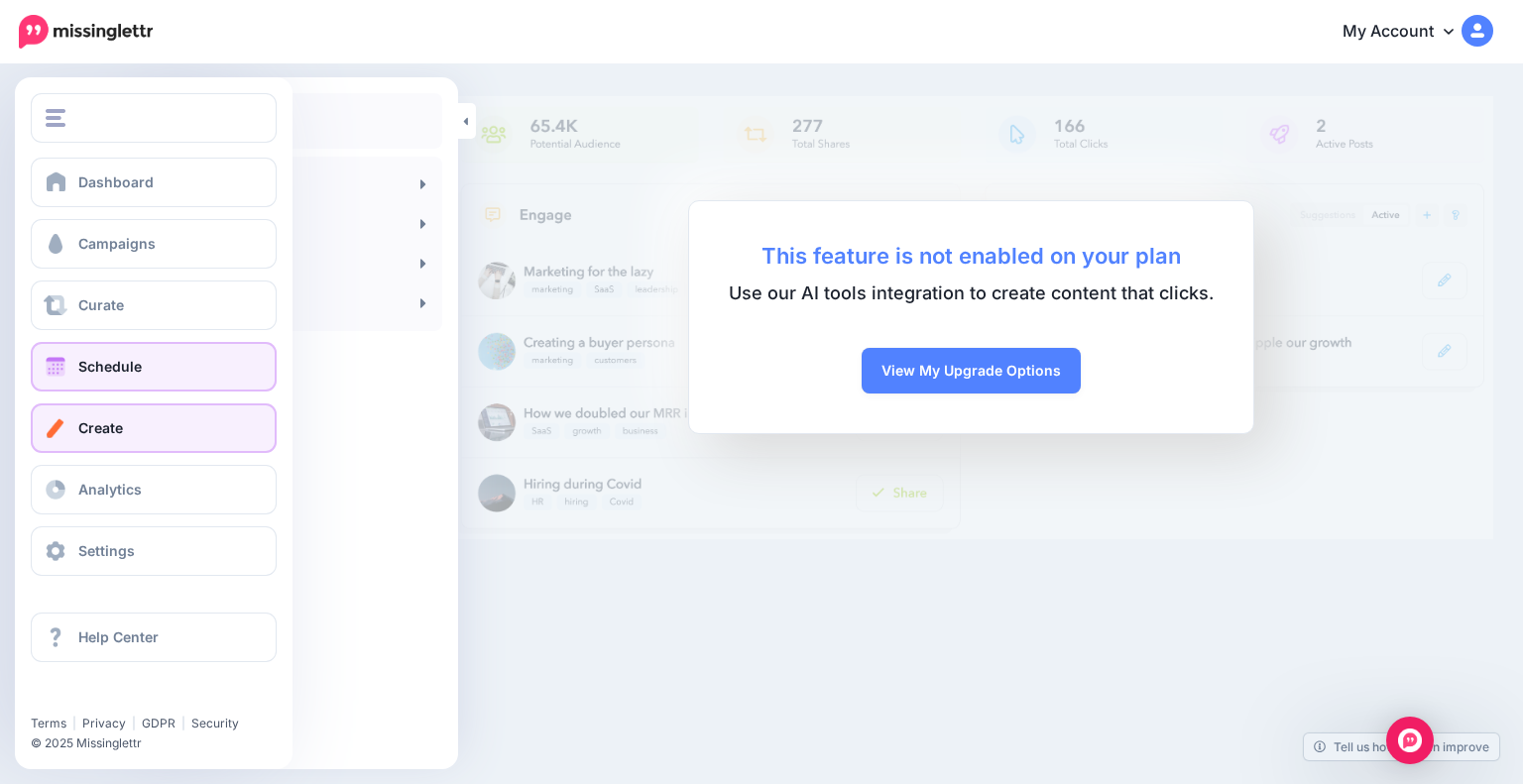 click on "Schedule" at bounding box center [110, 366] 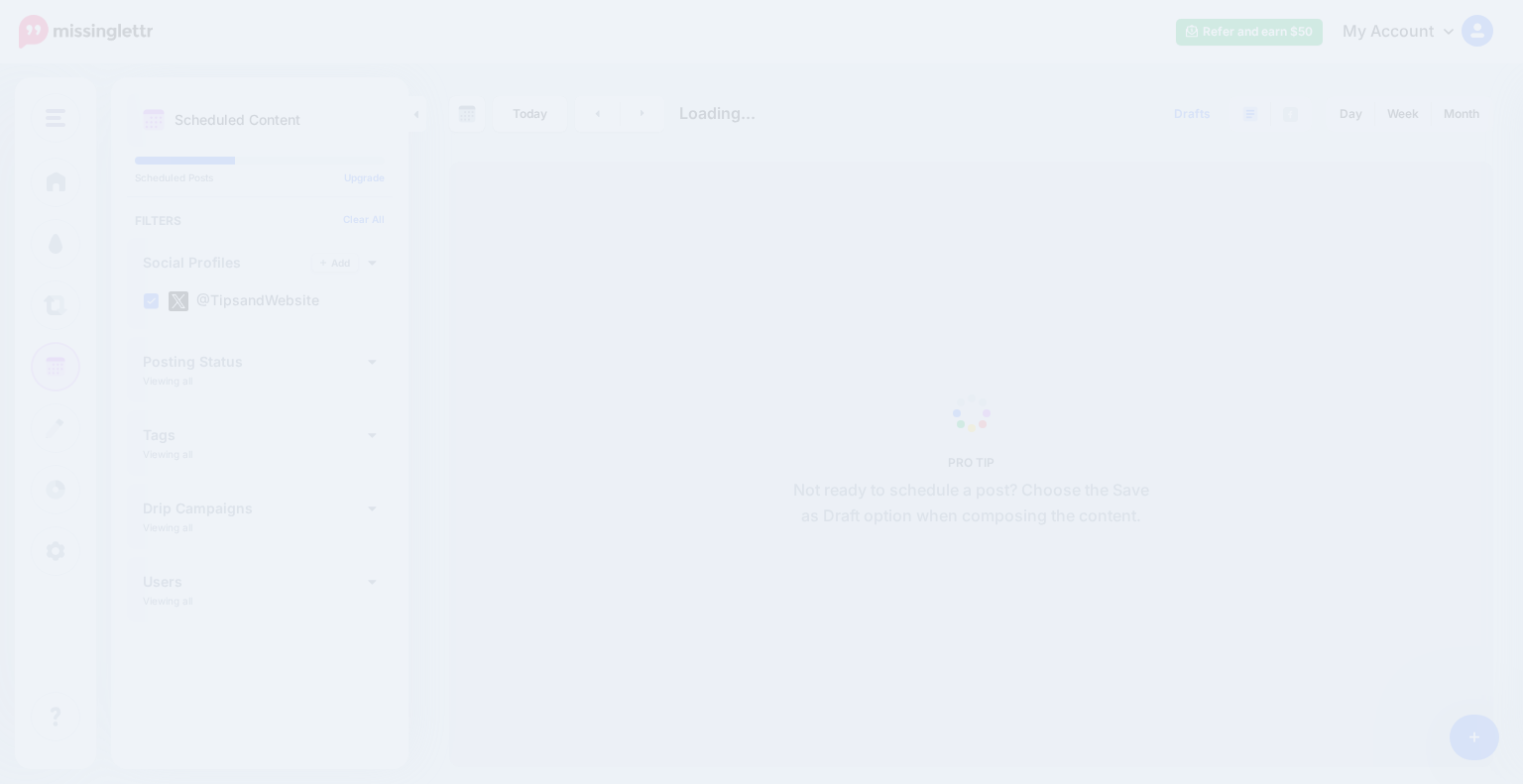scroll, scrollTop: 0, scrollLeft: 0, axis: both 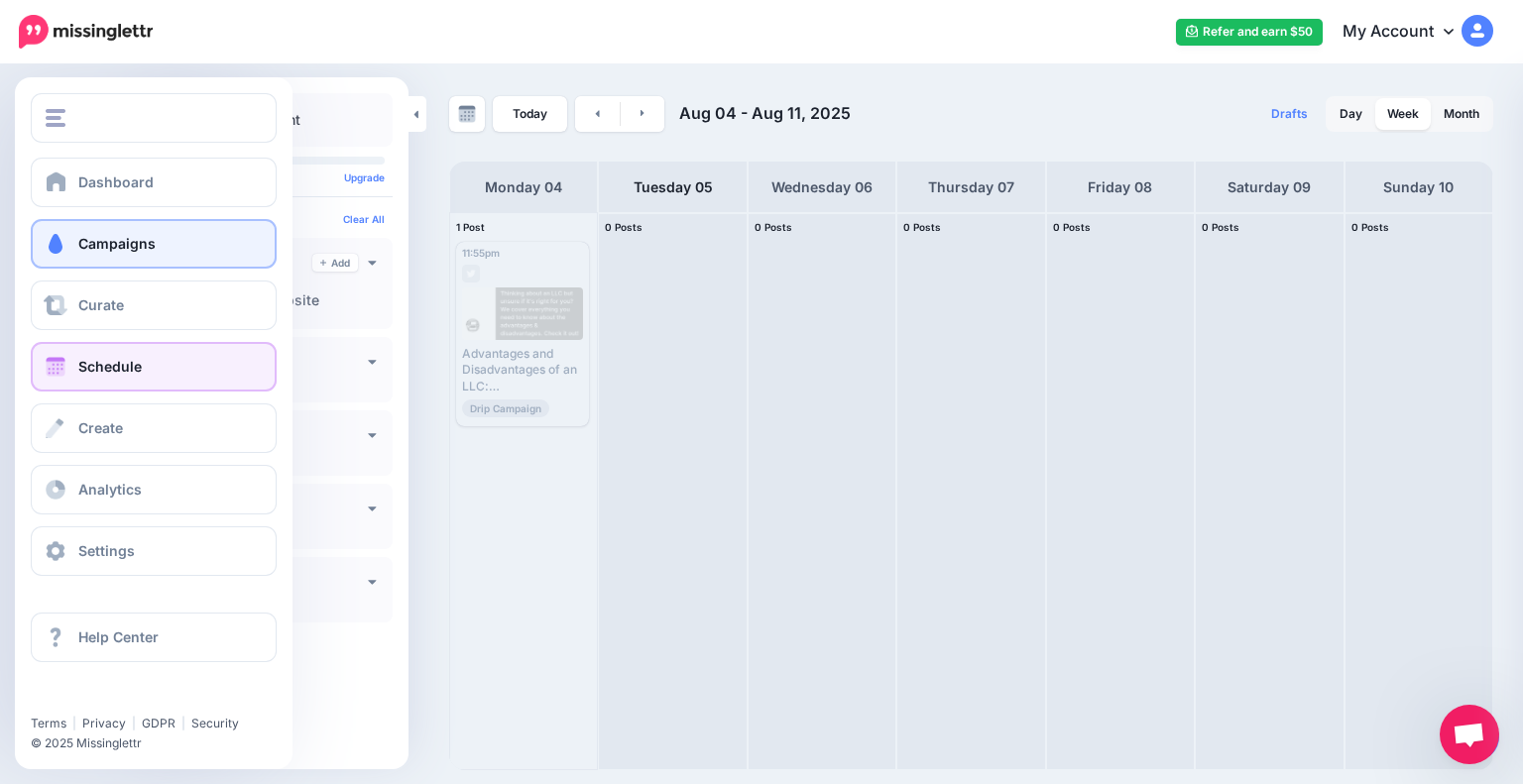 click on "Campaigns" at bounding box center [117, 243] 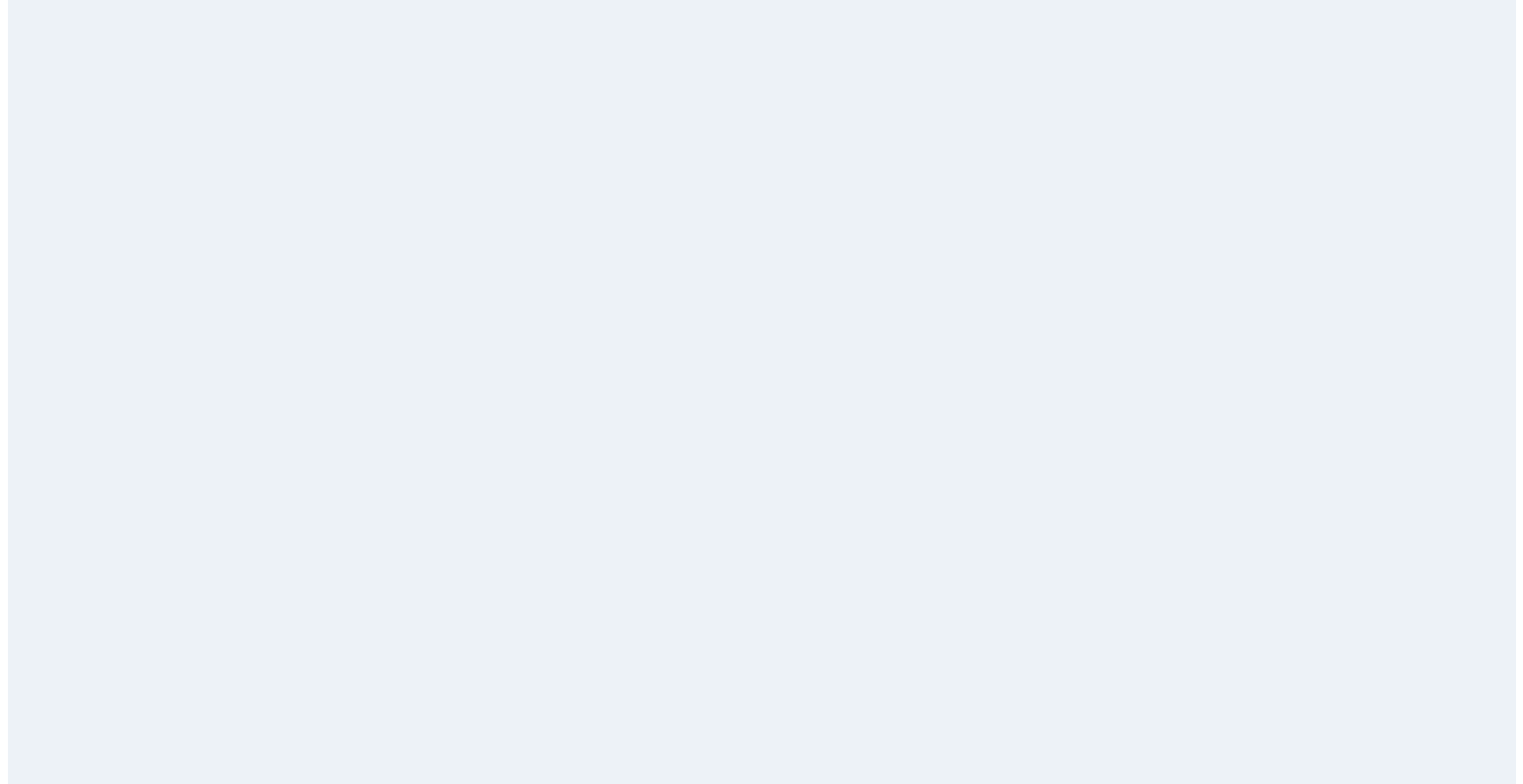 scroll, scrollTop: 0, scrollLeft: 0, axis: both 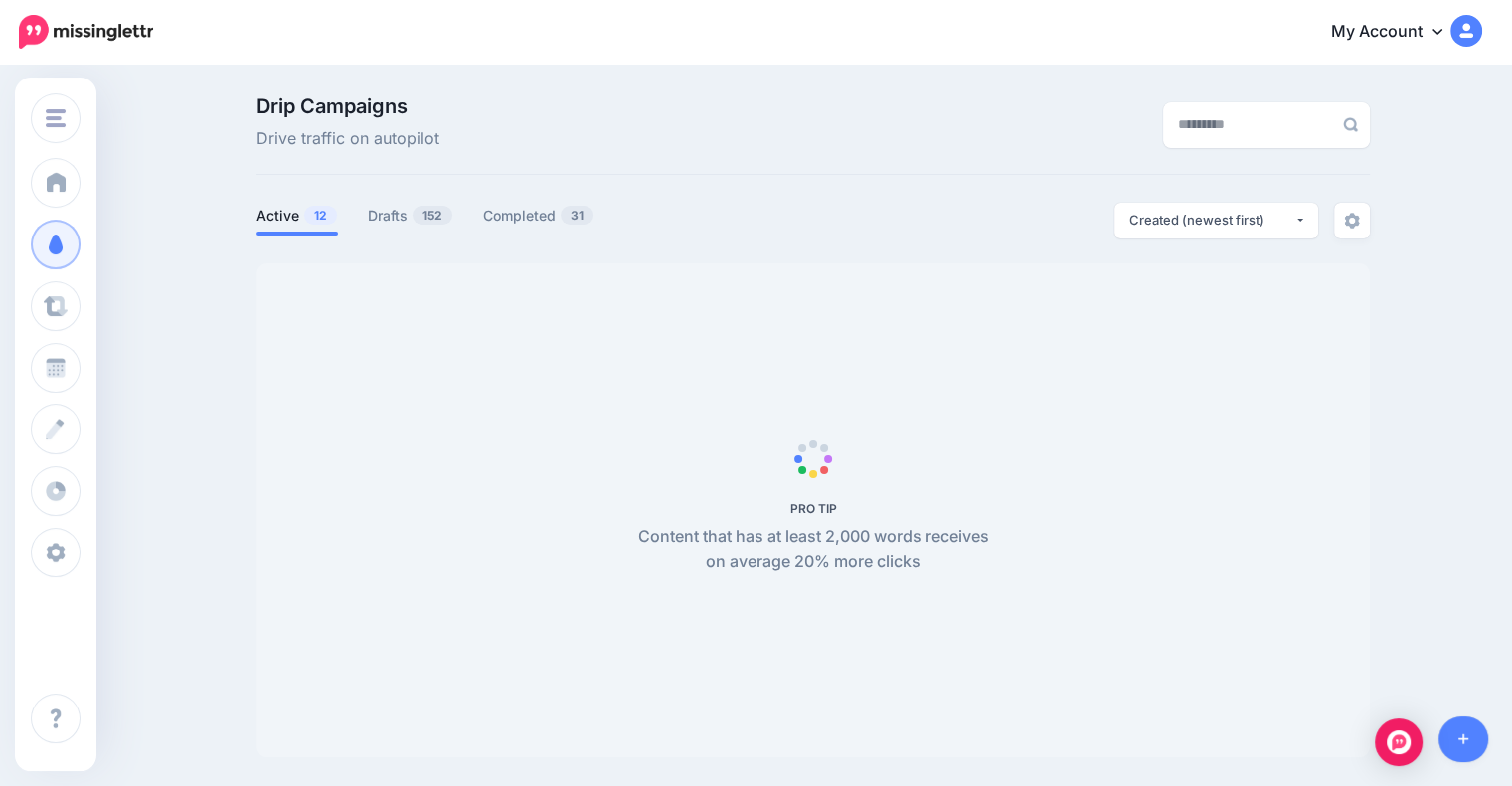 click at bounding box center (1463, 739) 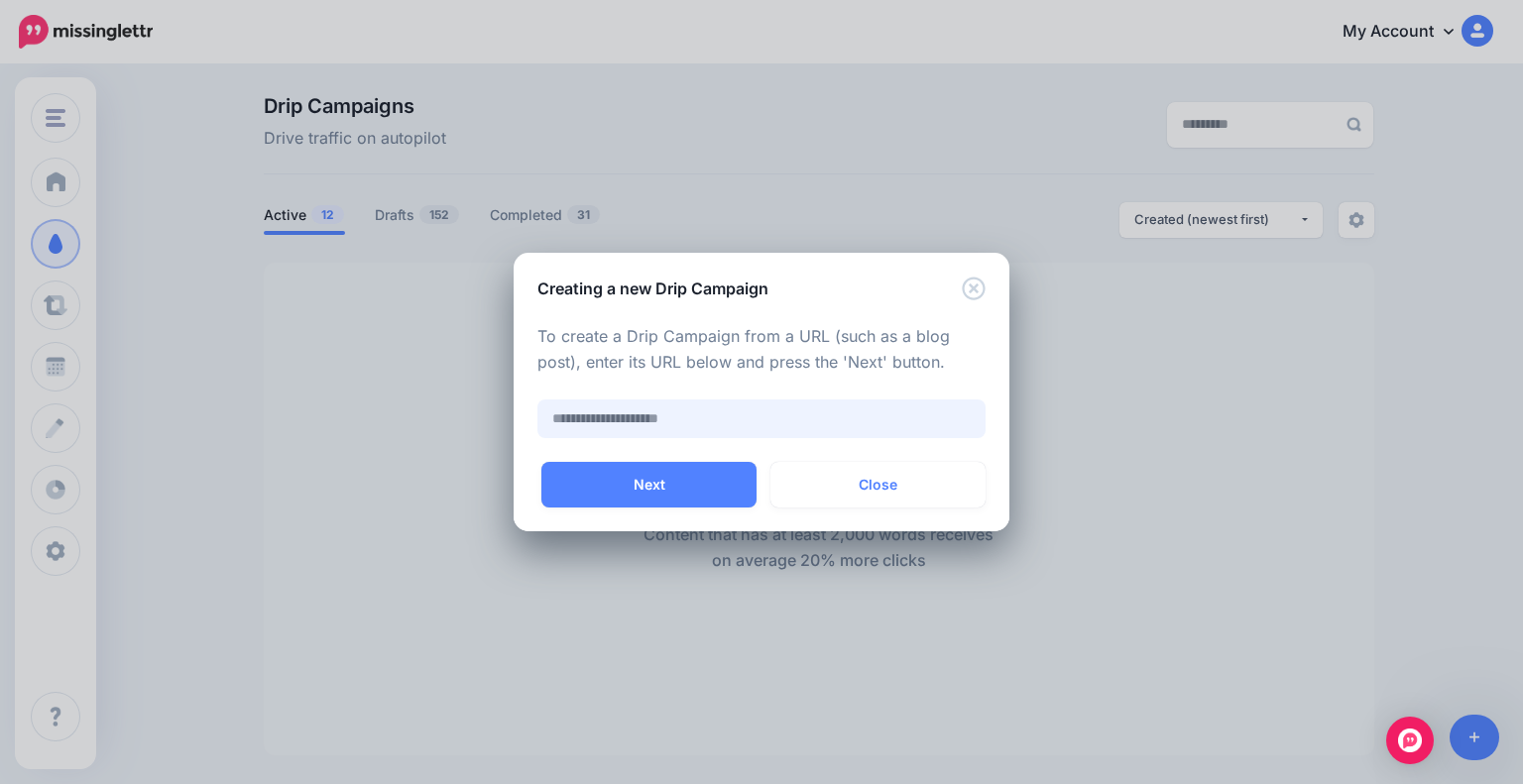 click at bounding box center (762, 418) 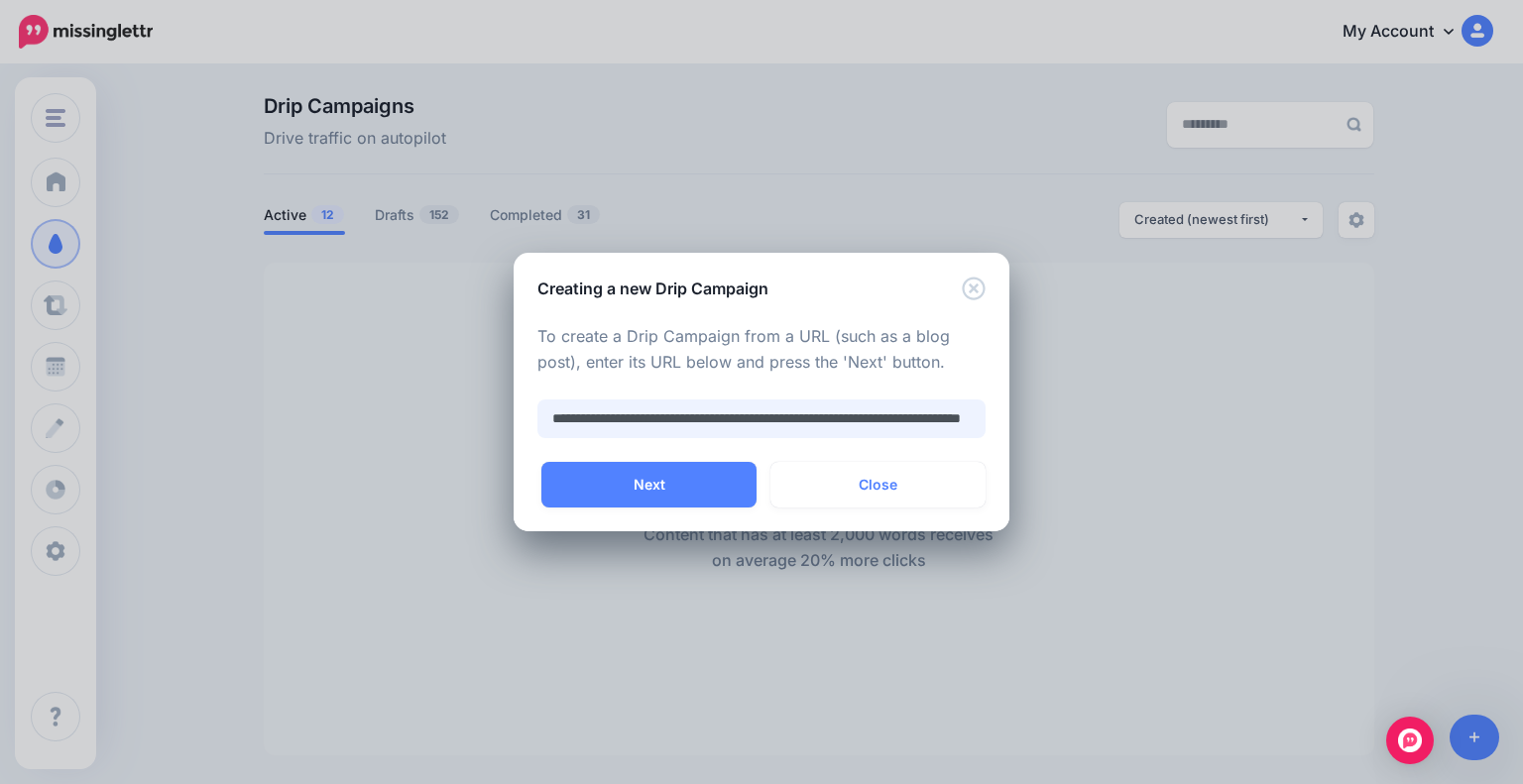 scroll, scrollTop: 0, scrollLeft: 144, axis: horizontal 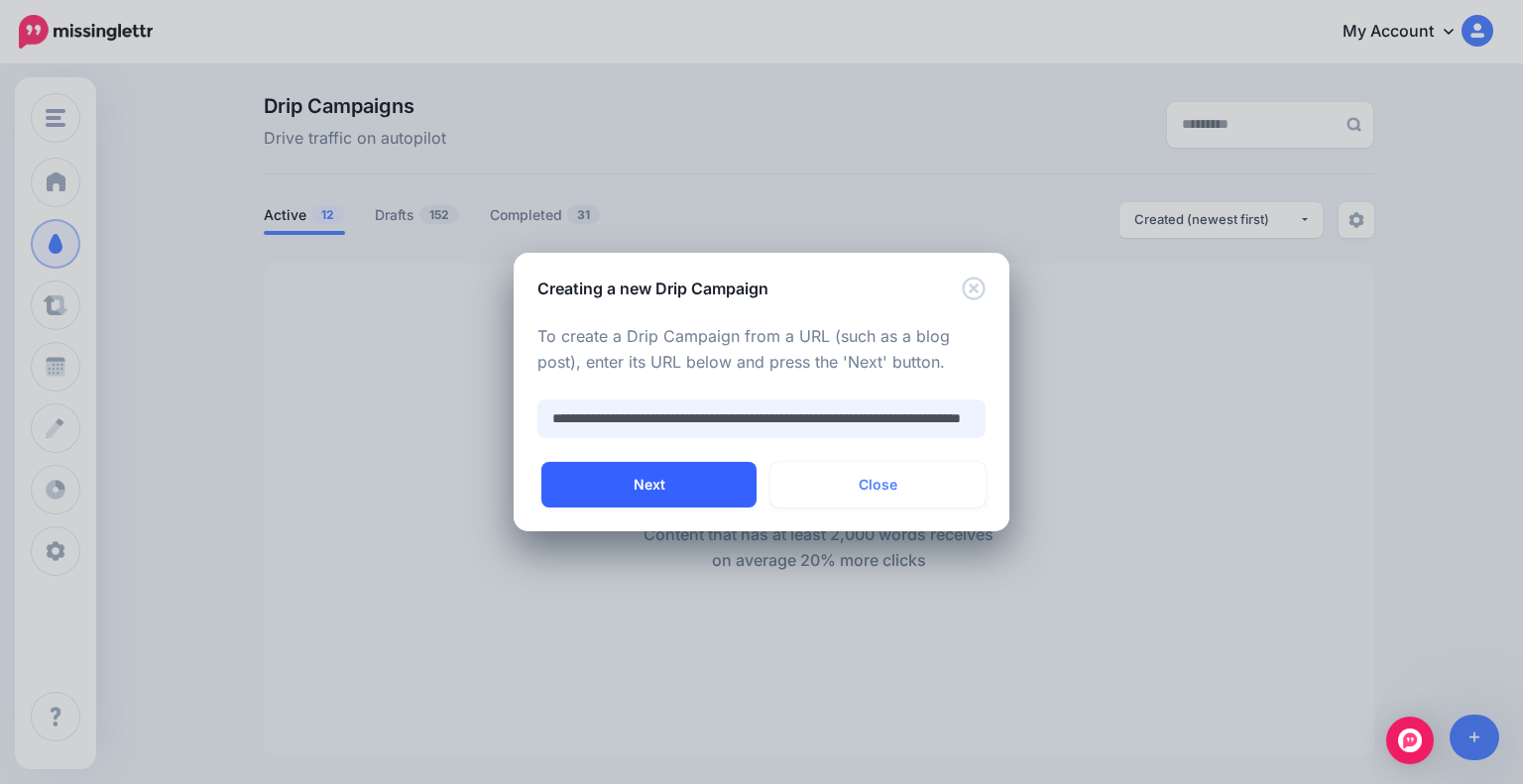 type on "**********" 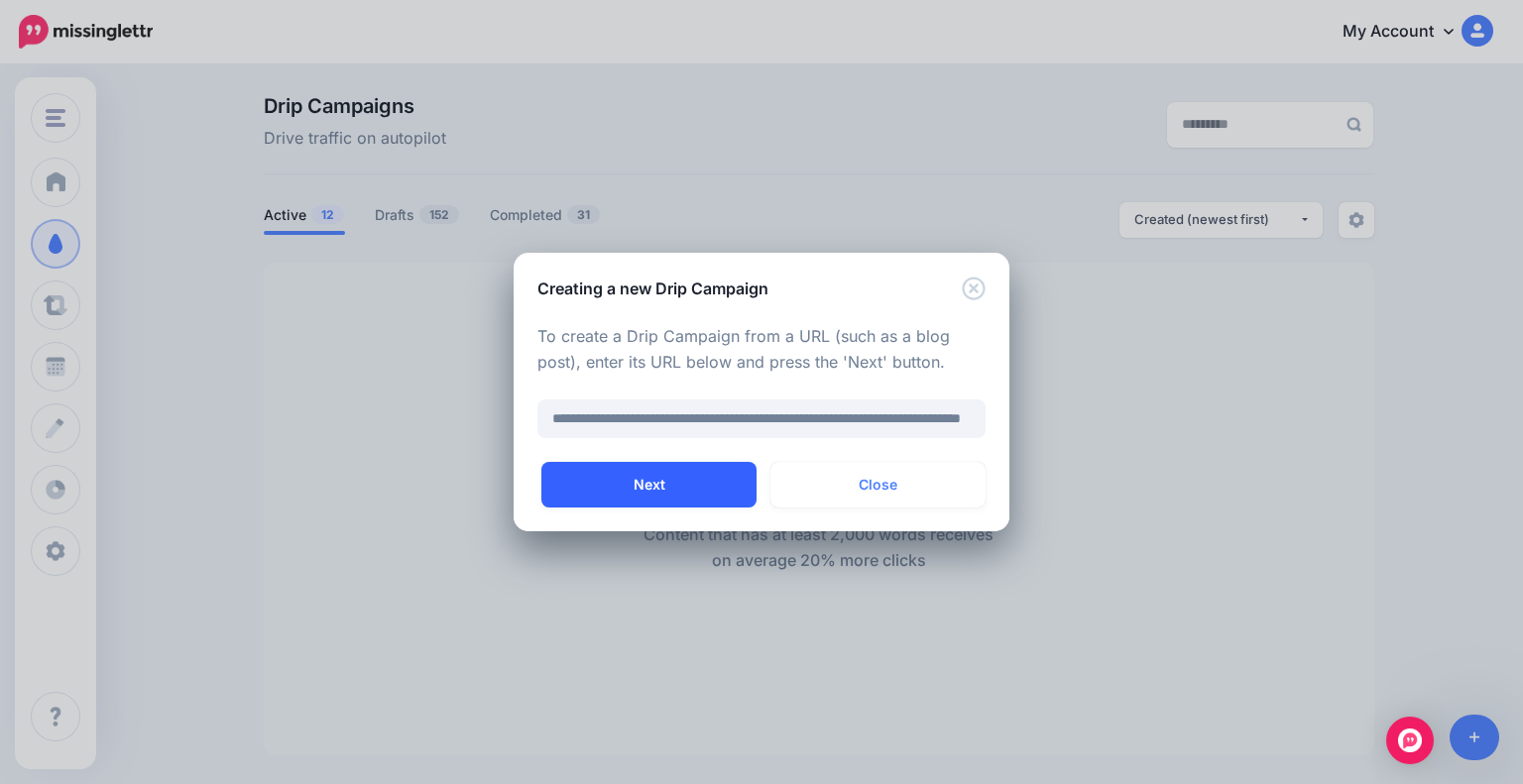 click on "Next" at bounding box center (648, 485) 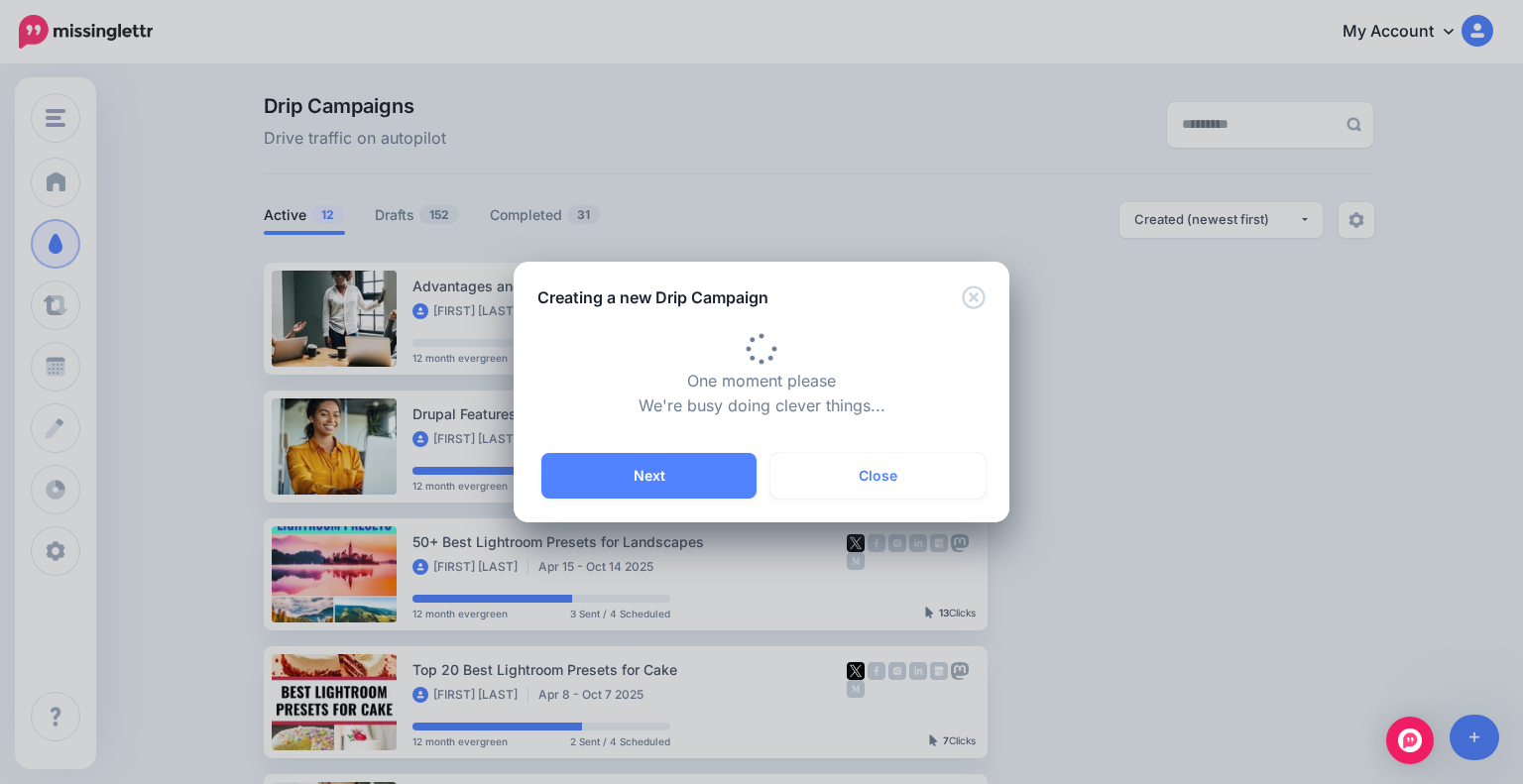 type on "**********" 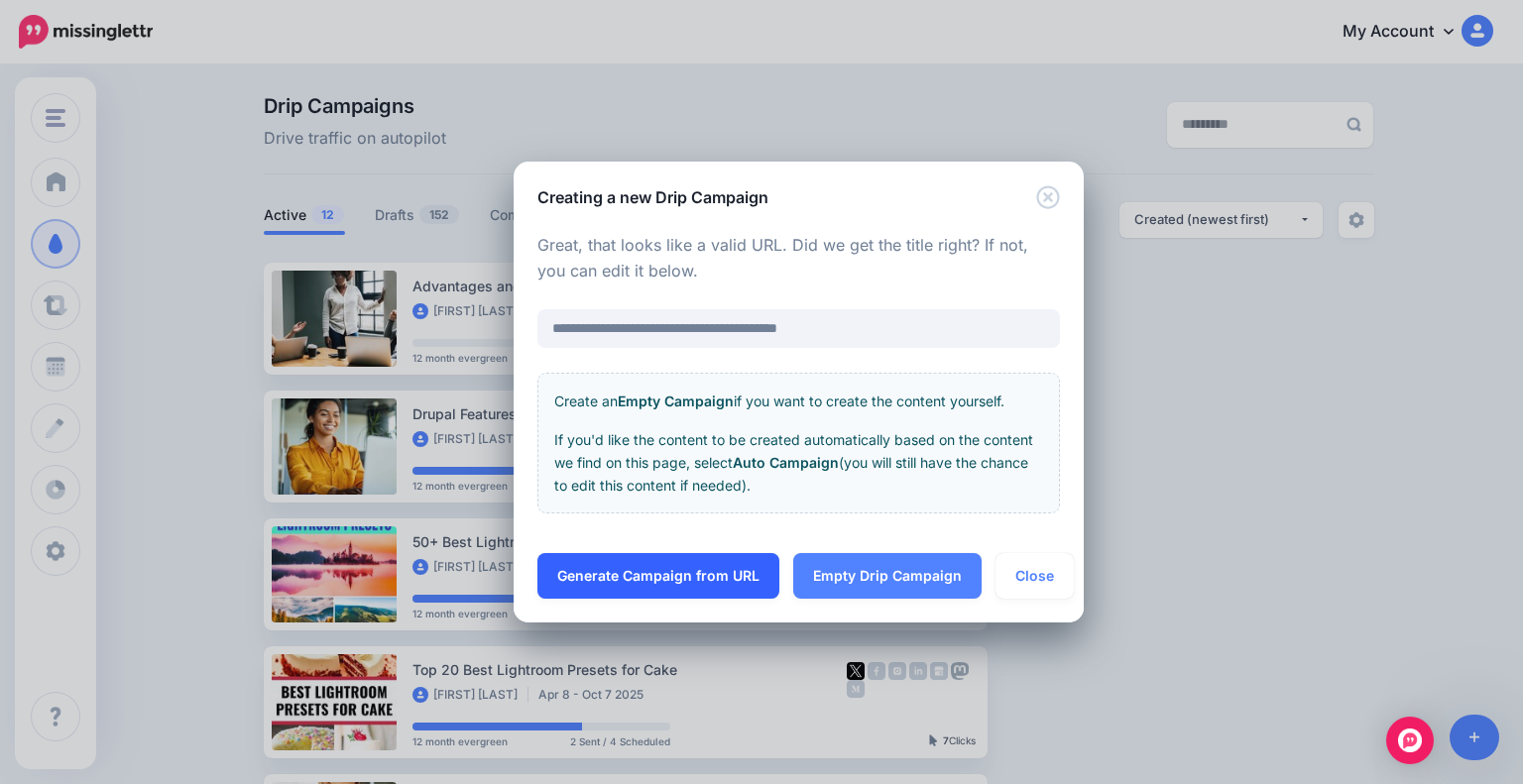 click on "Generate Campaign from URL" at bounding box center [658, 576] 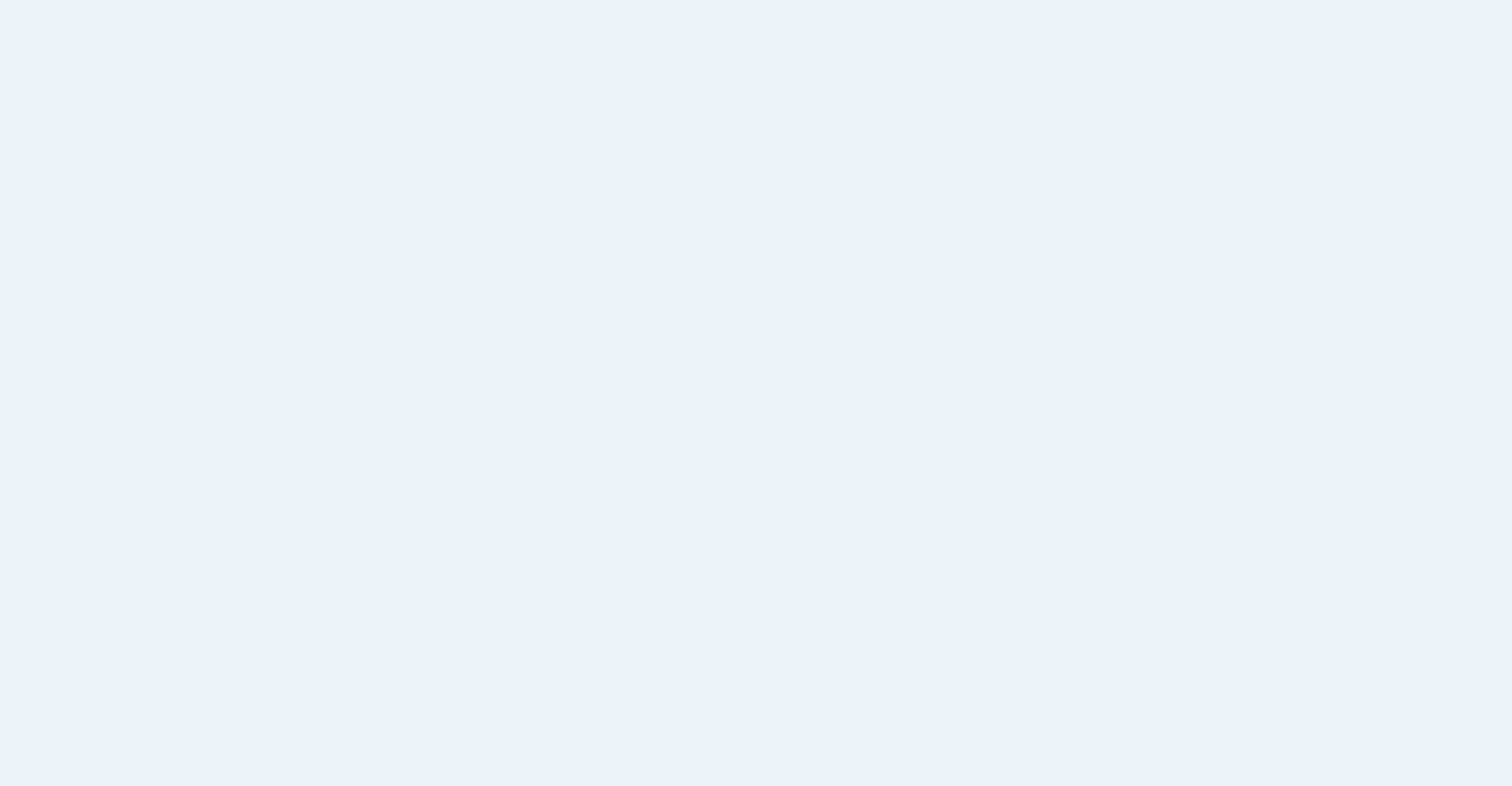 scroll, scrollTop: 0, scrollLeft: 0, axis: both 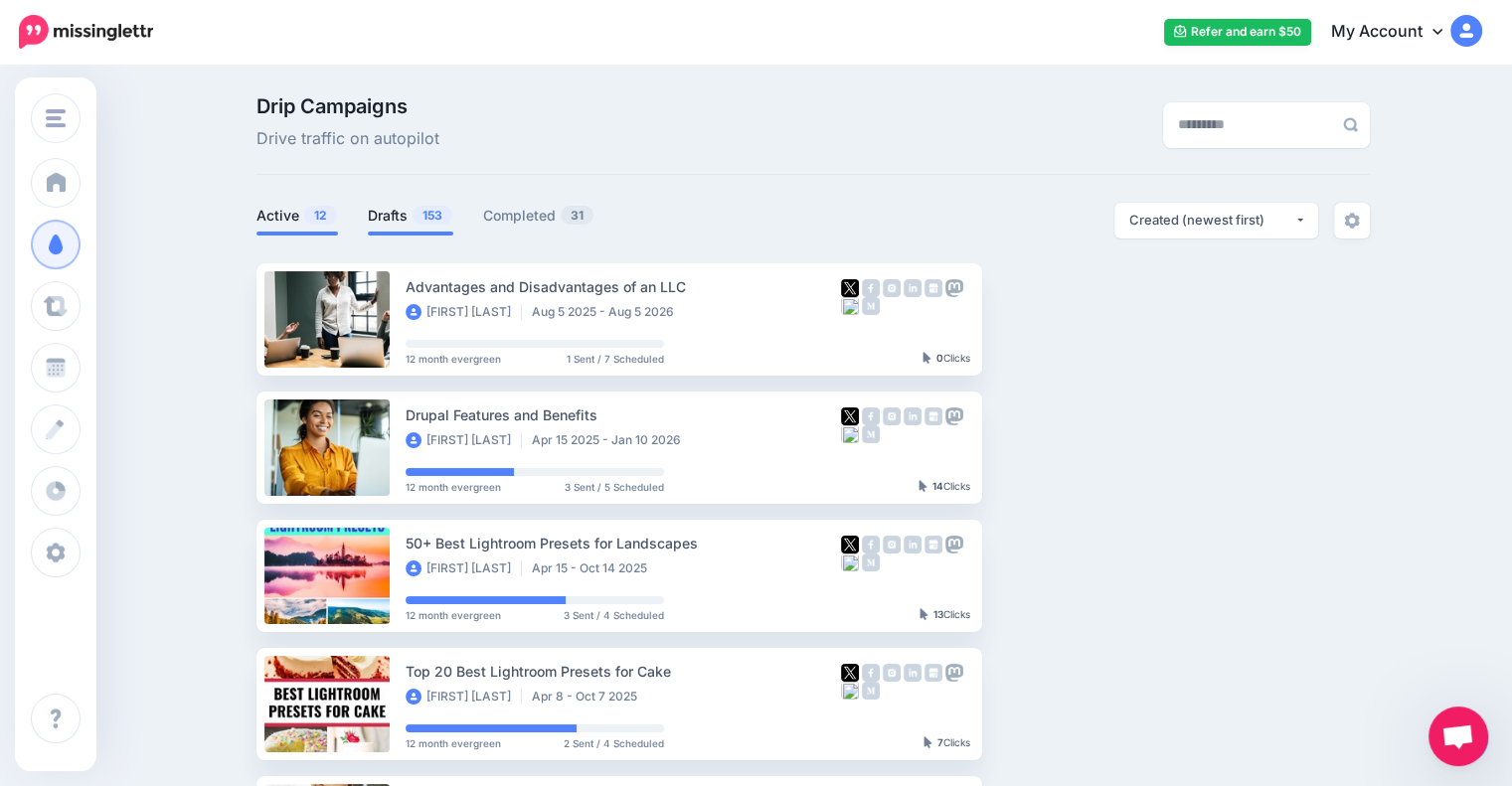 click on "Drafts  153" at bounding box center (411, 216) 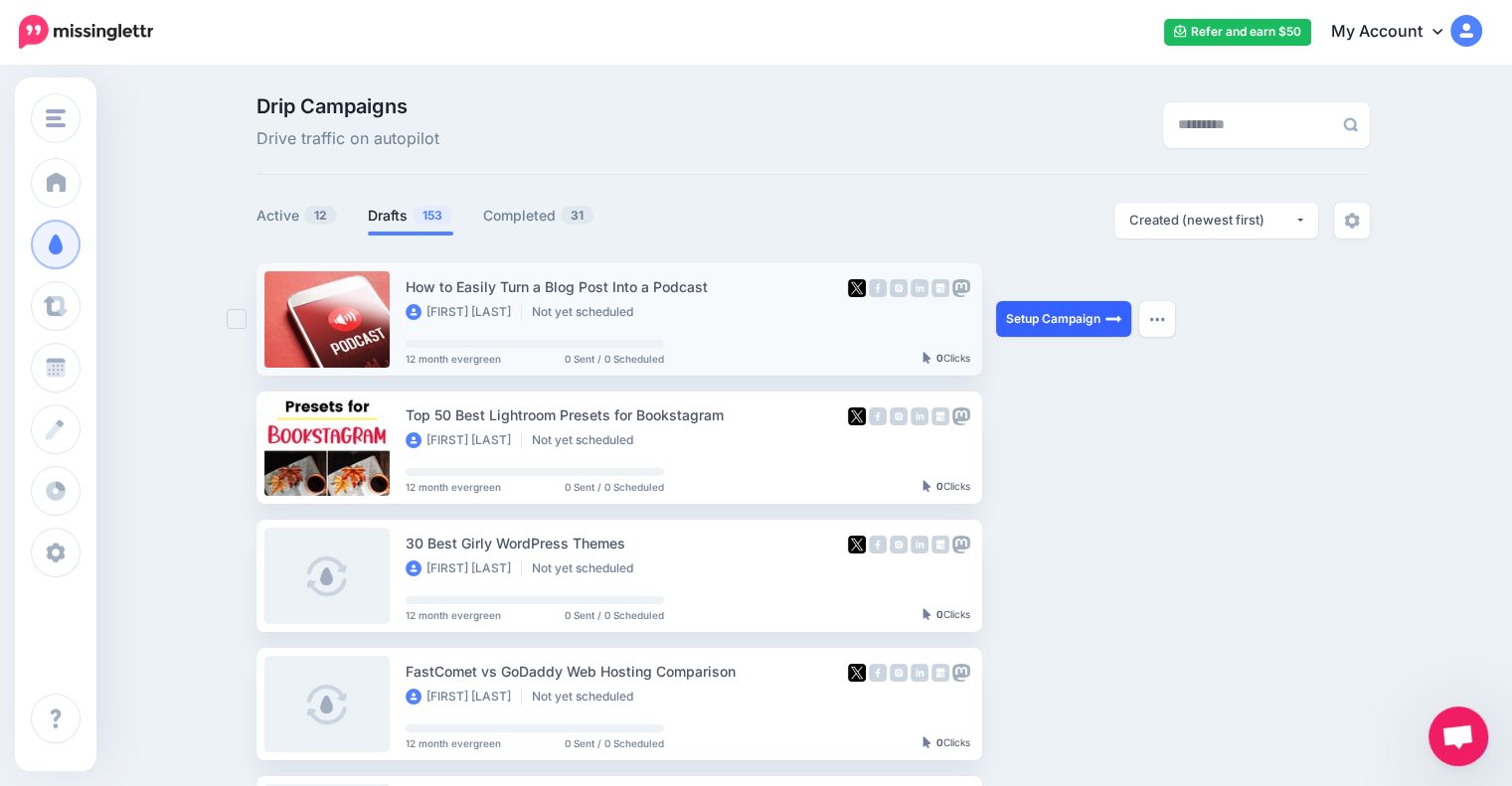 click on "Setup Campaign" at bounding box center [1064, 319] 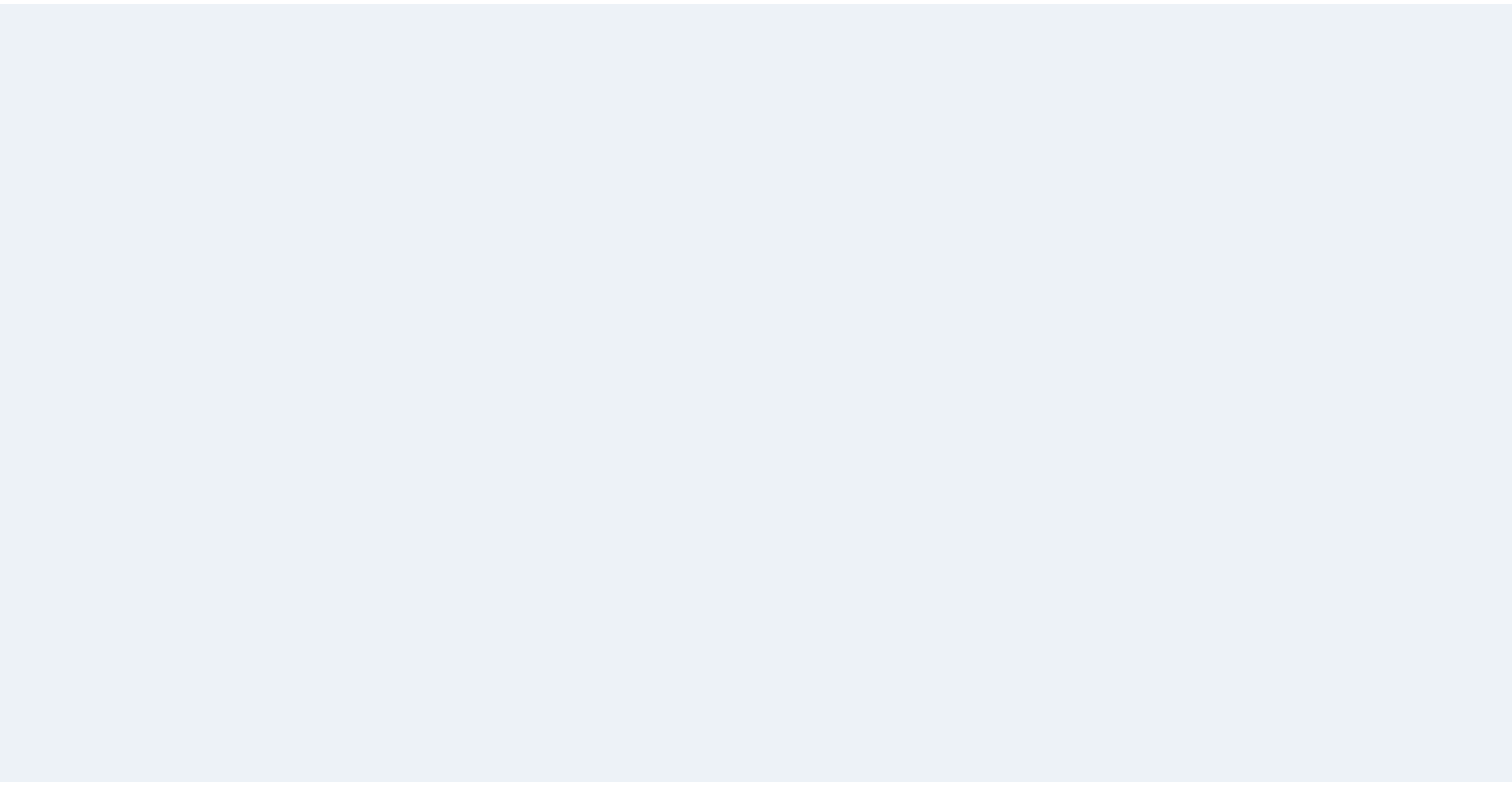 scroll, scrollTop: 0, scrollLeft: 0, axis: both 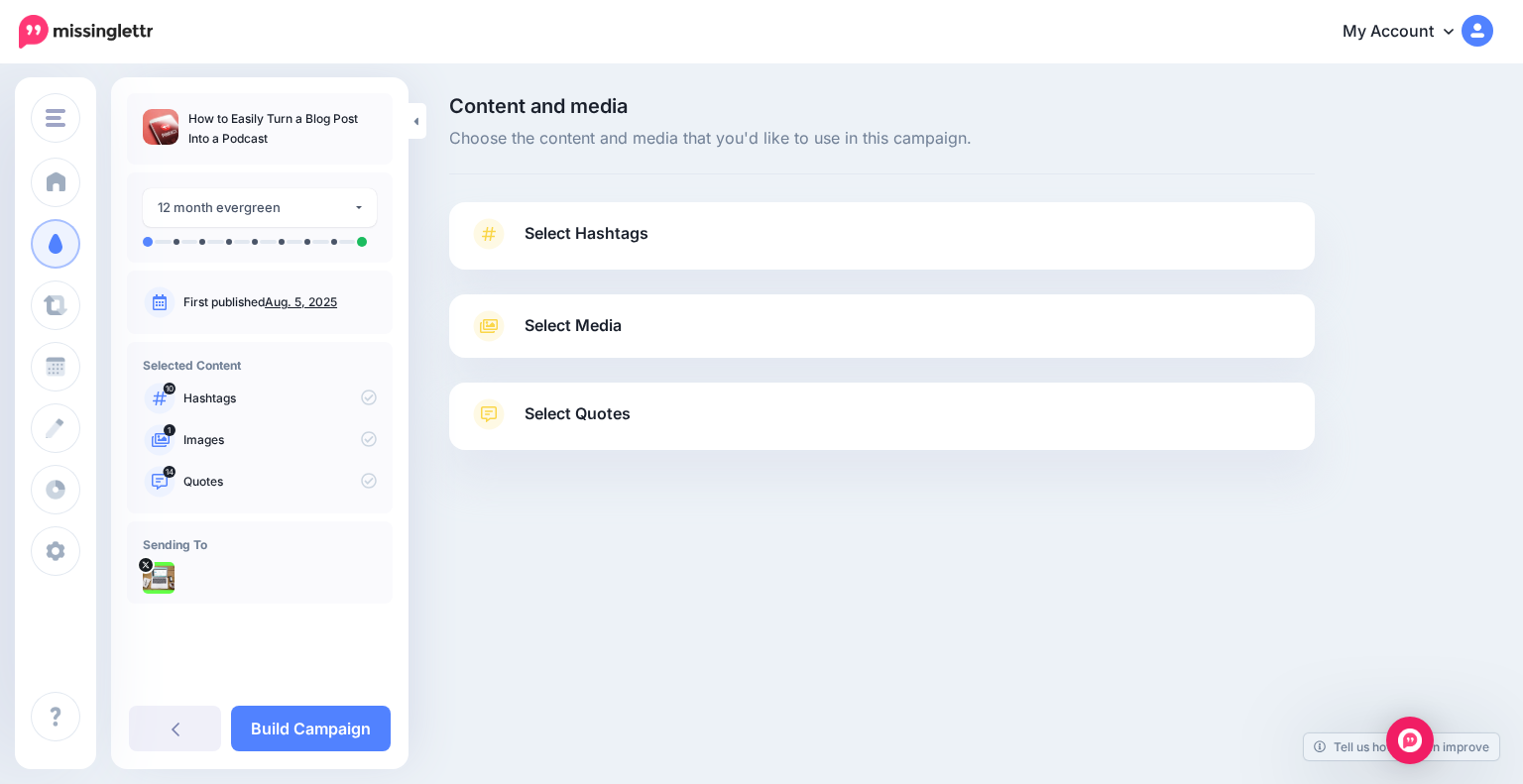 click on "Select Hashtags" at bounding box center [881, 244] 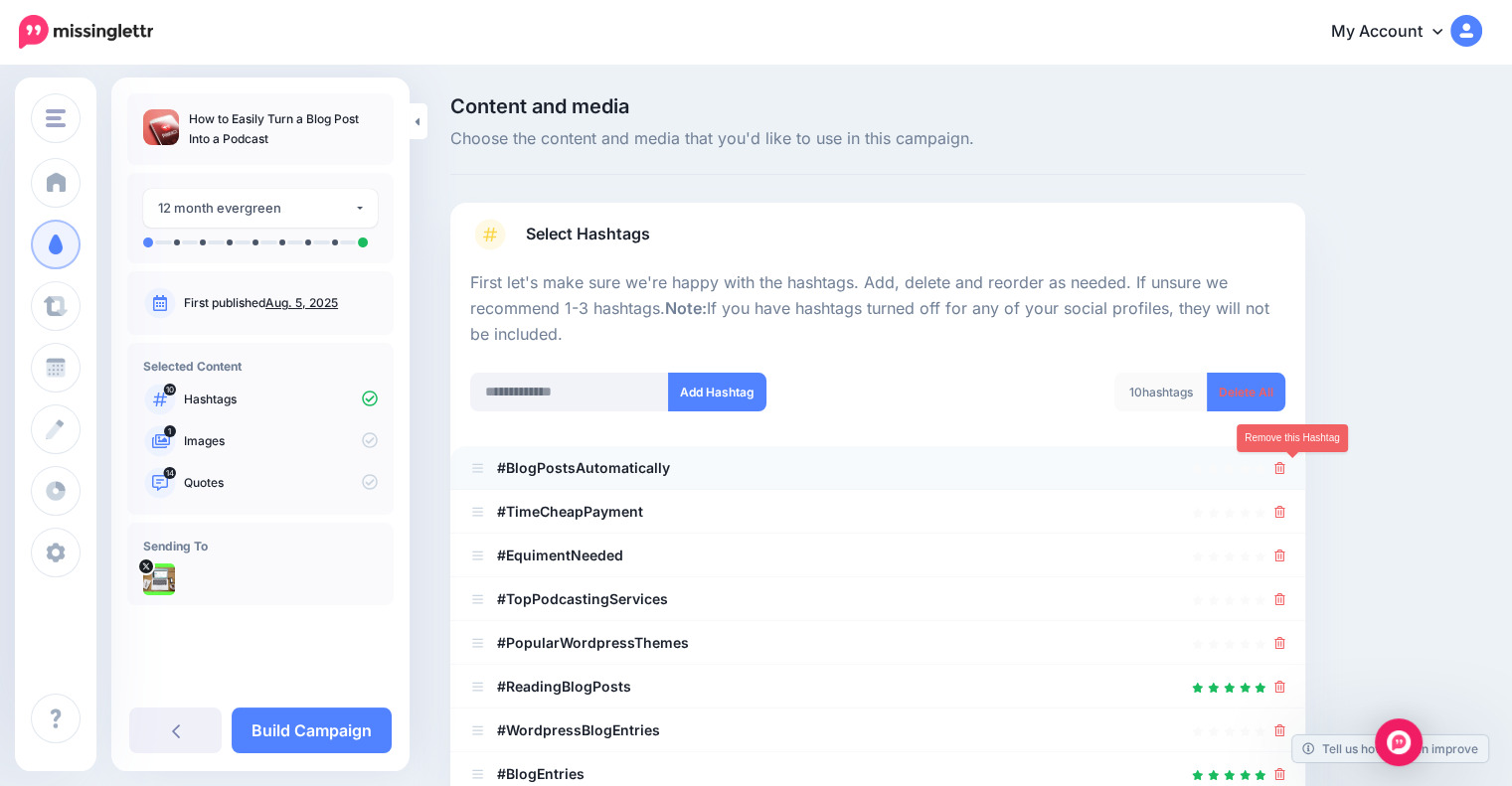 click 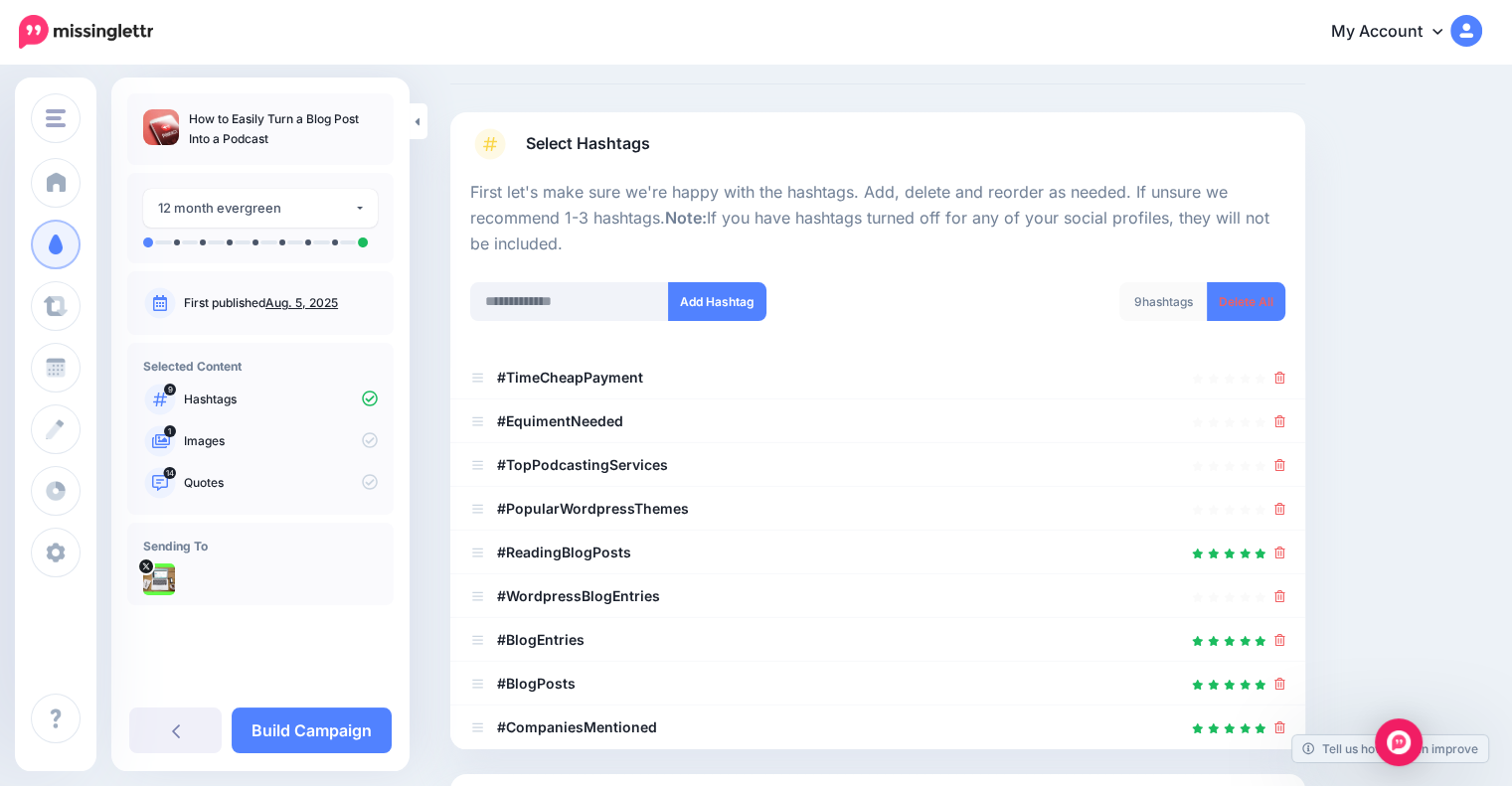 scroll, scrollTop: 99, scrollLeft: 0, axis: vertical 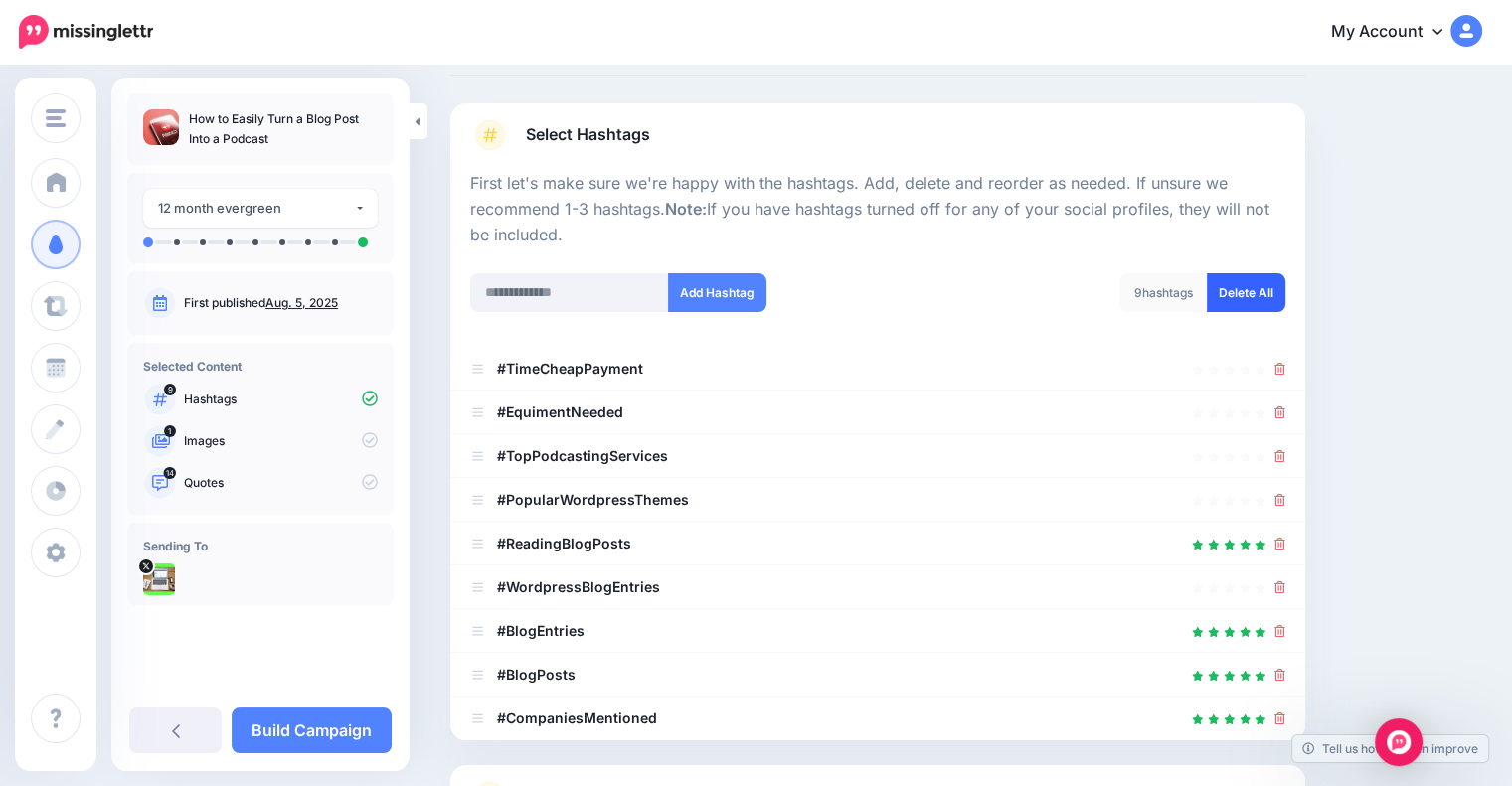 click on "Delete All" at bounding box center (1246, 292) 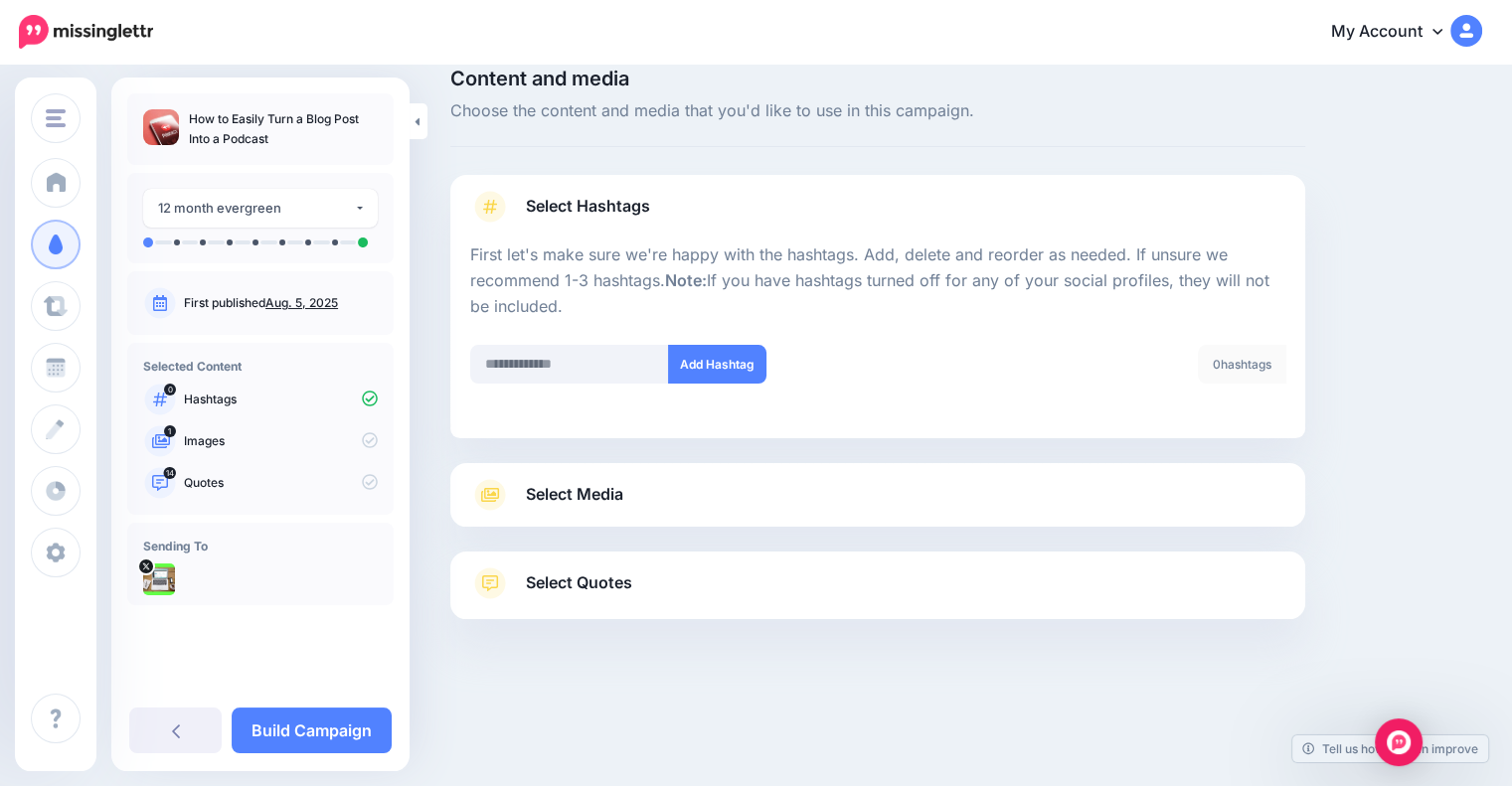scroll, scrollTop: 28, scrollLeft: 0, axis: vertical 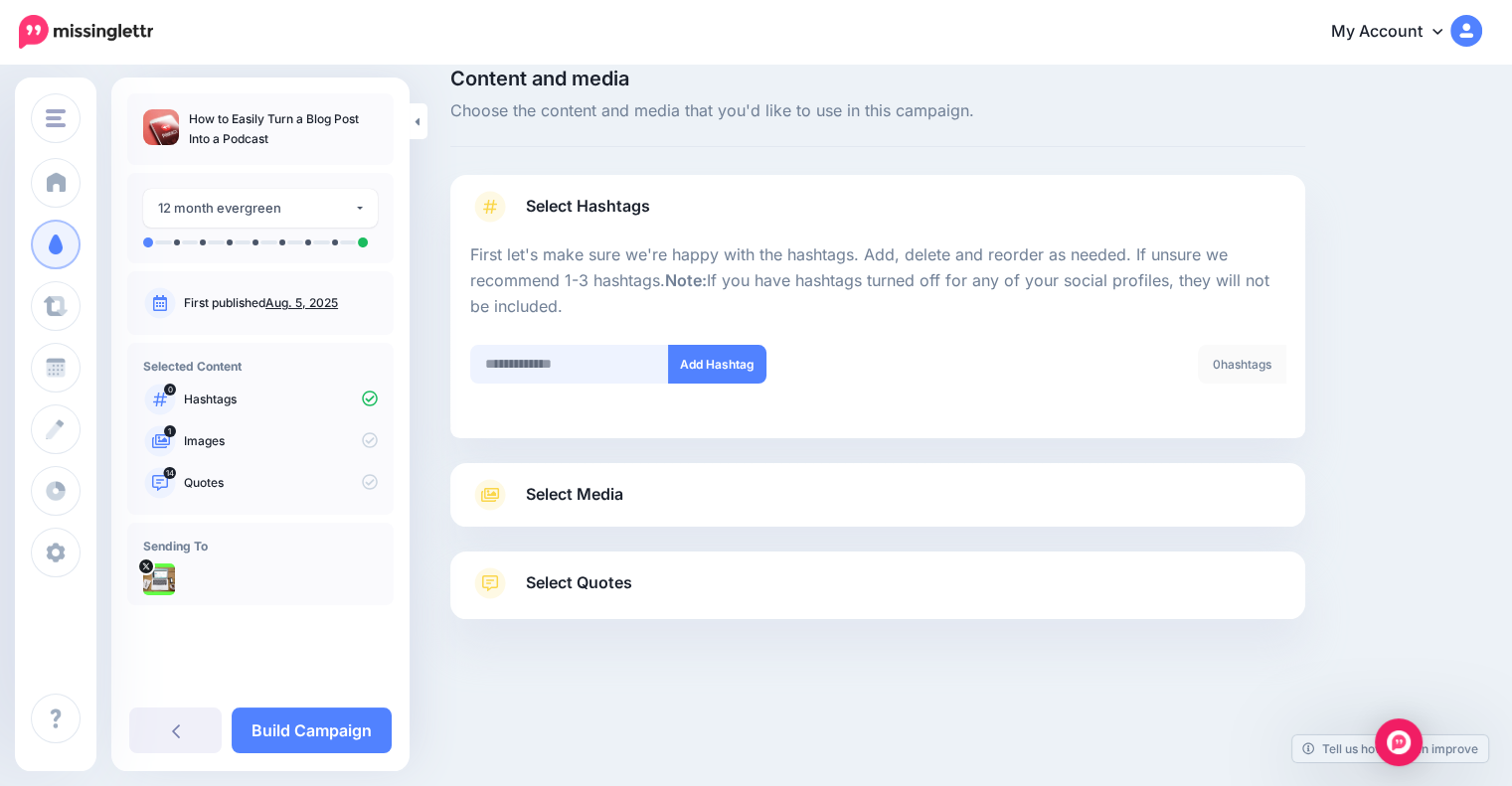click at bounding box center (570, 364) 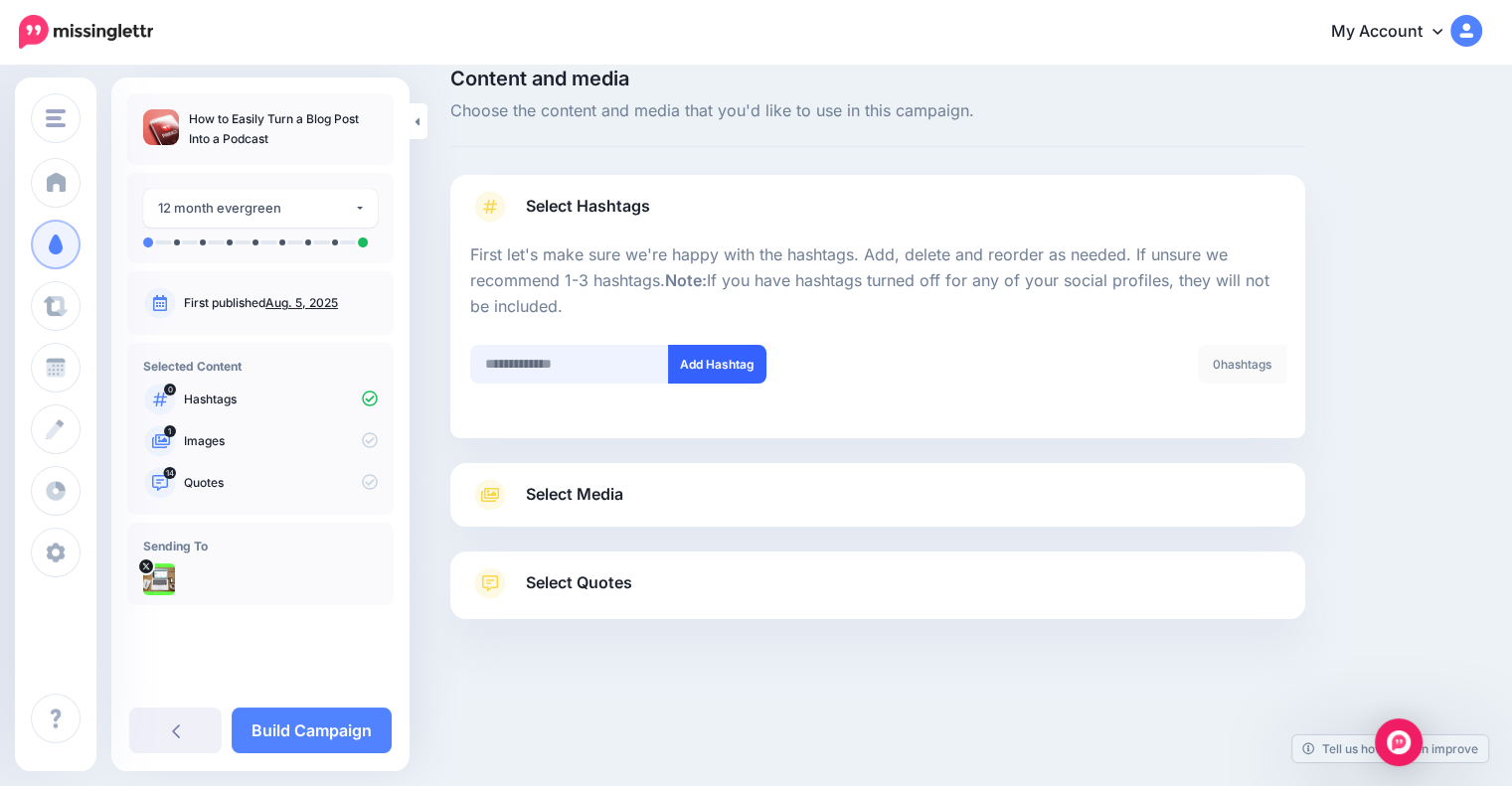 paste on "**********" 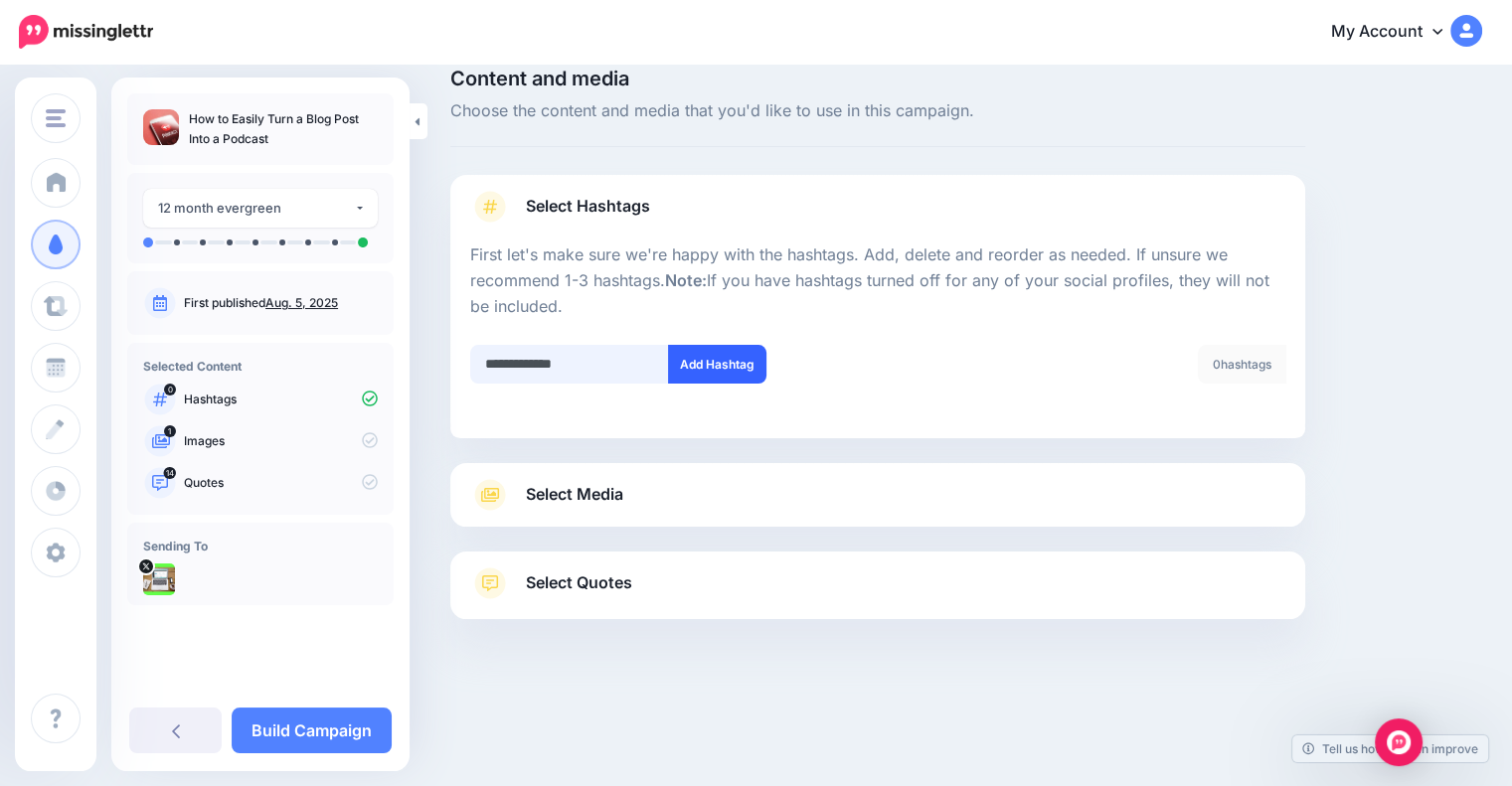 type on "**********" 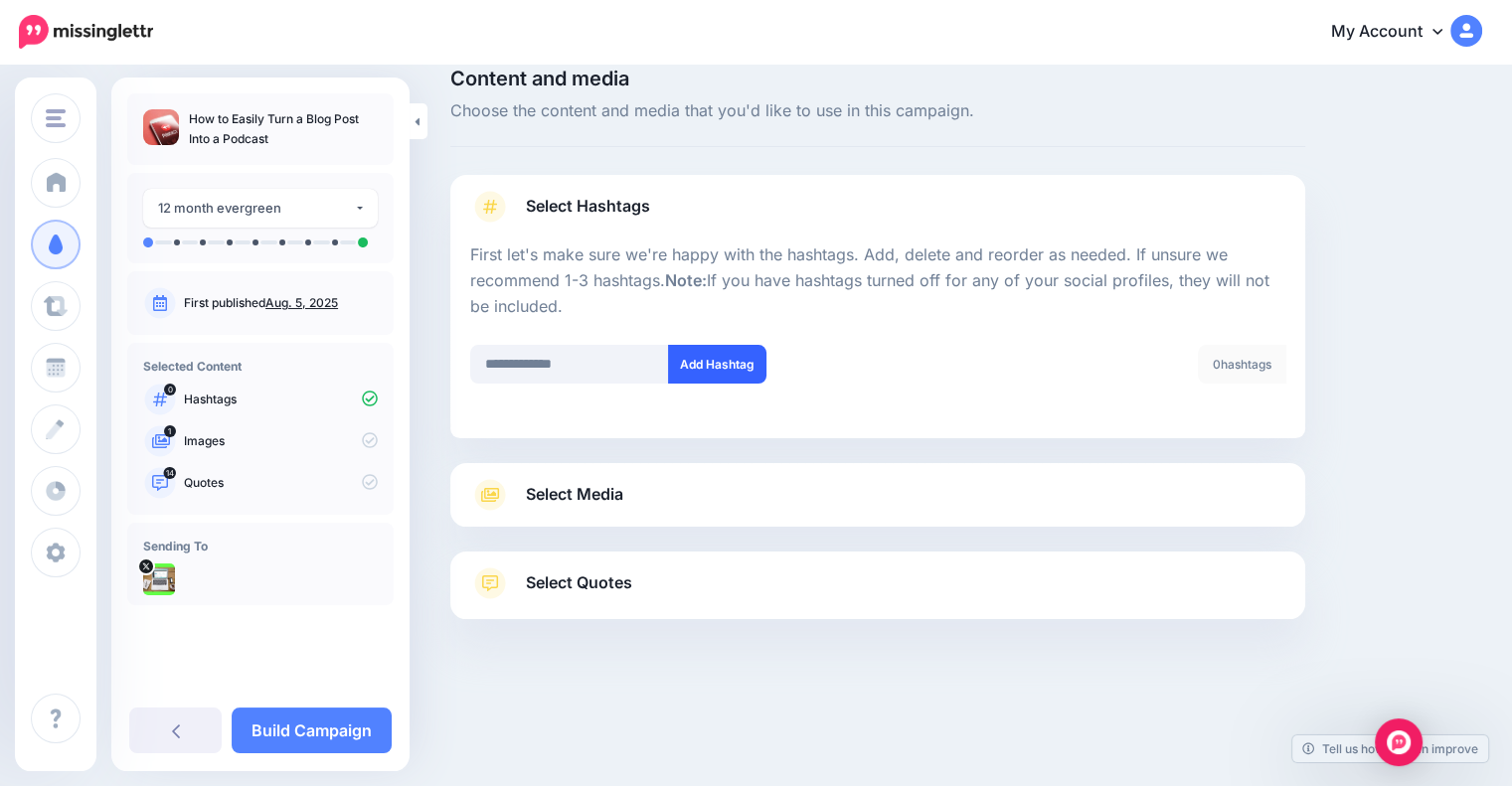 click on "Add Hashtag" at bounding box center (717, 364) 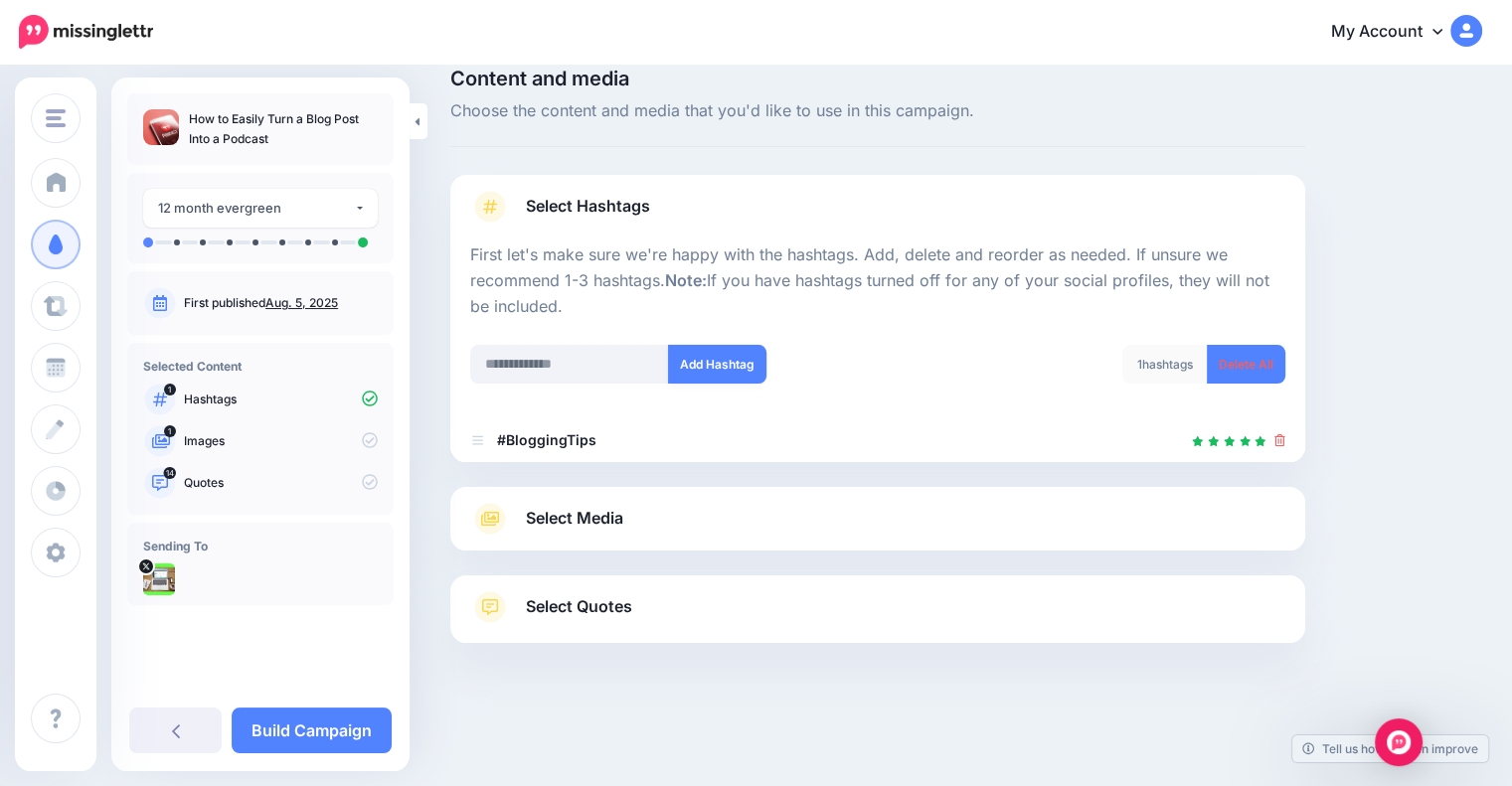 scroll, scrollTop: 41, scrollLeft: 0, axis: vertical 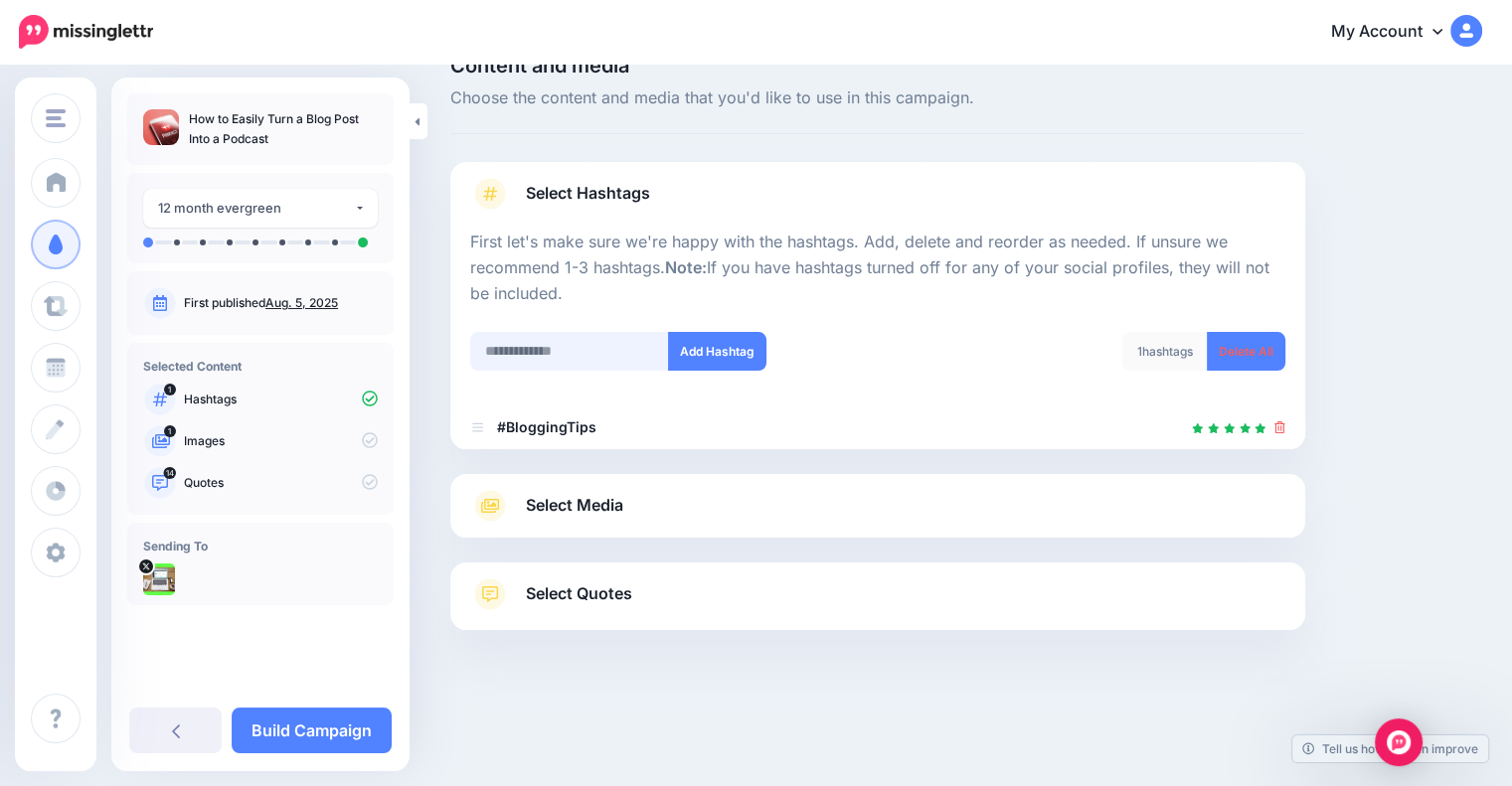 click at bounding box center (570, 351) 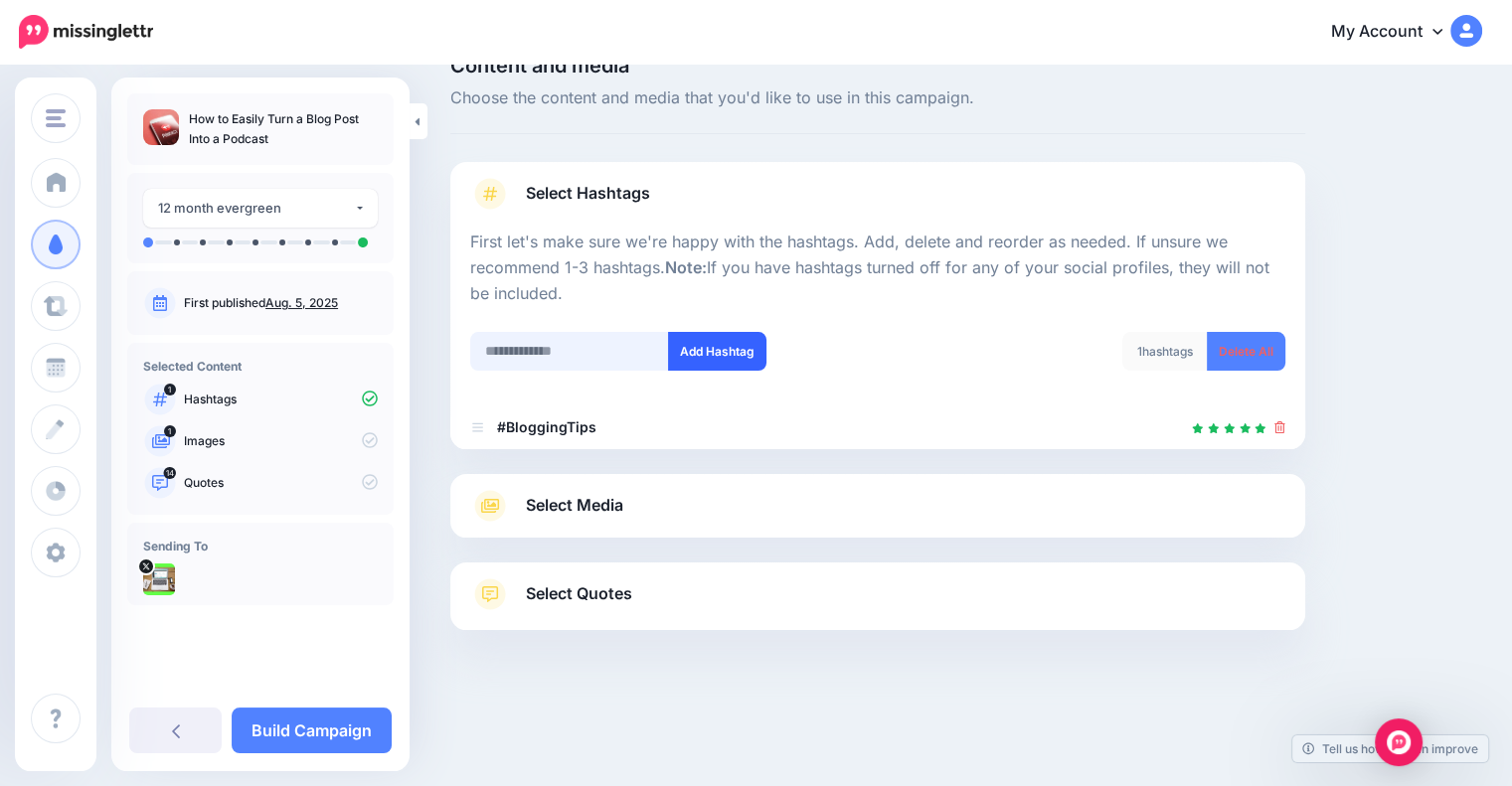 paste on "**********" 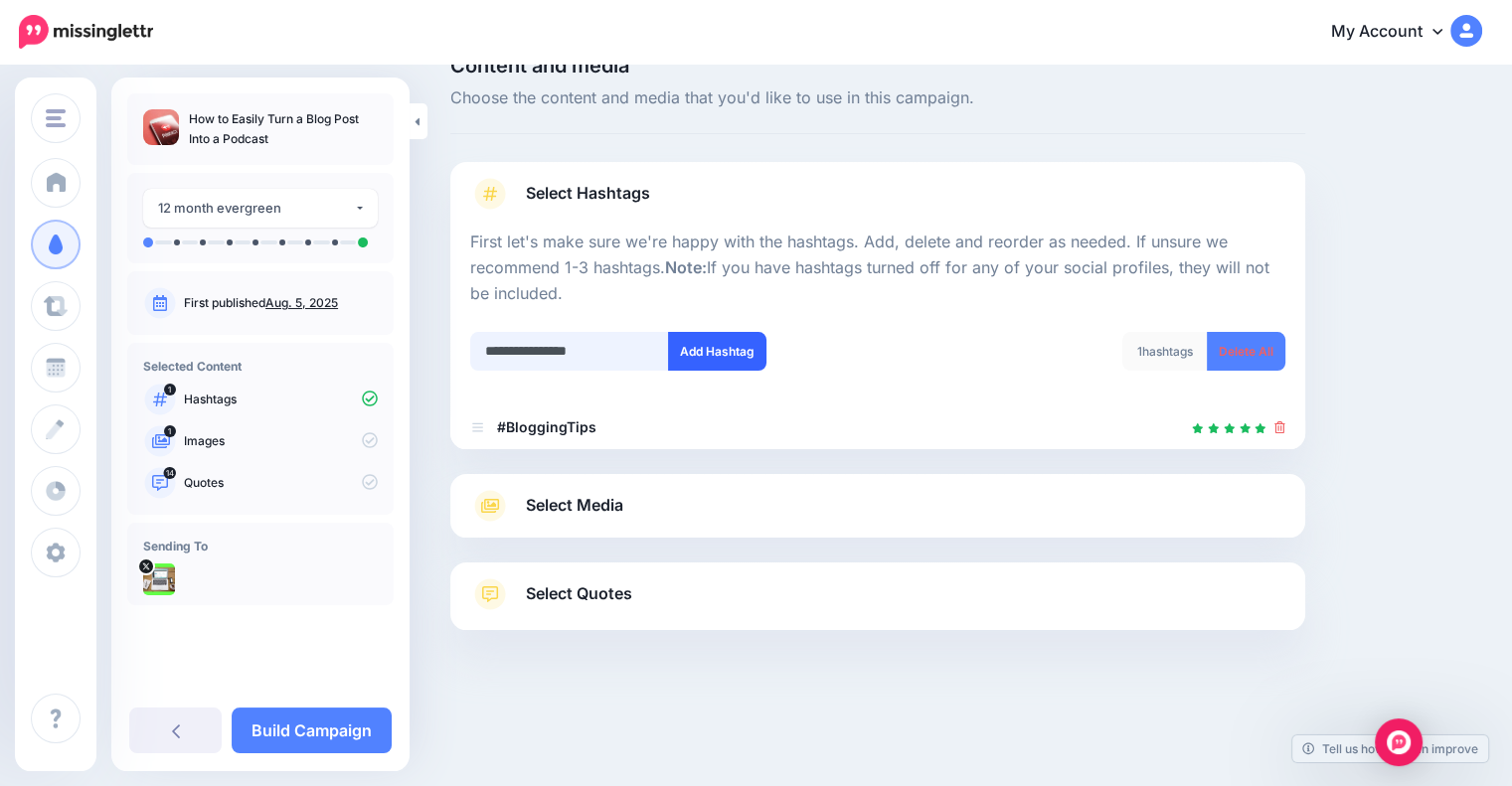 type on "**********" 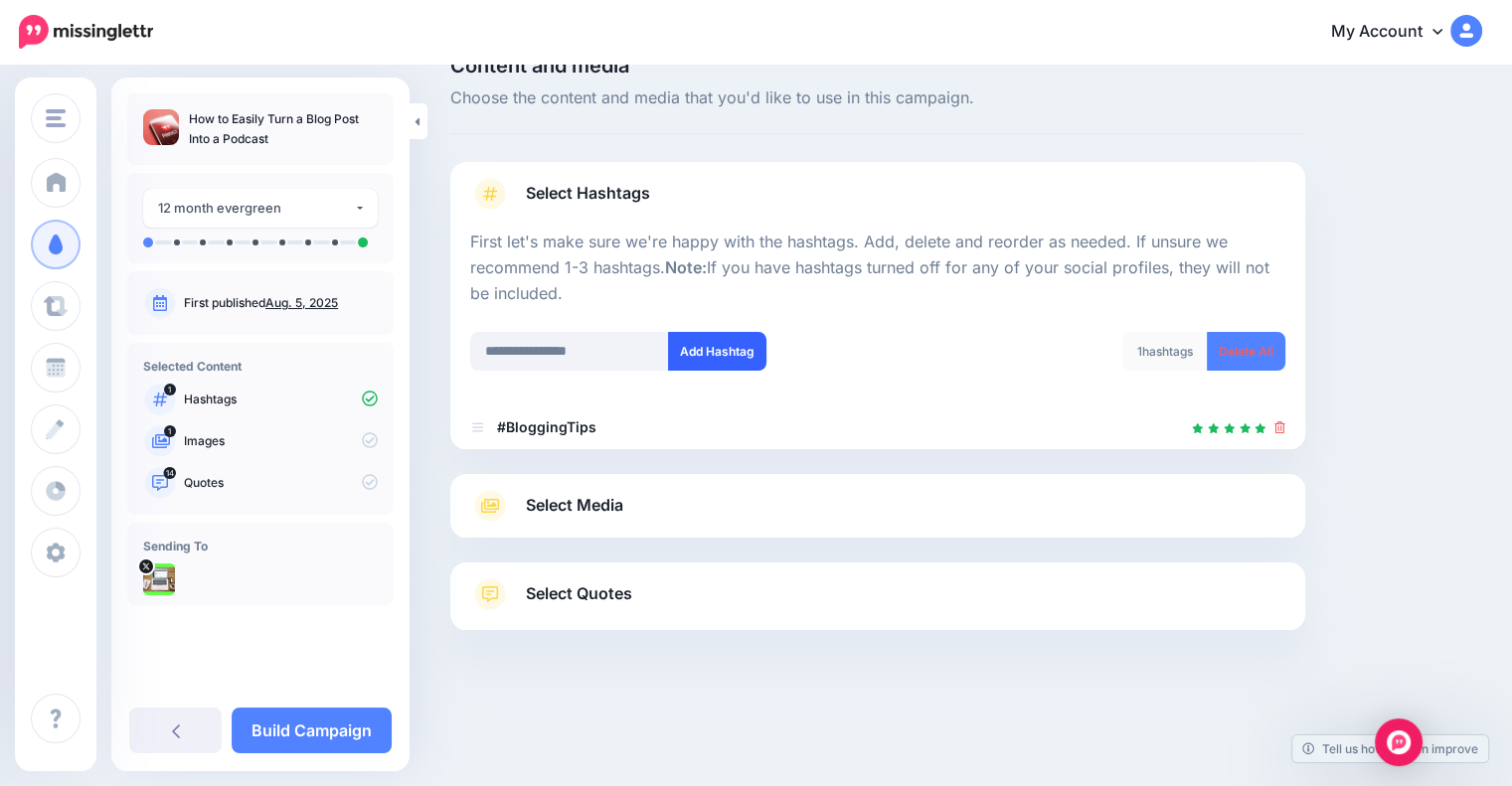 click on "Add Hashtag" at bounding box center [717, 351] 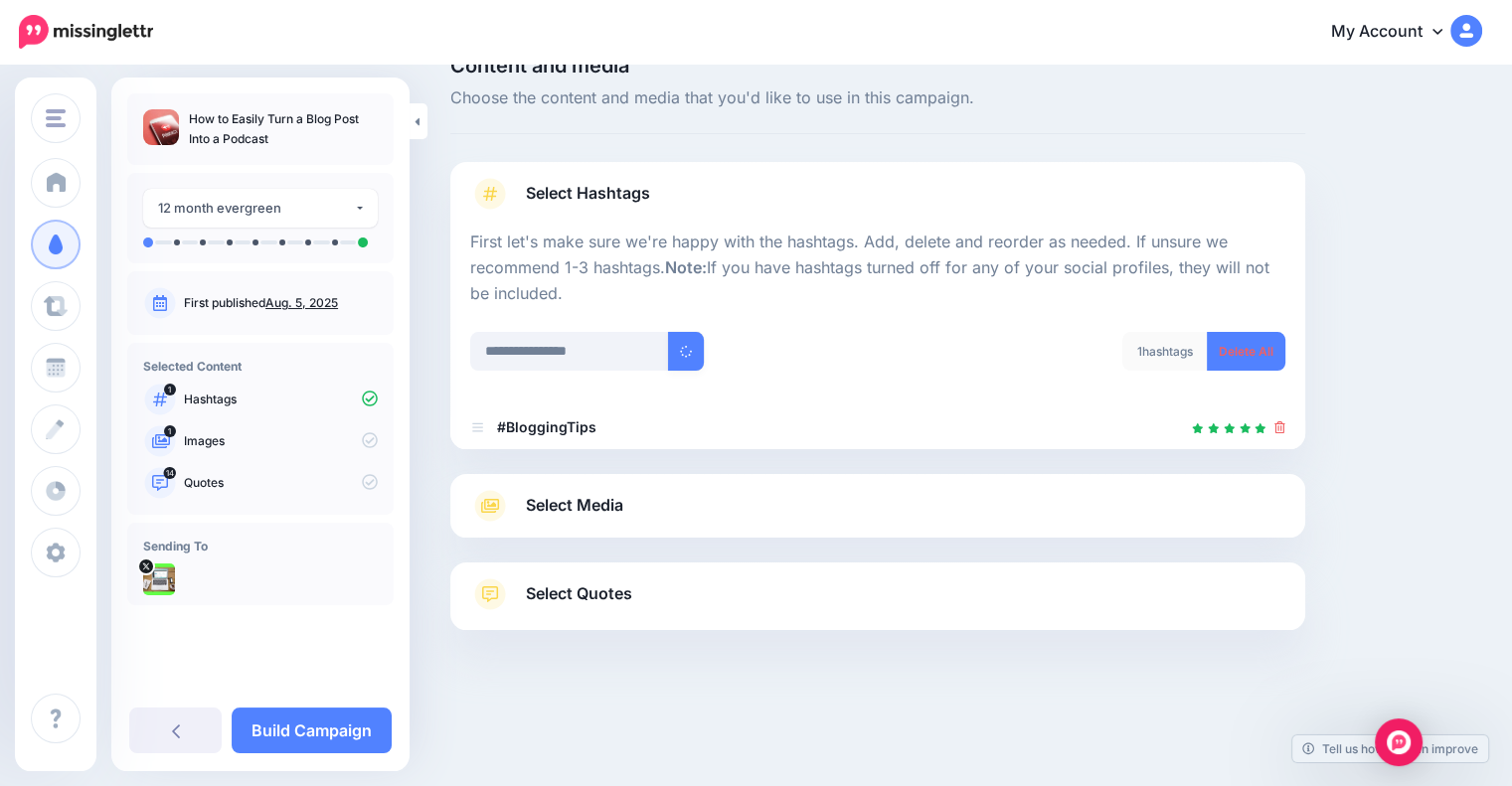 type 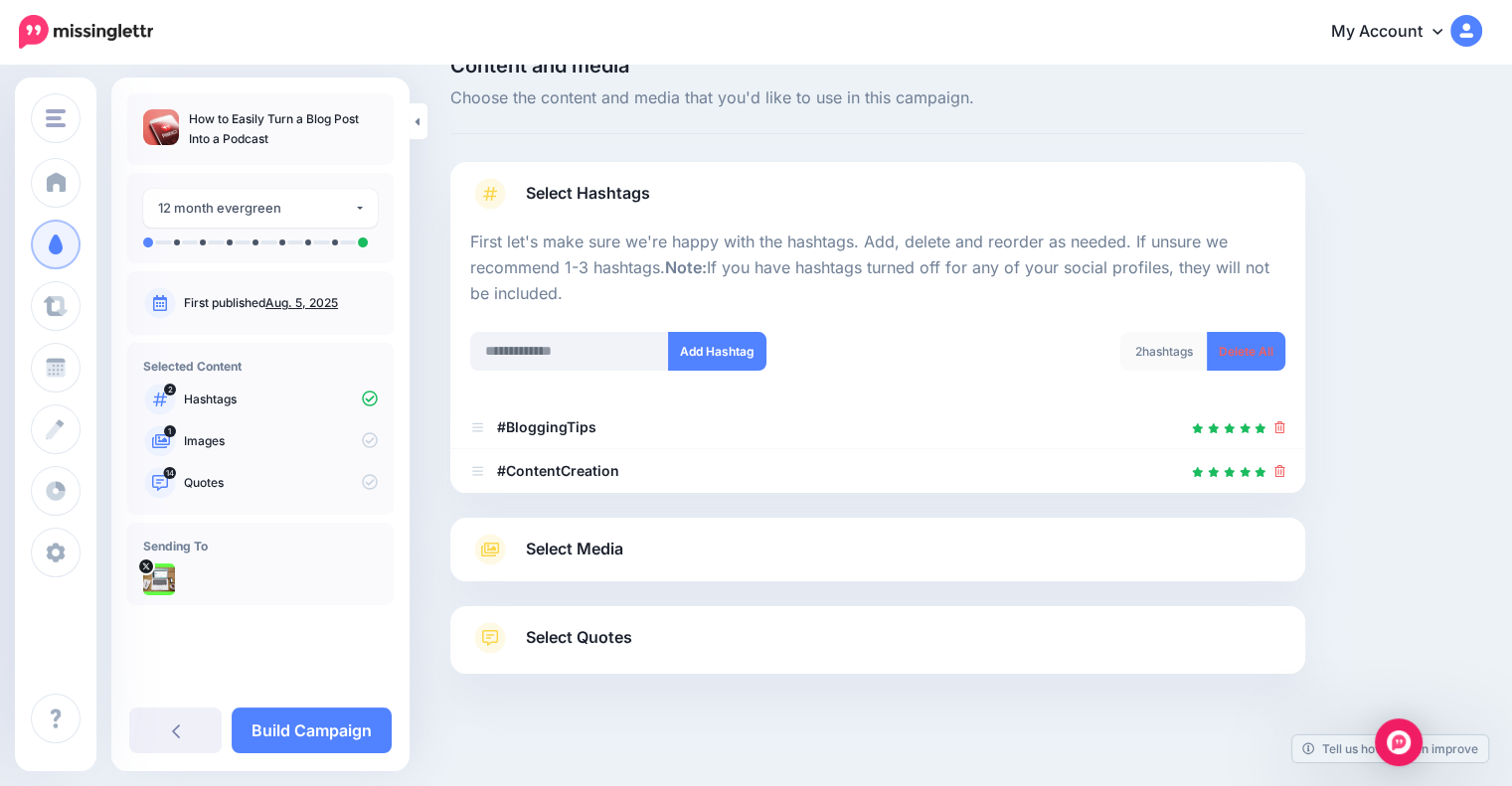 scroll, scrollTop: 84, scrollLeft: 0, axis: vertical 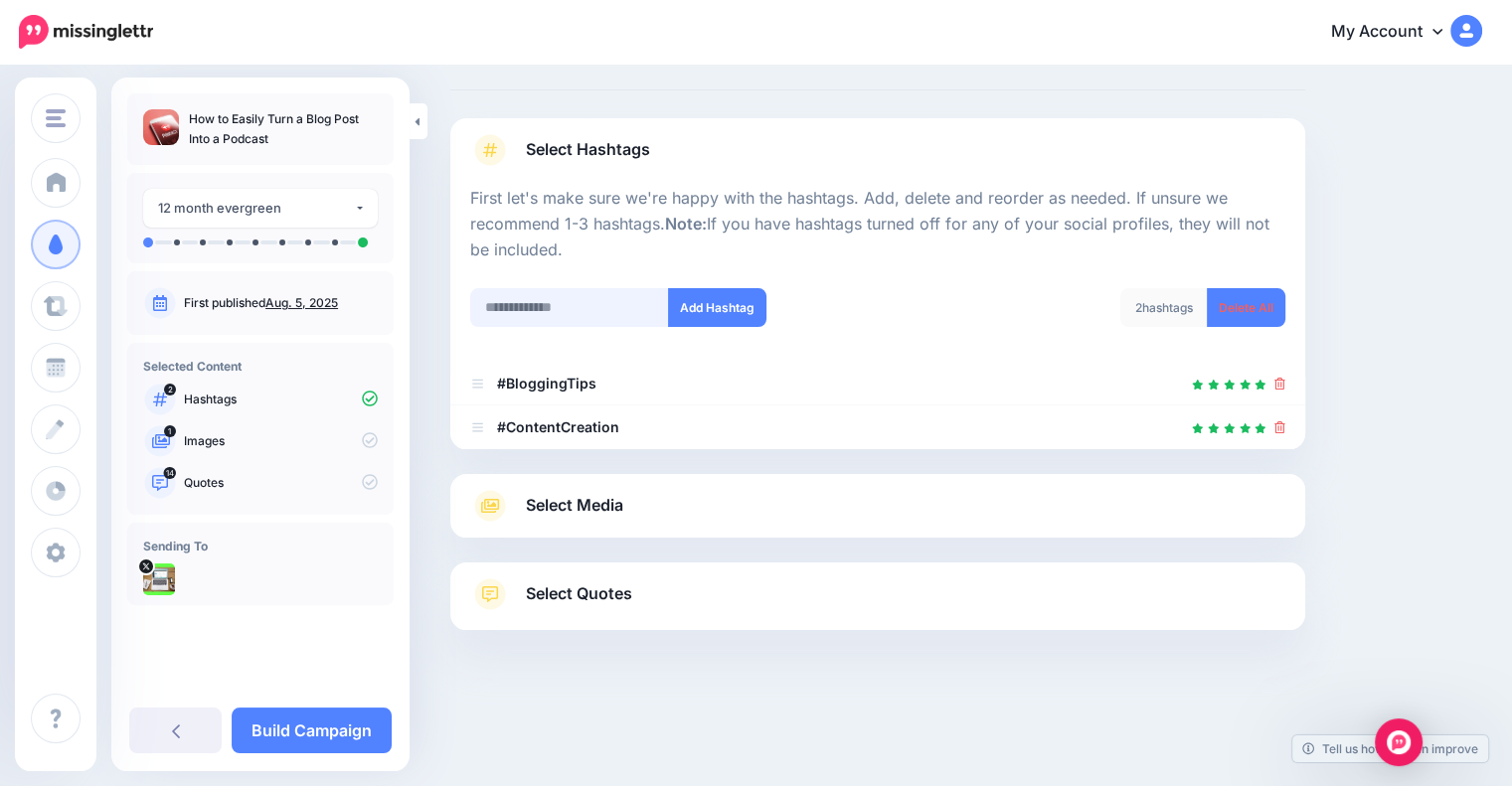 click at bounding box center [570, 307] 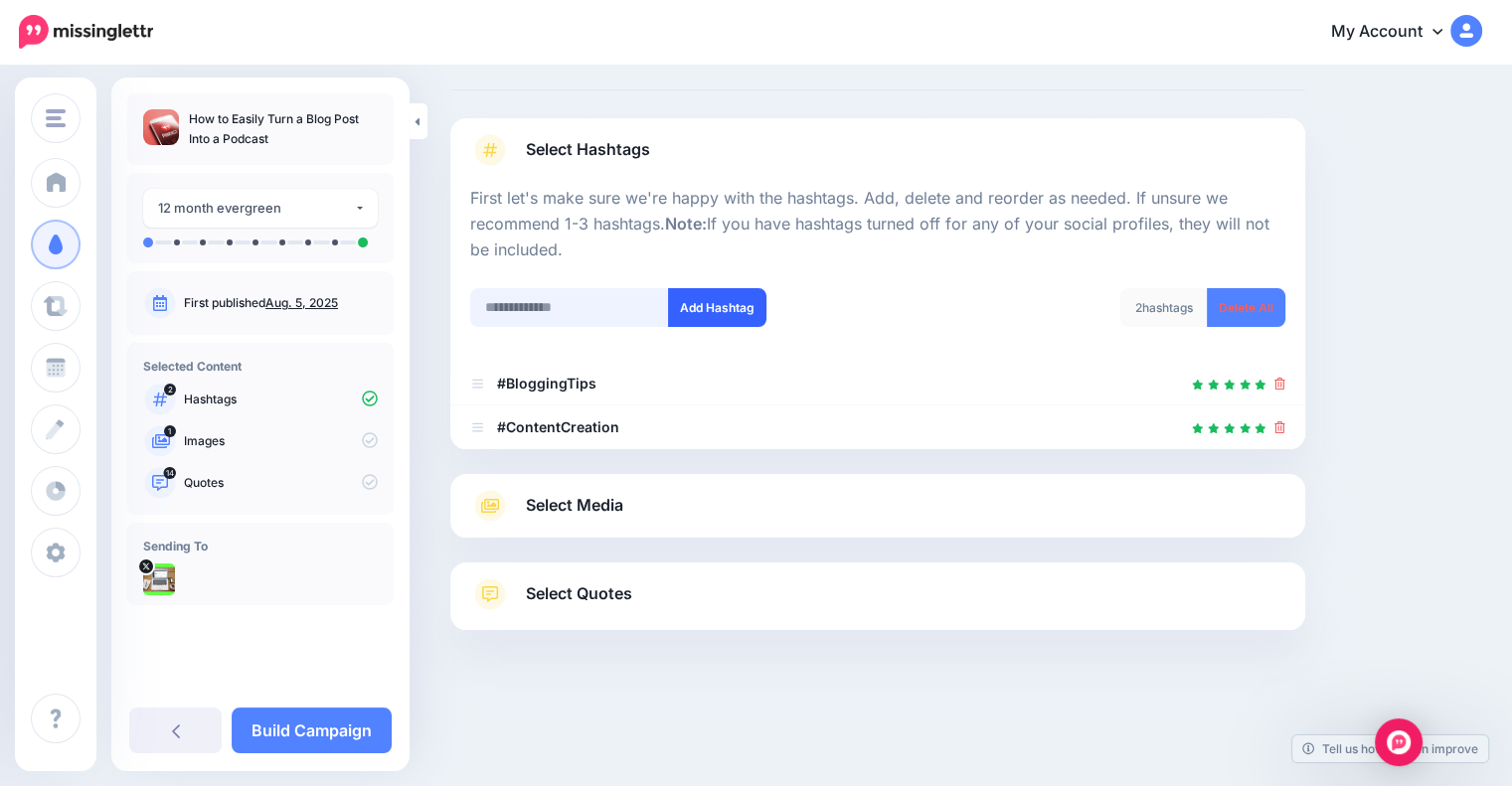 paste on "********" 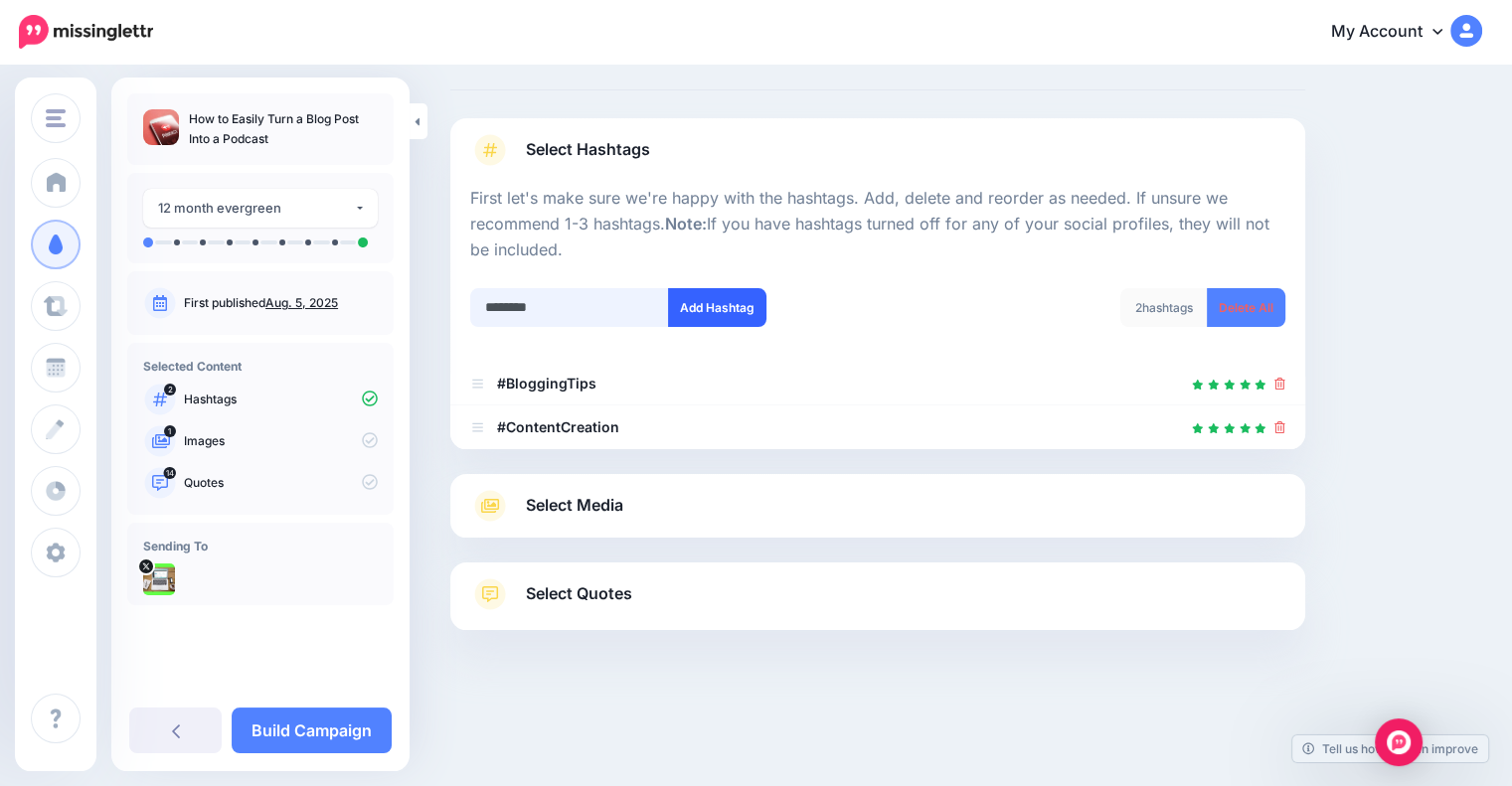 type on "********" 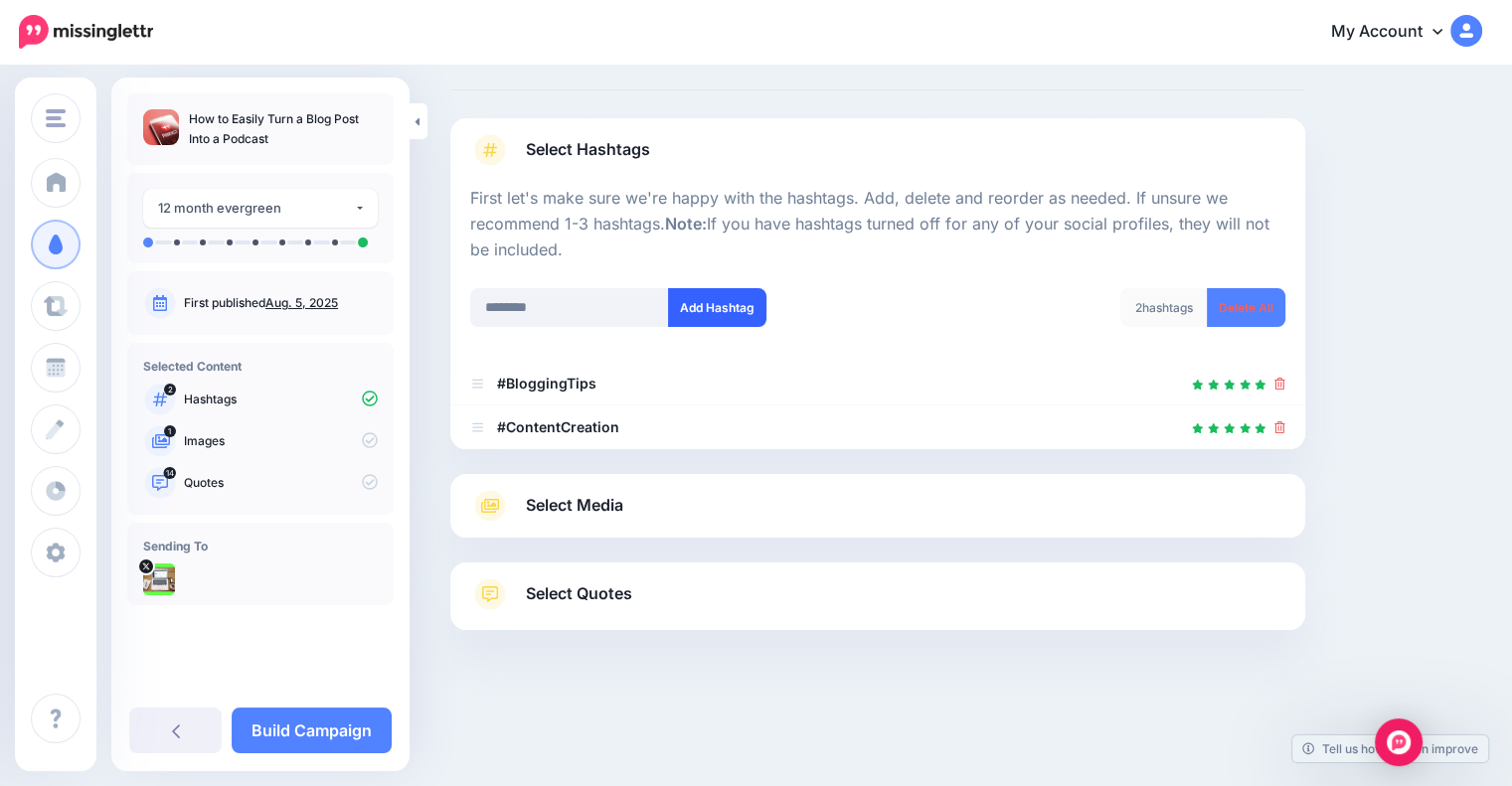 click on "Add Hashtag" at bounding box center [717, 307] 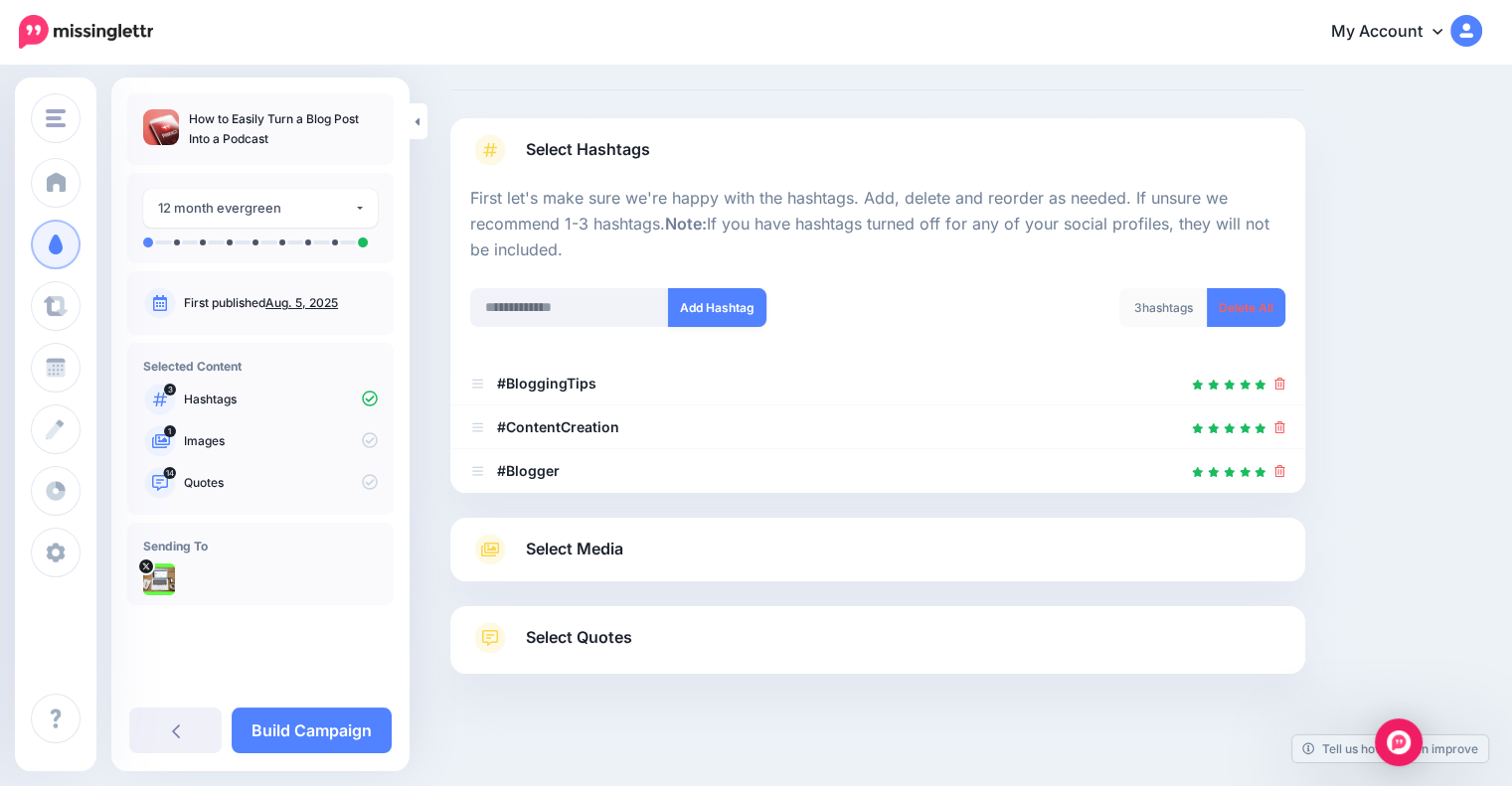scroll, scrollTop: 128, scrollLeft: 0, axis: vertical 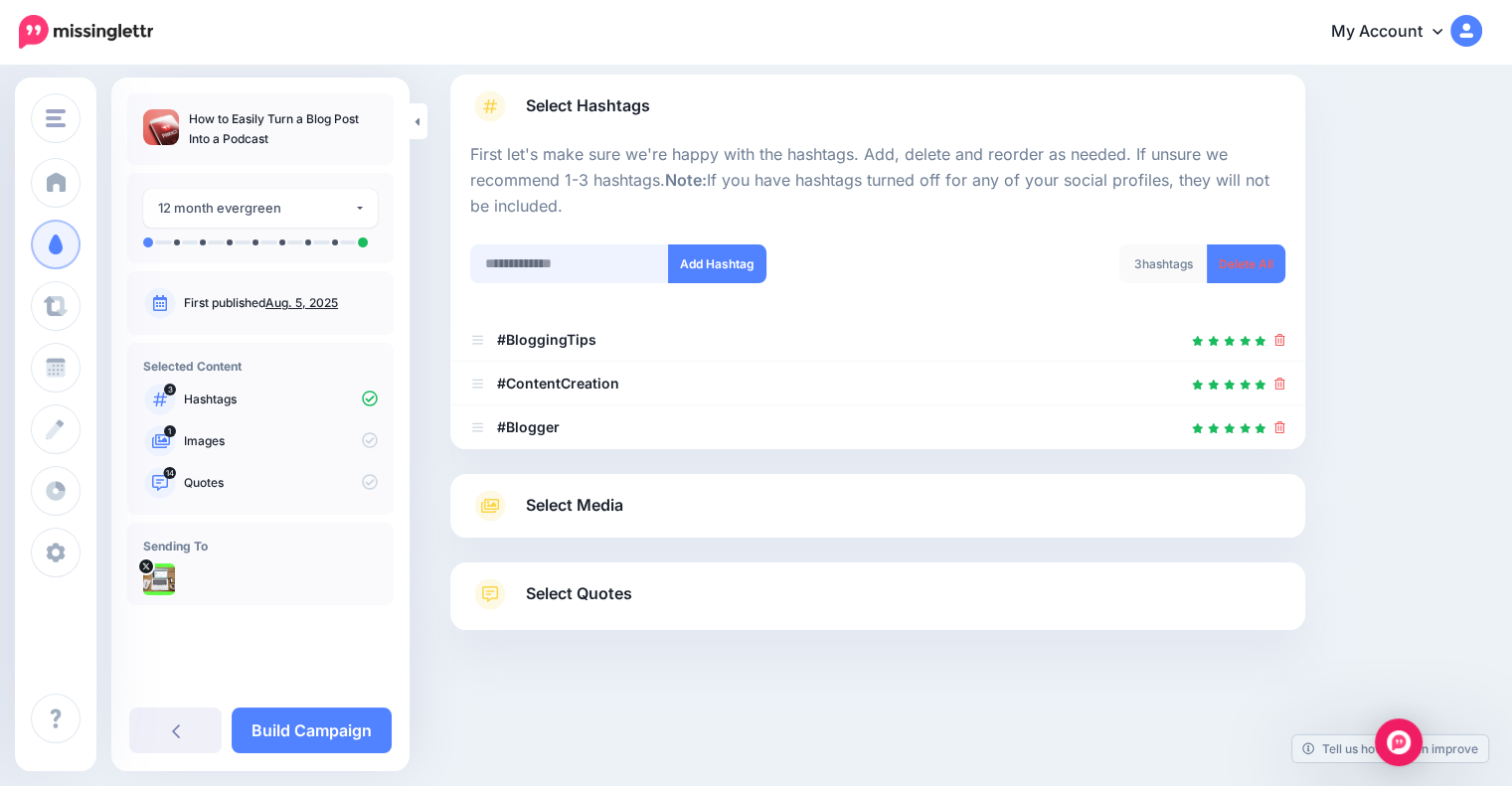 click at bounding box center (570, 263) 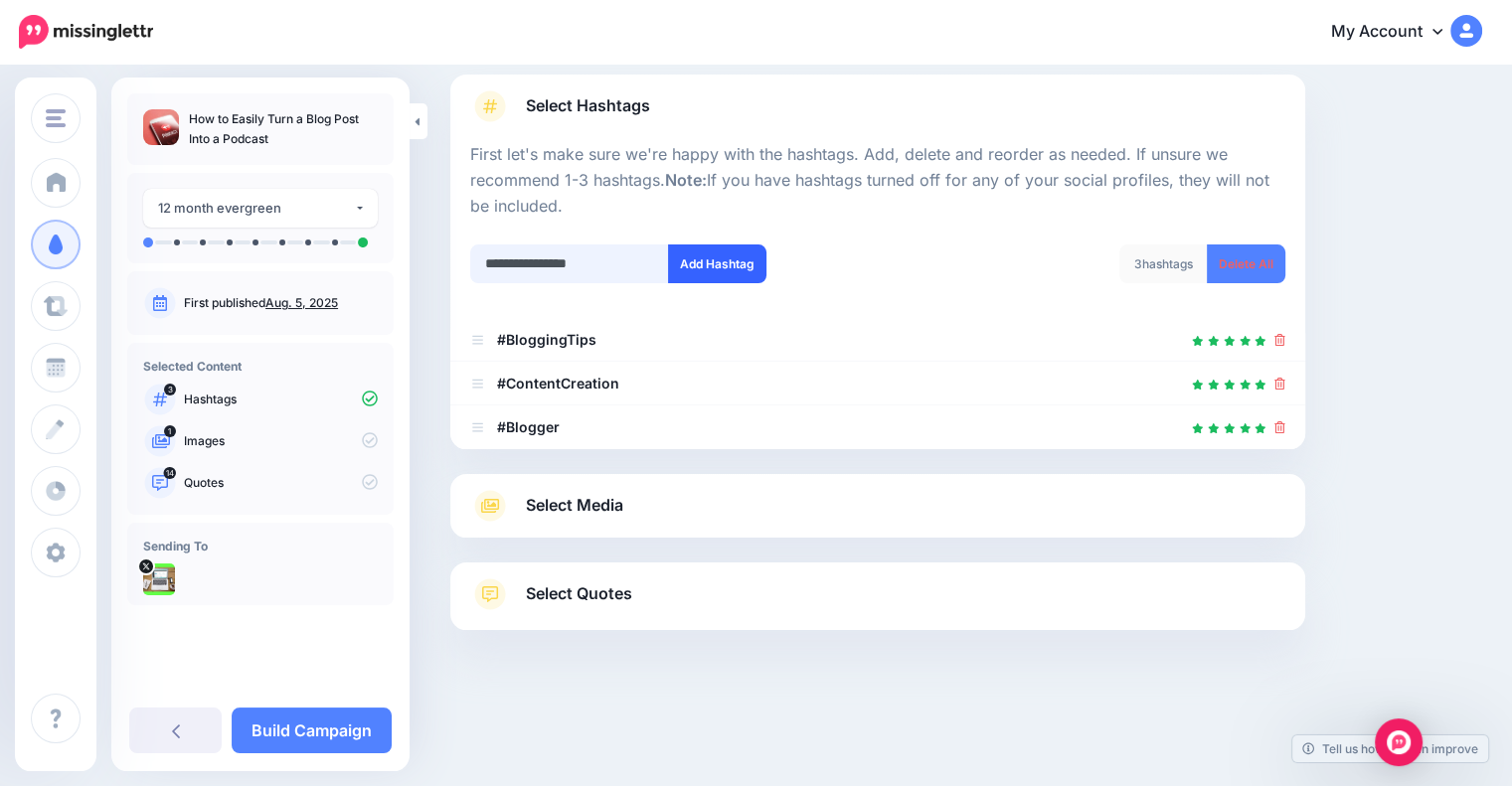 type on "**********" 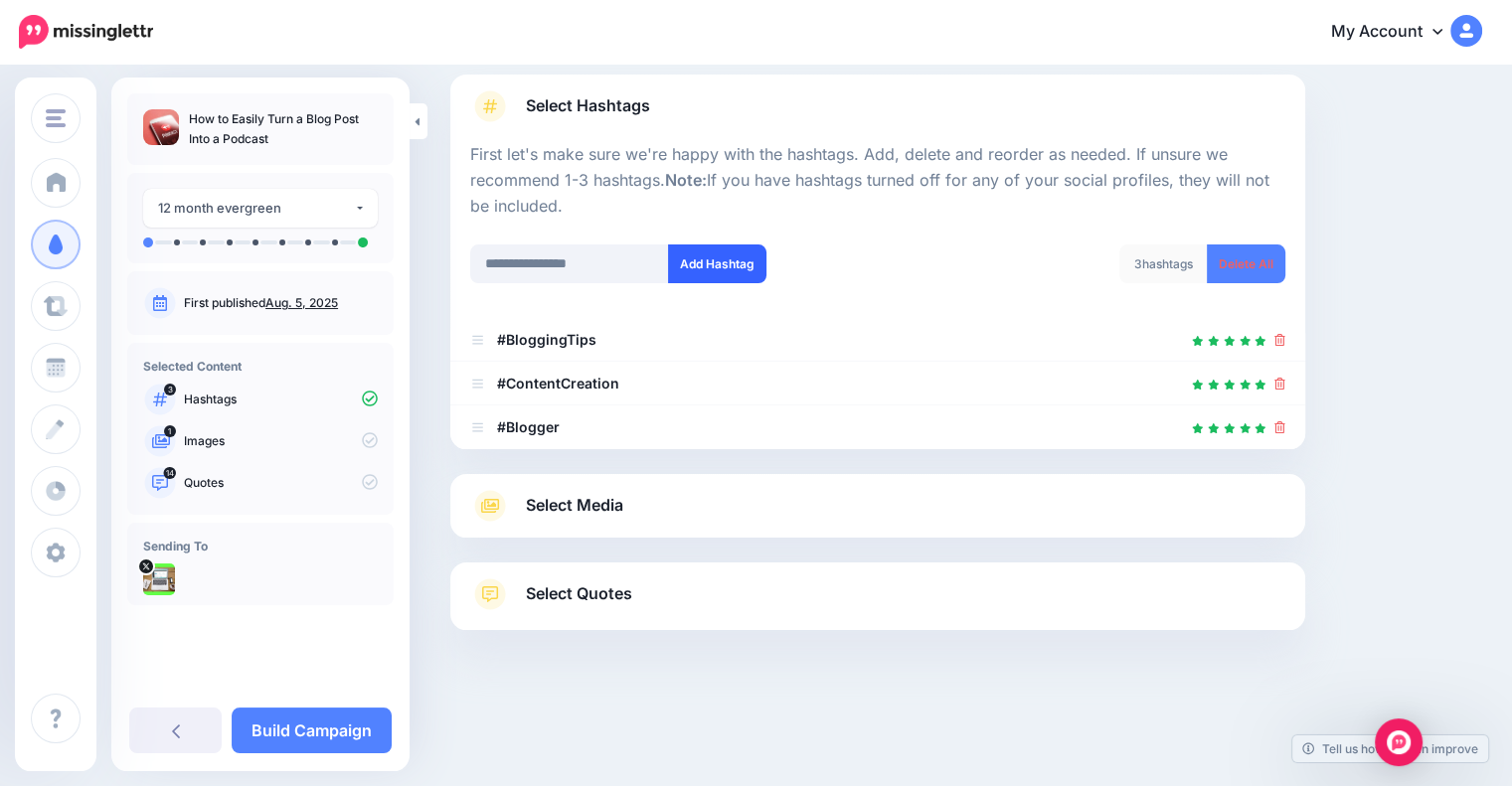 click on "Add Hashtag" at bounding box center [717, 263] 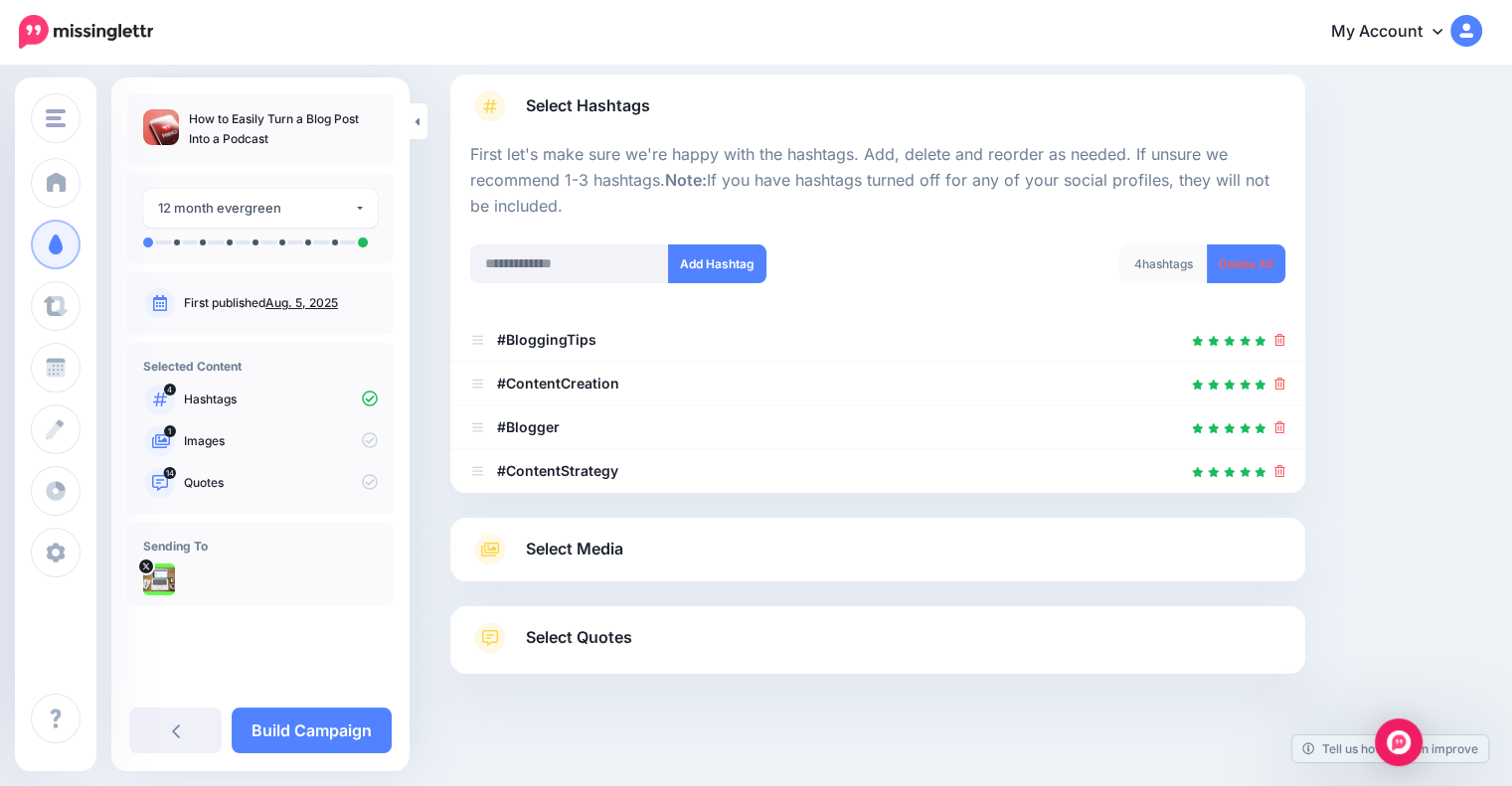 scroll, scrollTop: 172, scrollLeft: 0, axis: vertical 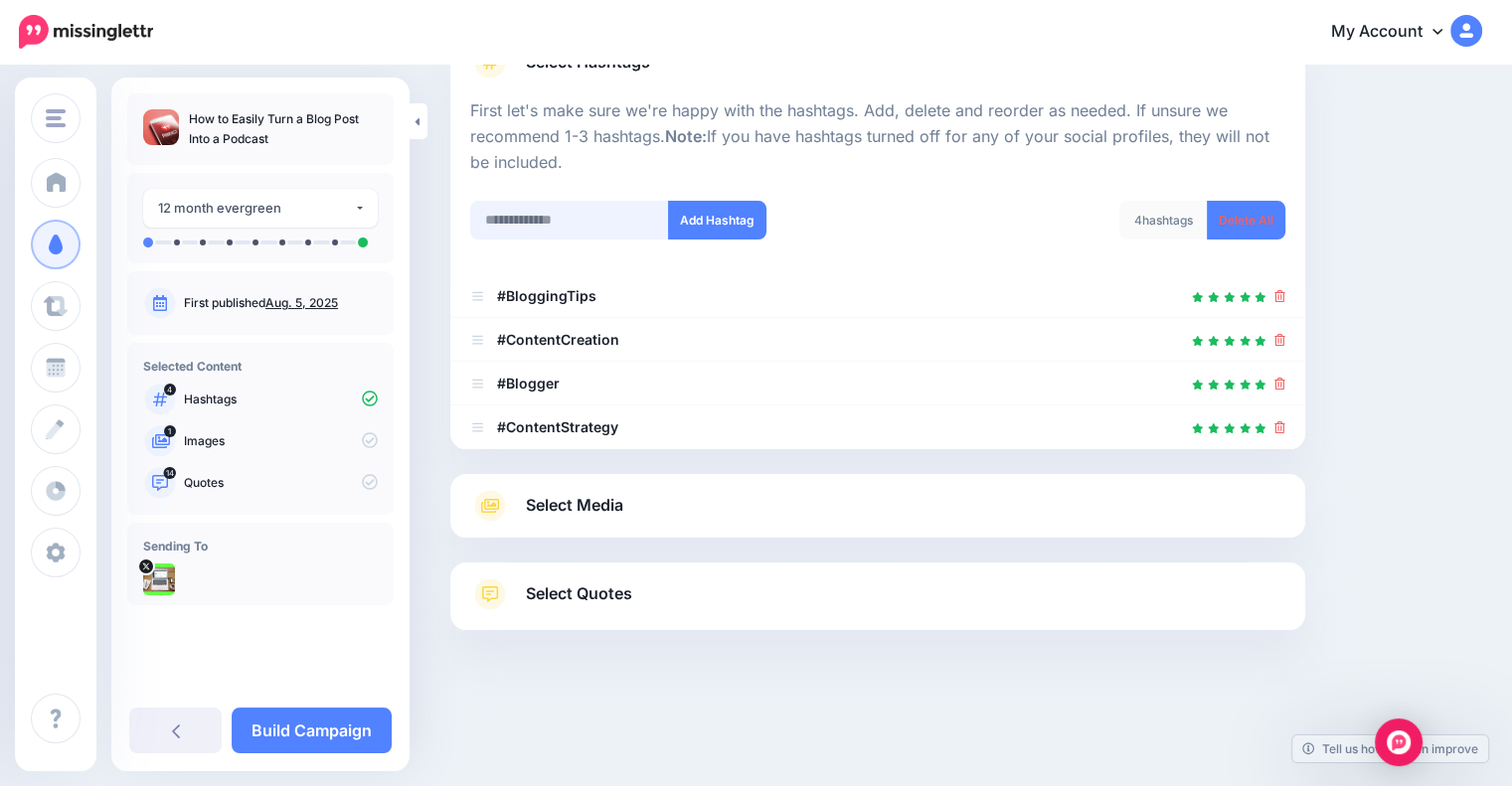 click at bounding box center [570, 220] 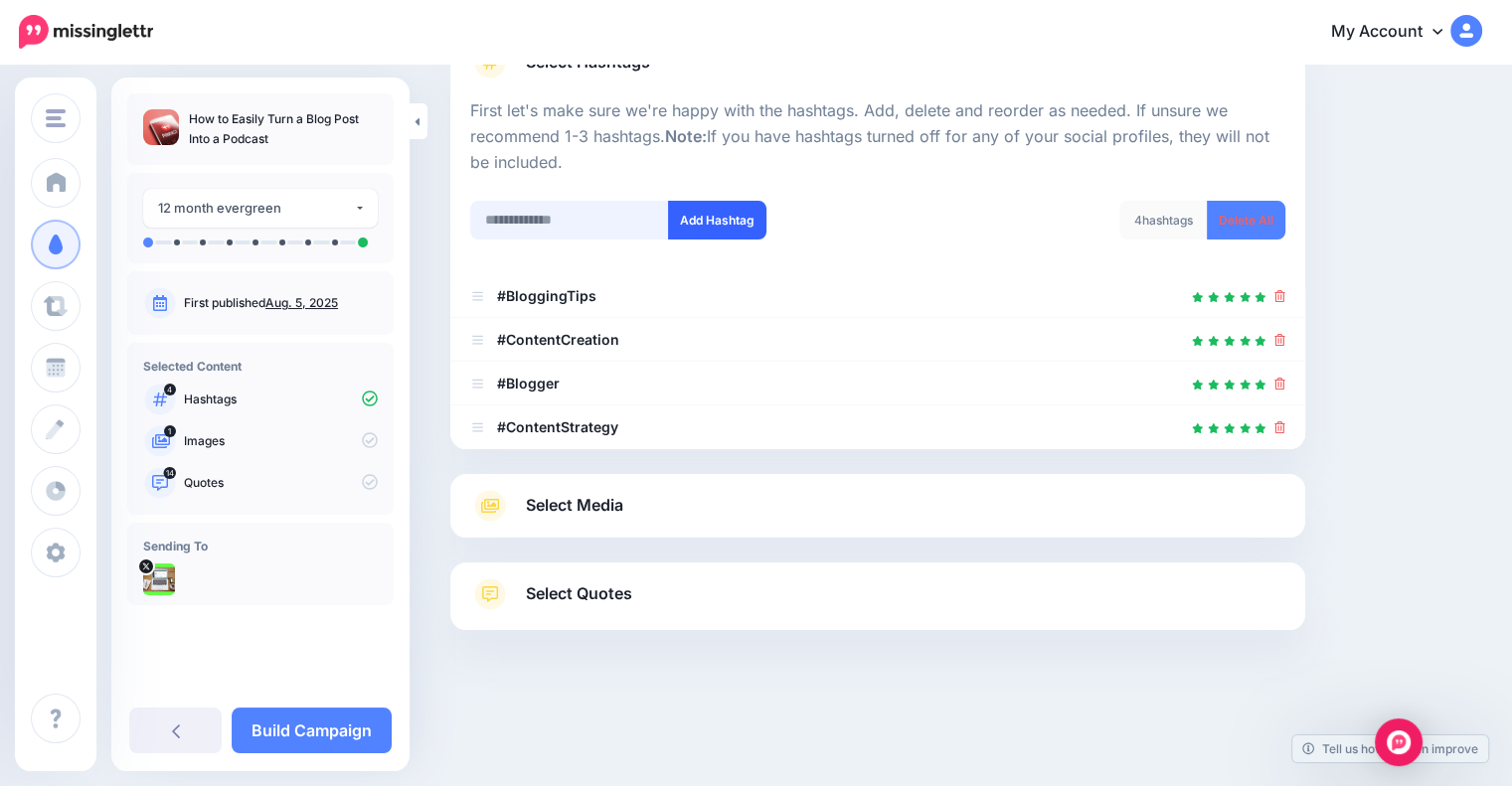 paste on "**********" 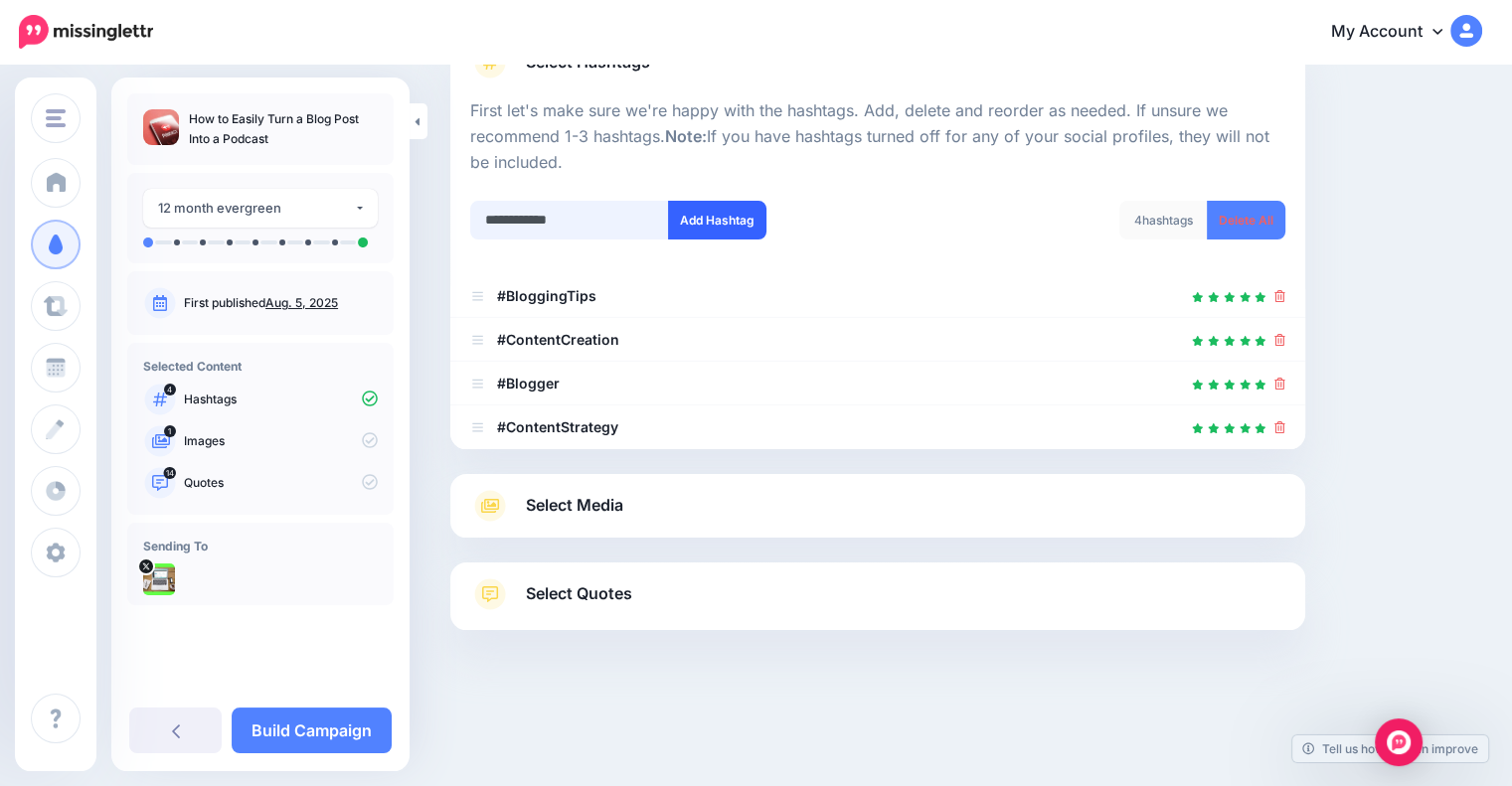 type on "**********" 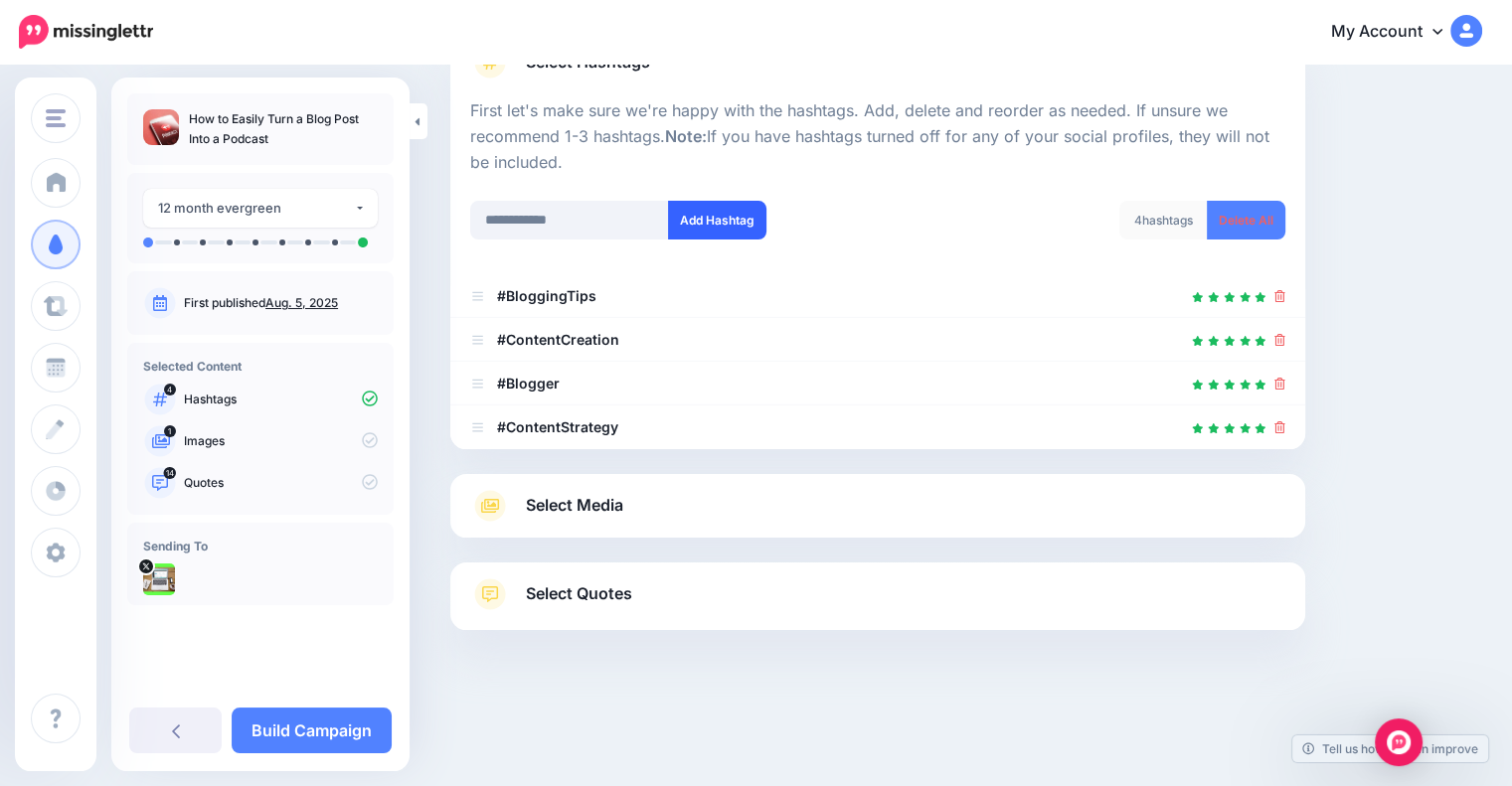 click on "Add Hashtag" at bounding box center [717, 220] 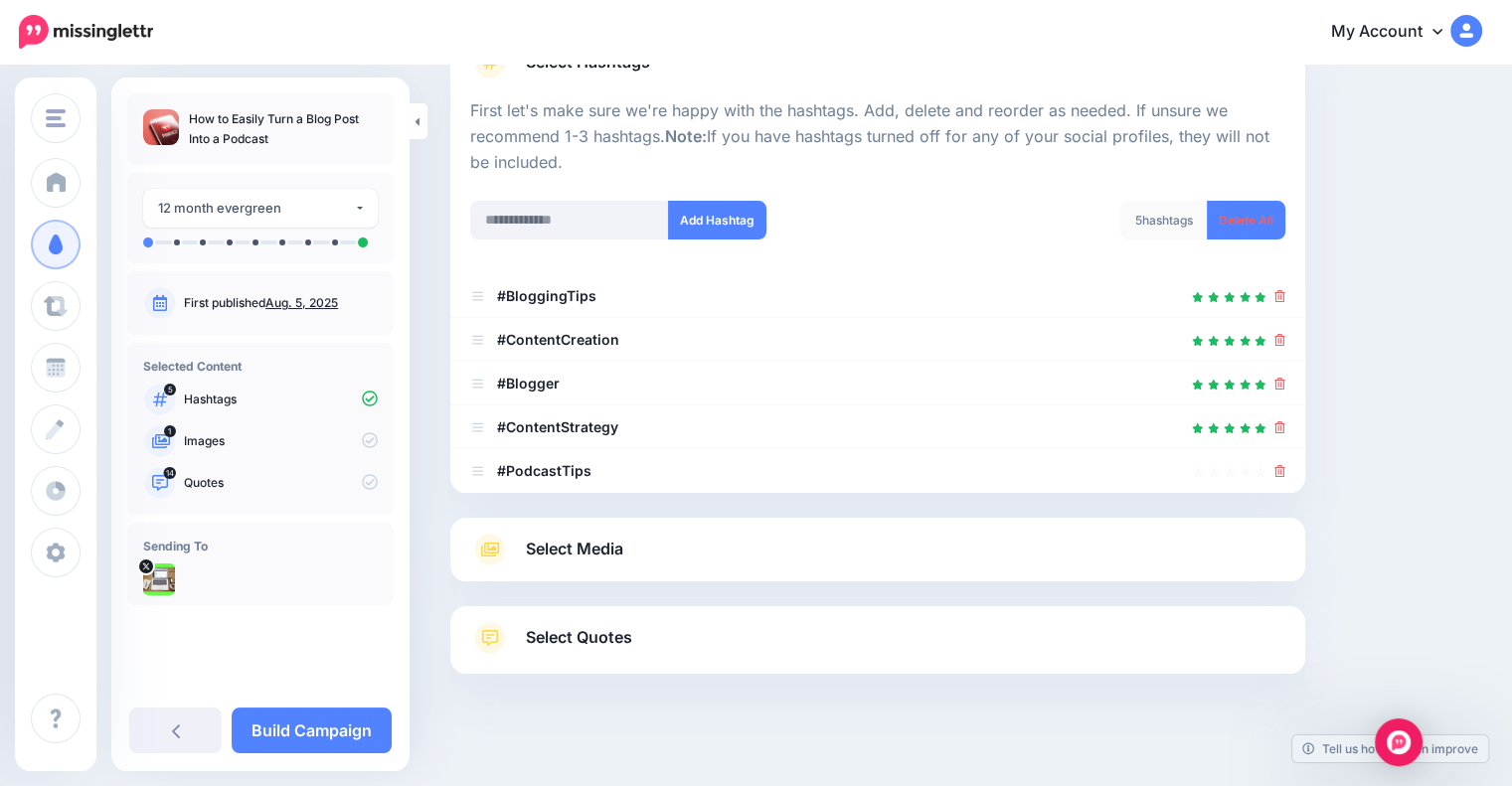 scroll, scrollTop: 216, scrollLeft: 0, axis: vertical 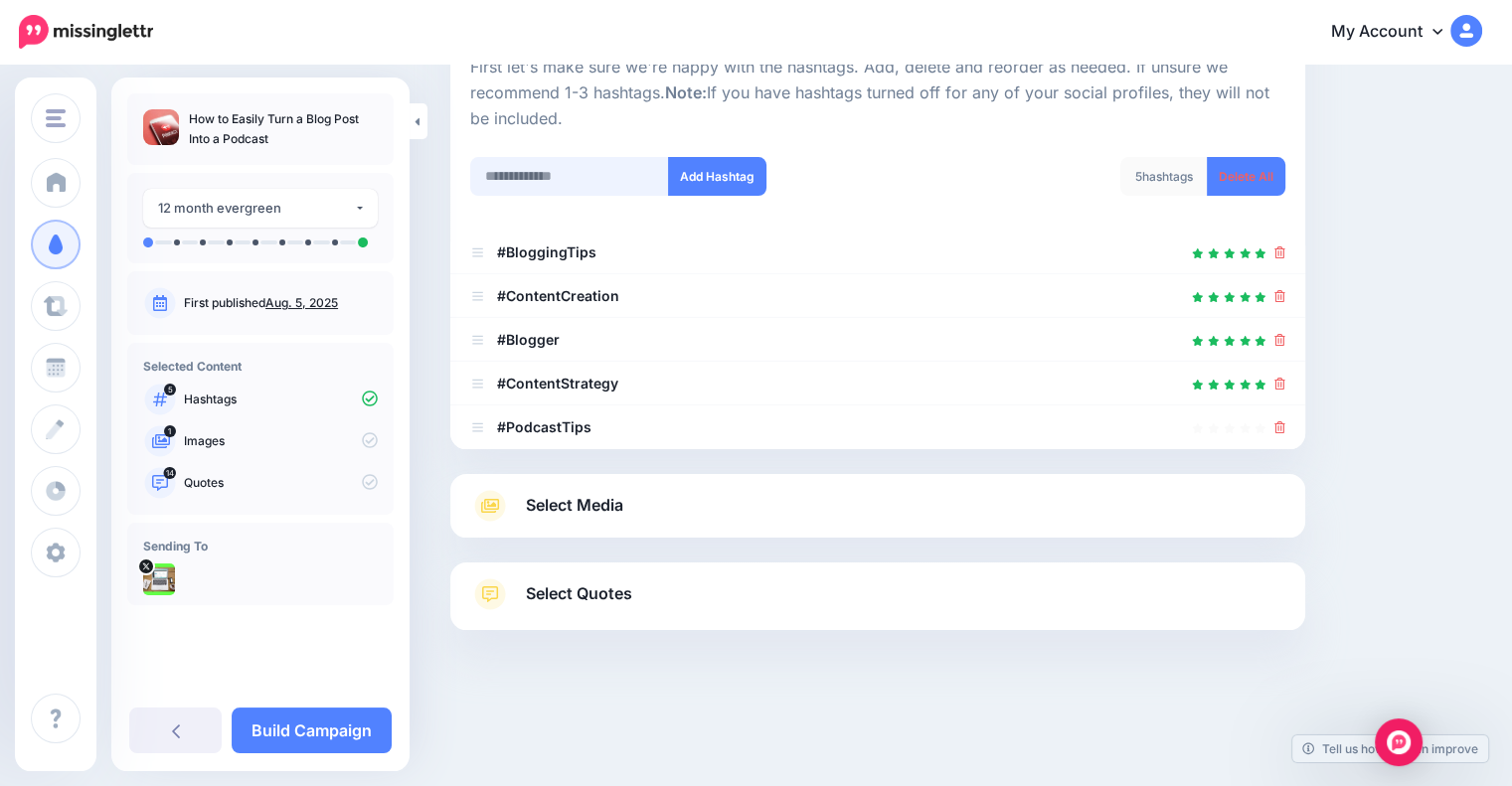 drag, startPoint x: 588, startPoint y: 175, endPoint x: 626, endPoint y: 168, distance: 38.639358 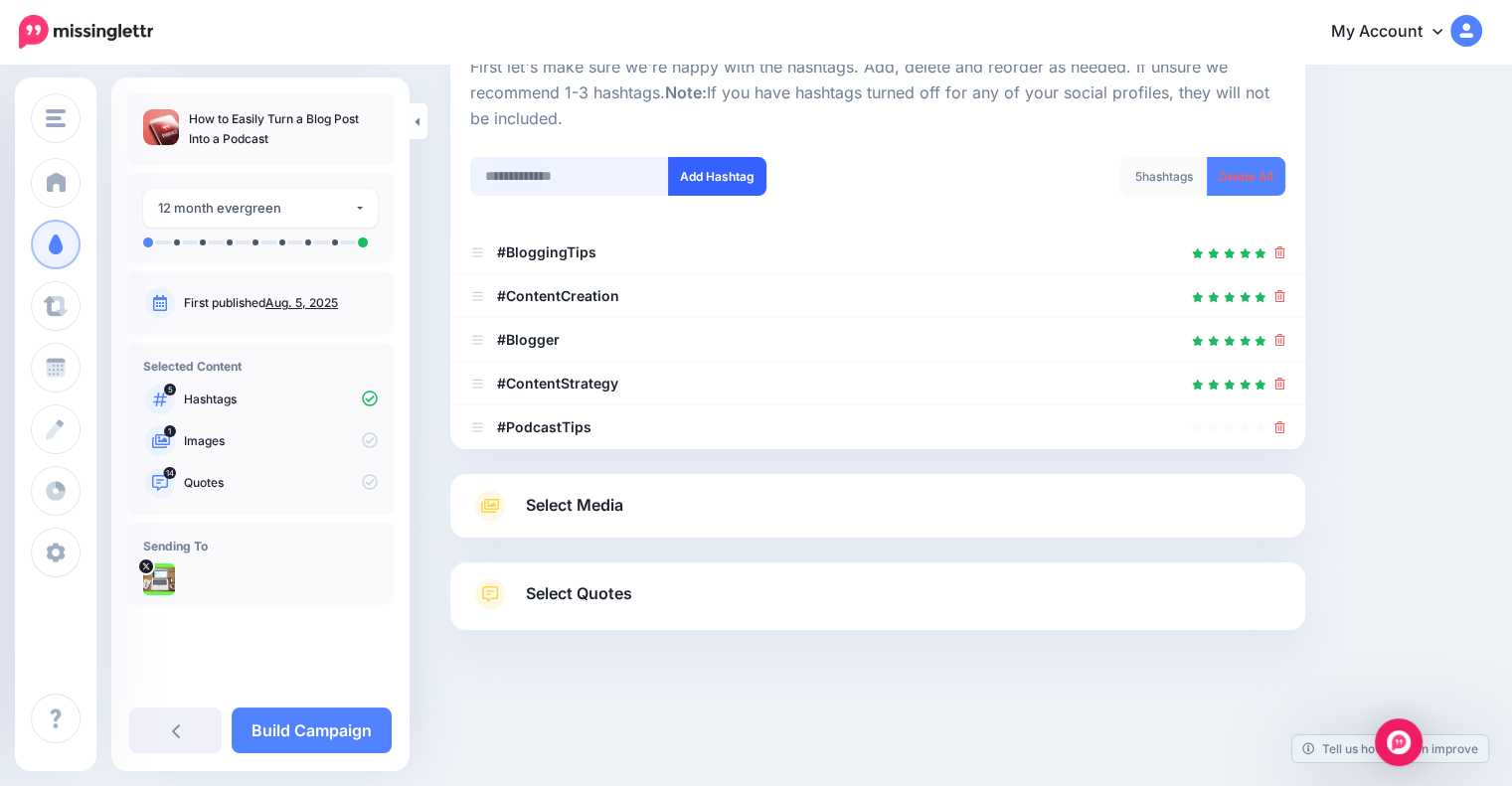 paste on "**********" 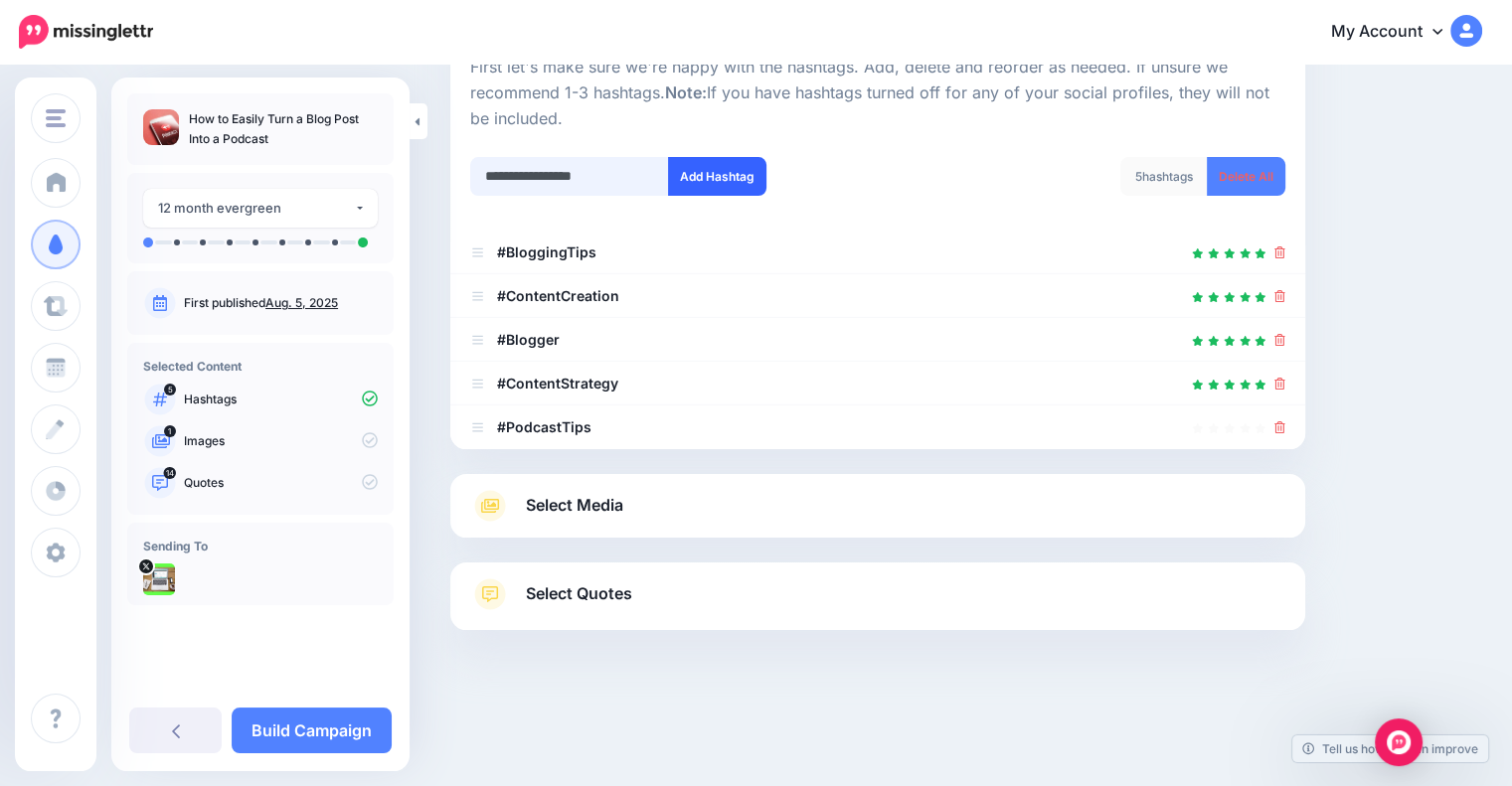 type on "**********" 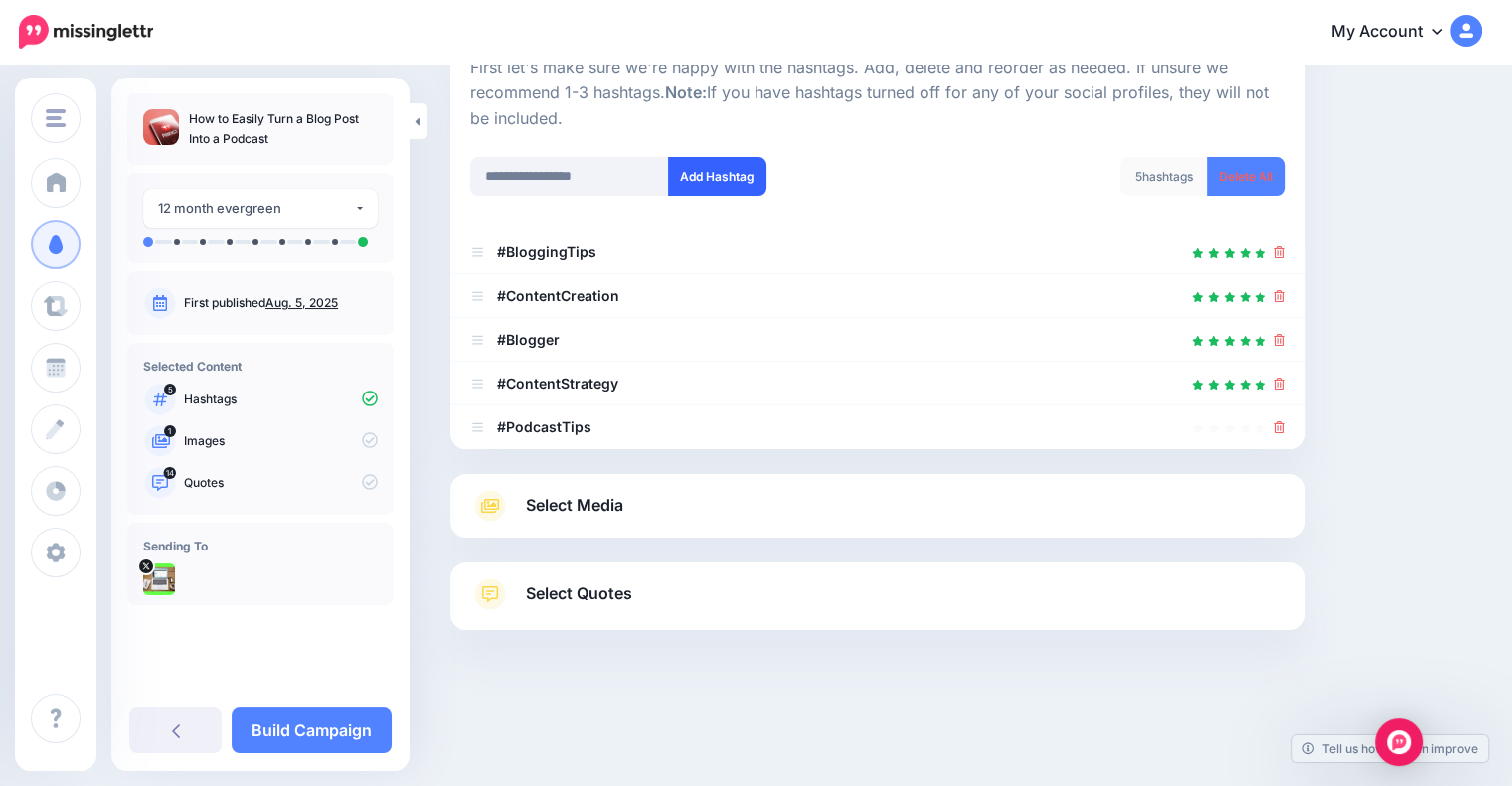 click on "Add Hashtag" at bounding box center (717, 176) 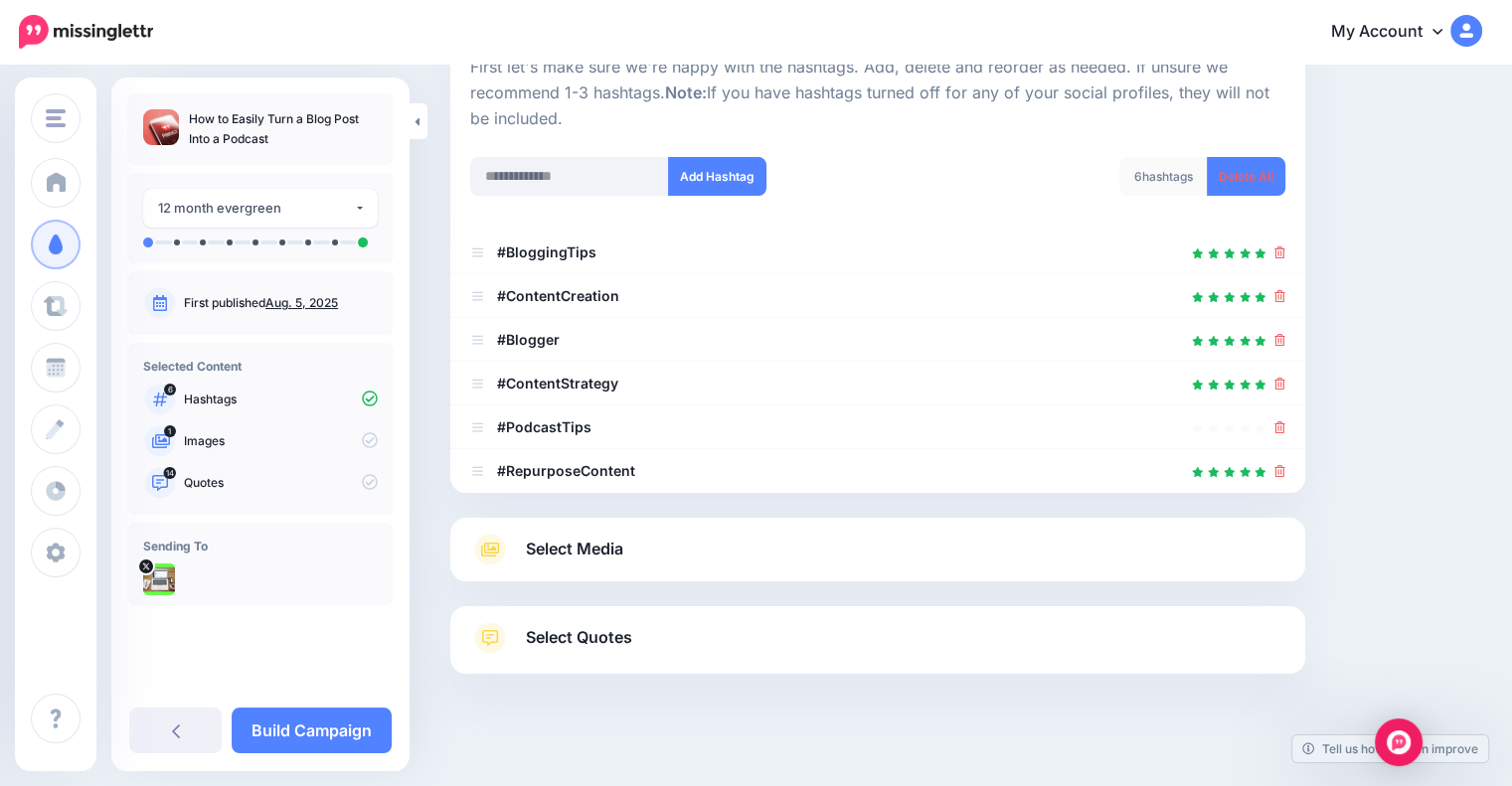 scroll, scrollTop: 259, scrollLeft: 0, axis: vertical 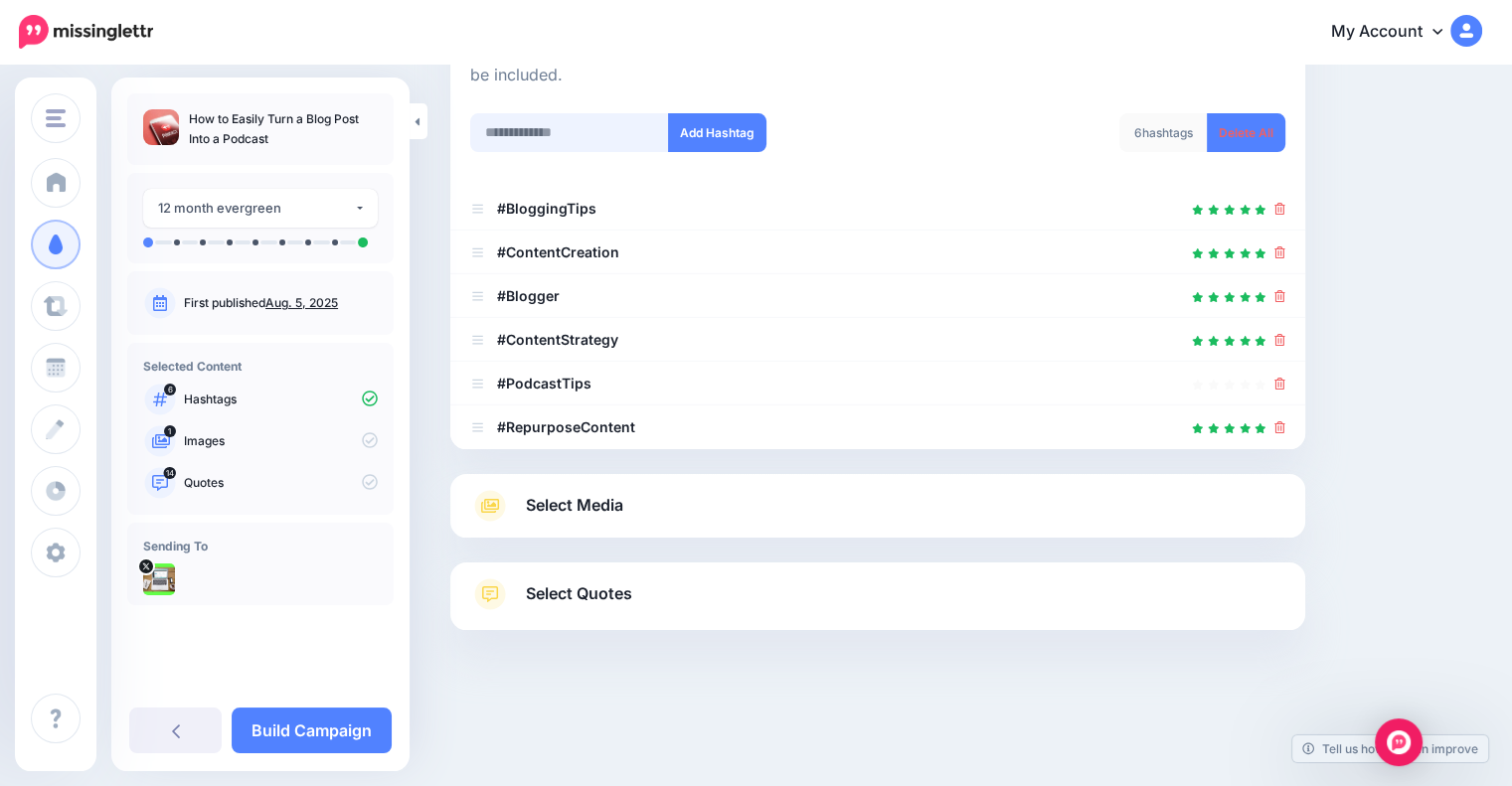click at bounding box center (570, 132) 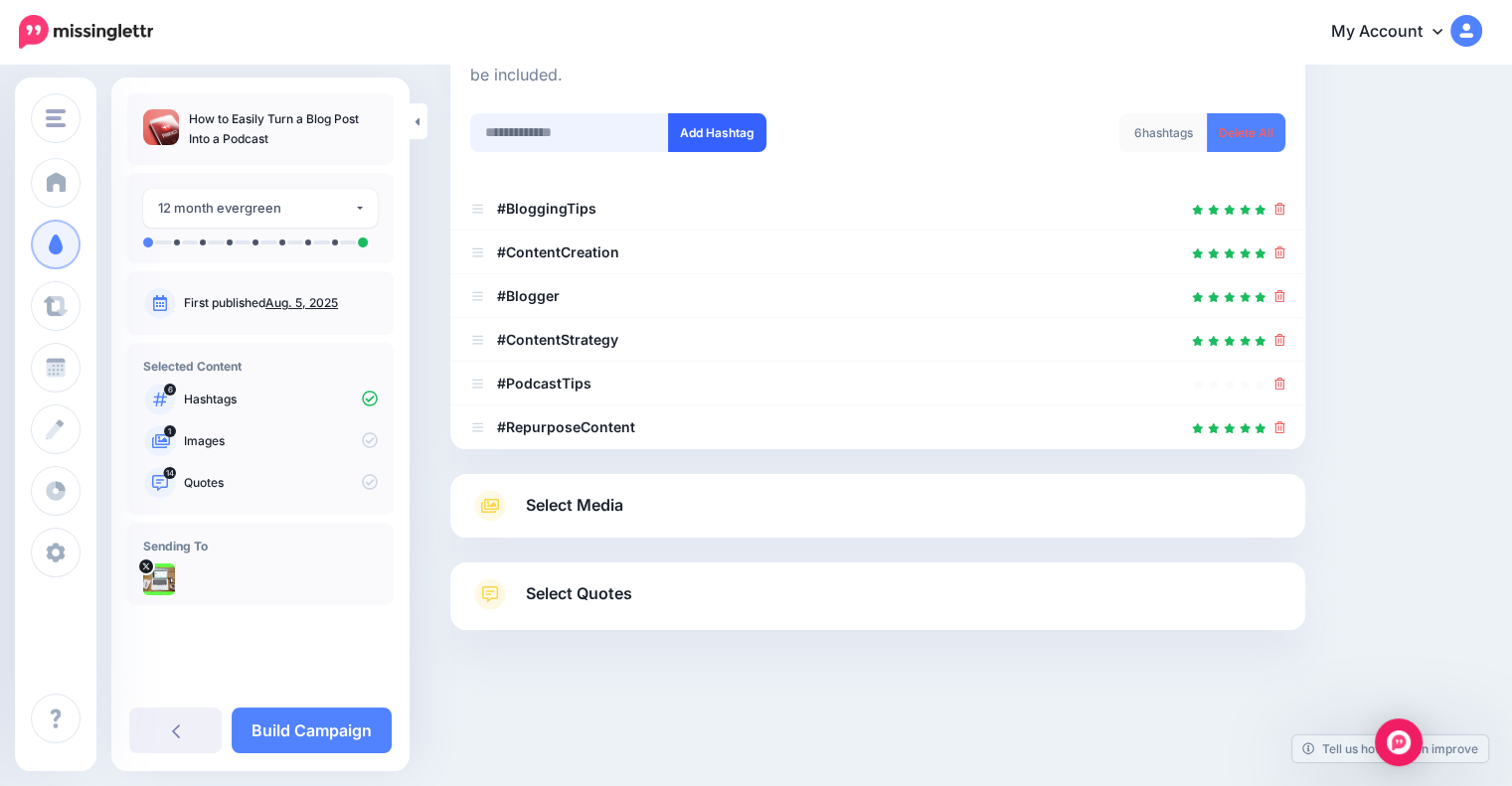 paste on "**********" 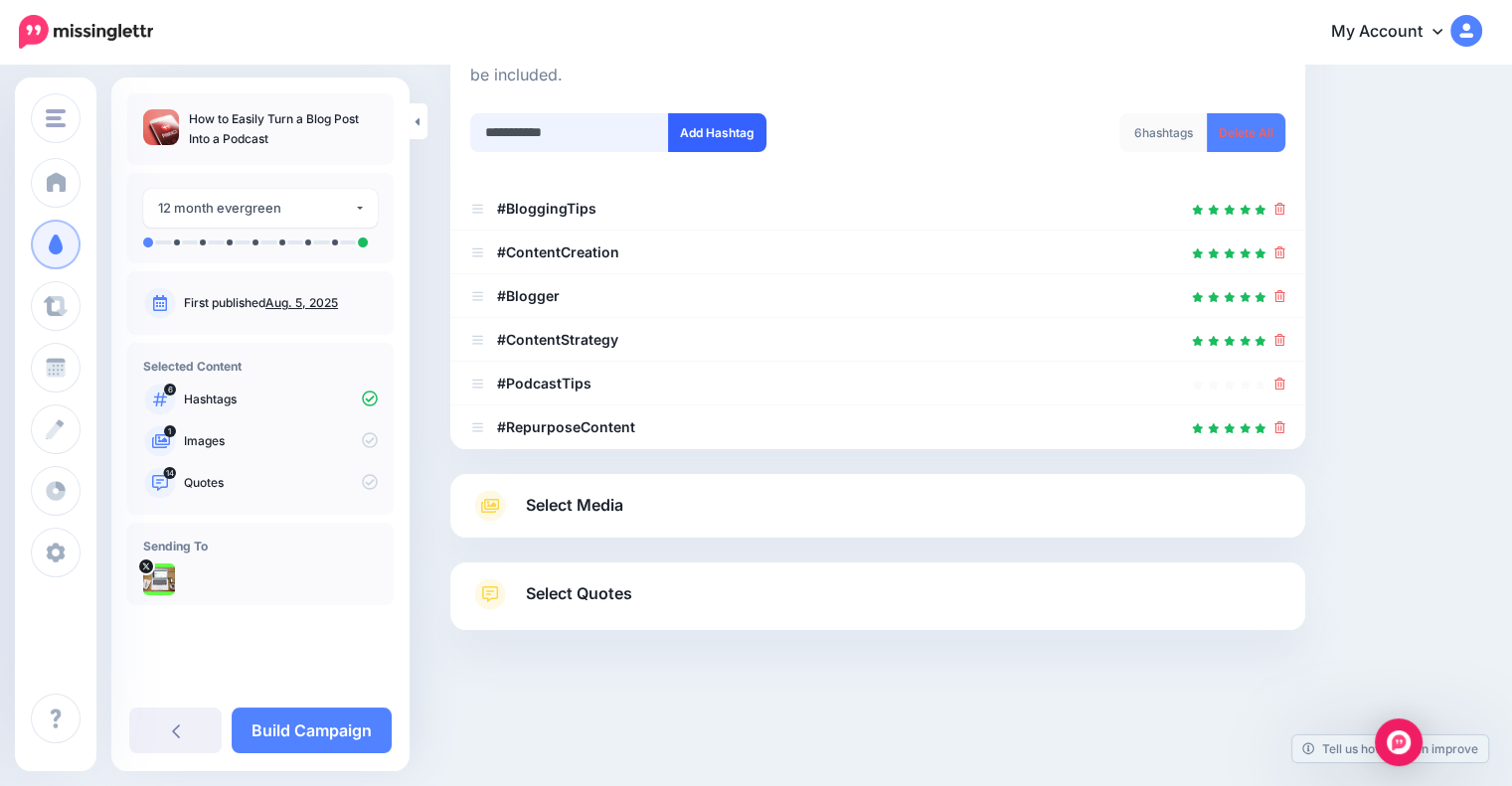 type on "**********" 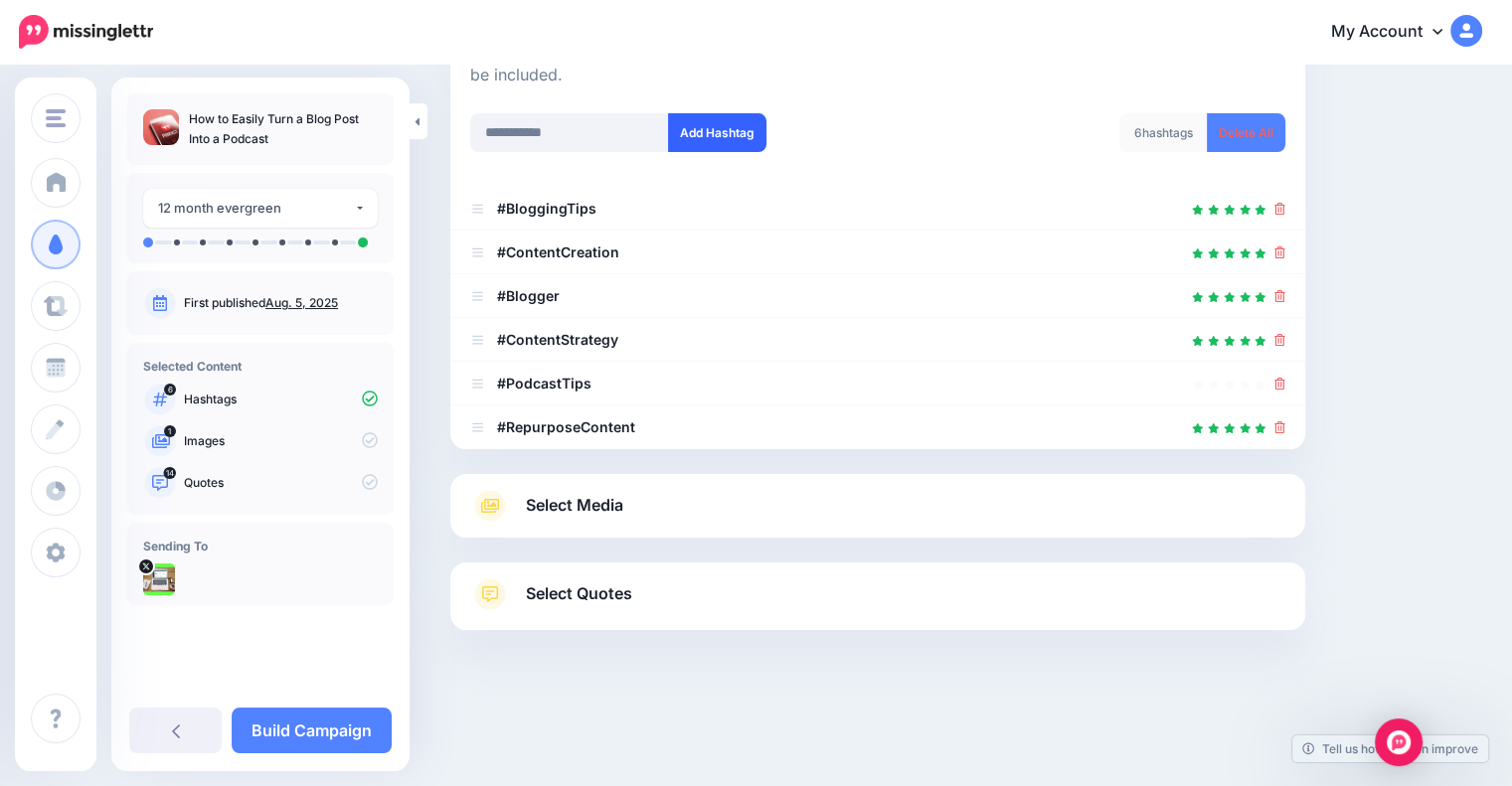 click on "Add Hashtag" at bounding box center [717, 132] 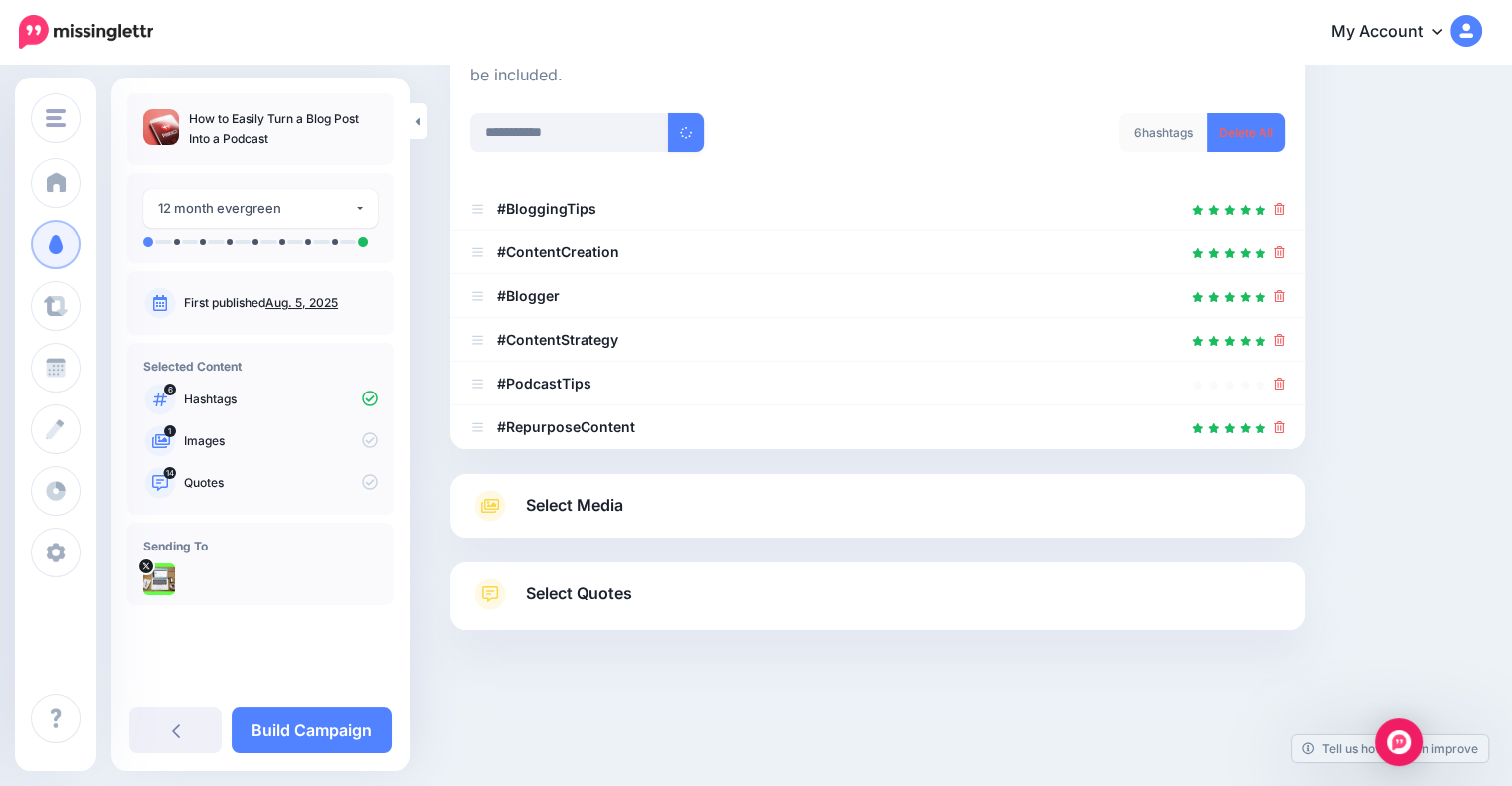 type 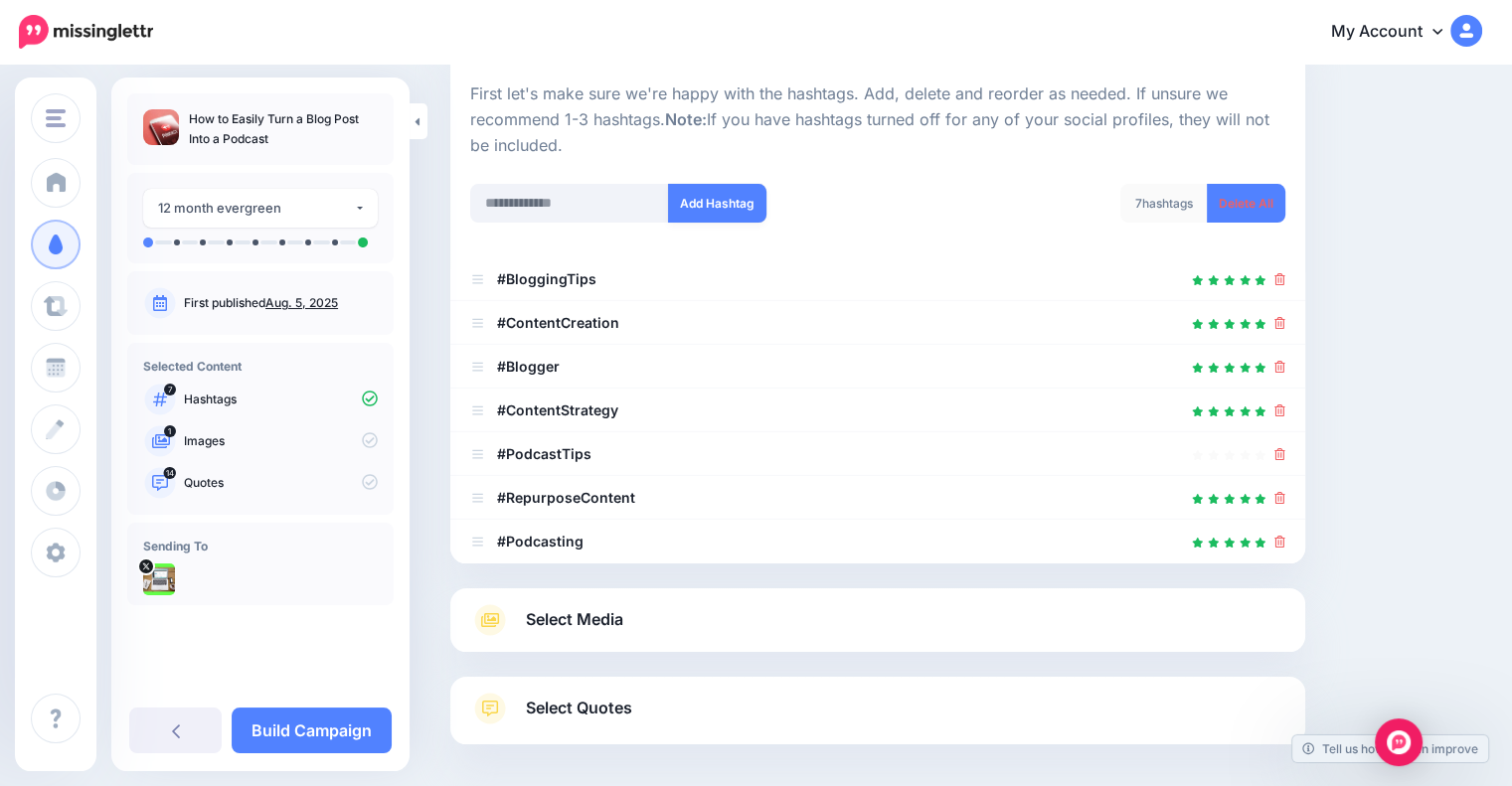 scroll, scrollTop: 190, scrollLeft: 0, axis: vertical 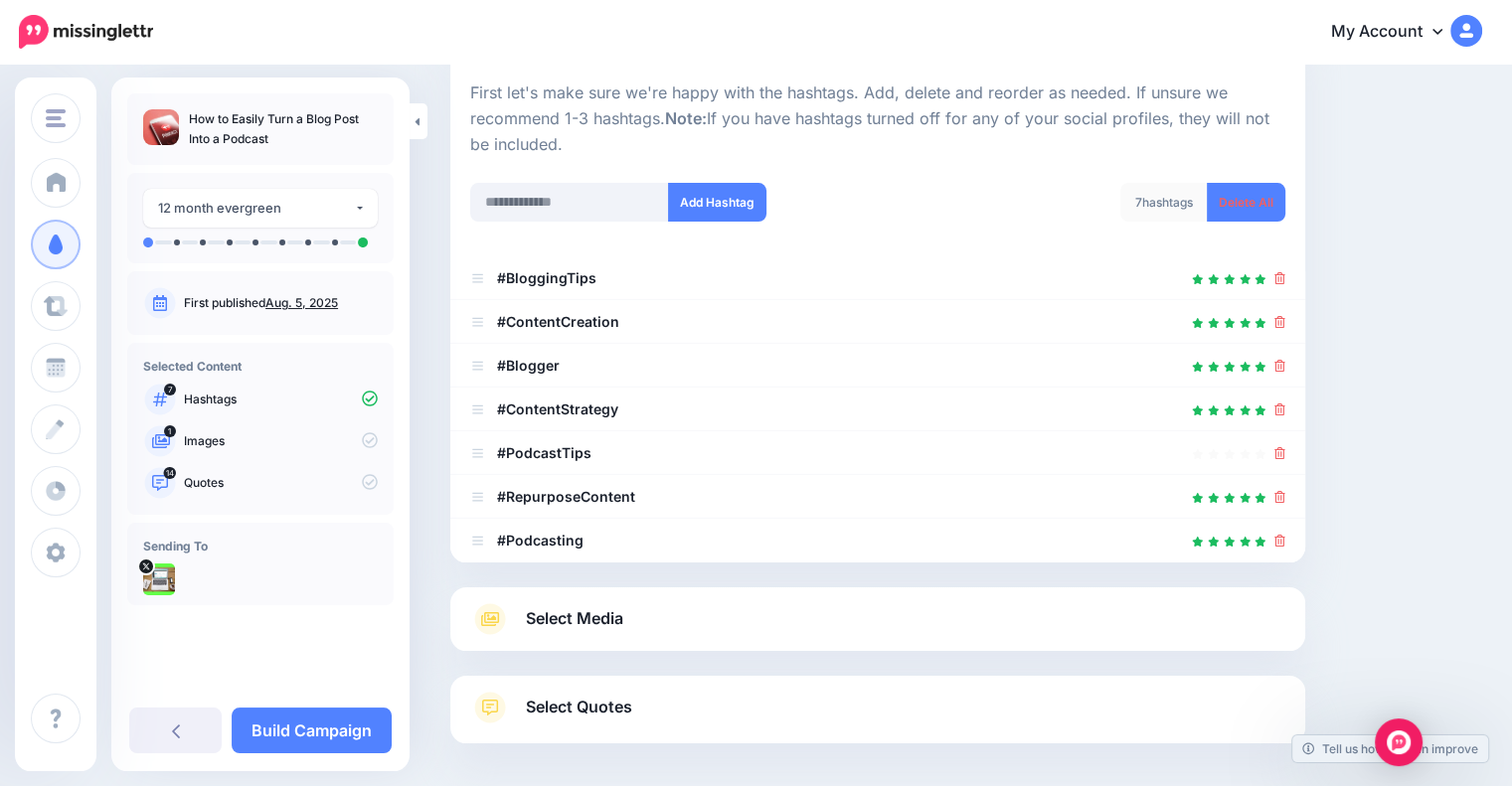 click on "Select Media" at bounding box center [878, 619] 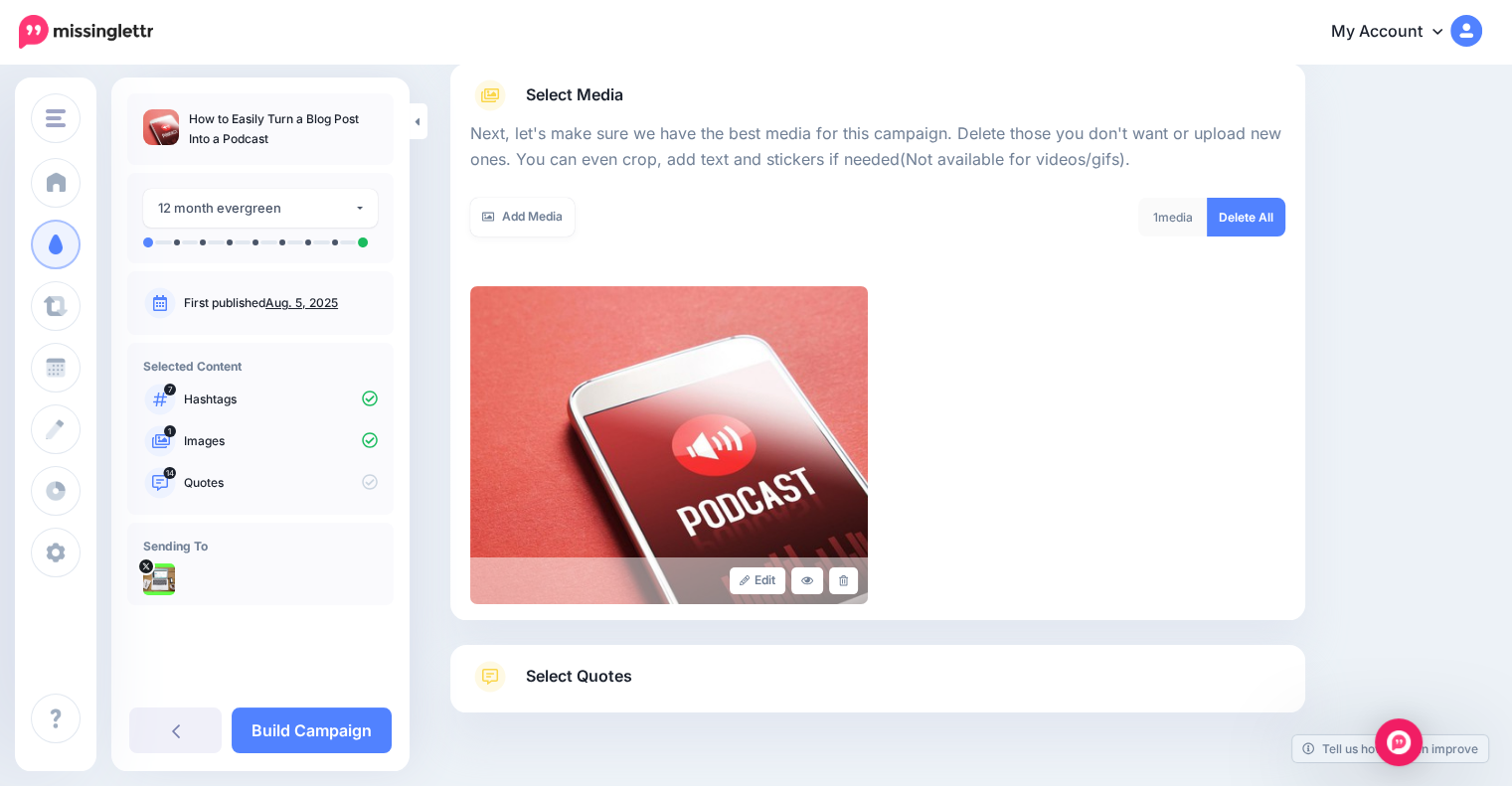 scroll, scrollTop: 314, scrollLeft: 0, axis: vertical 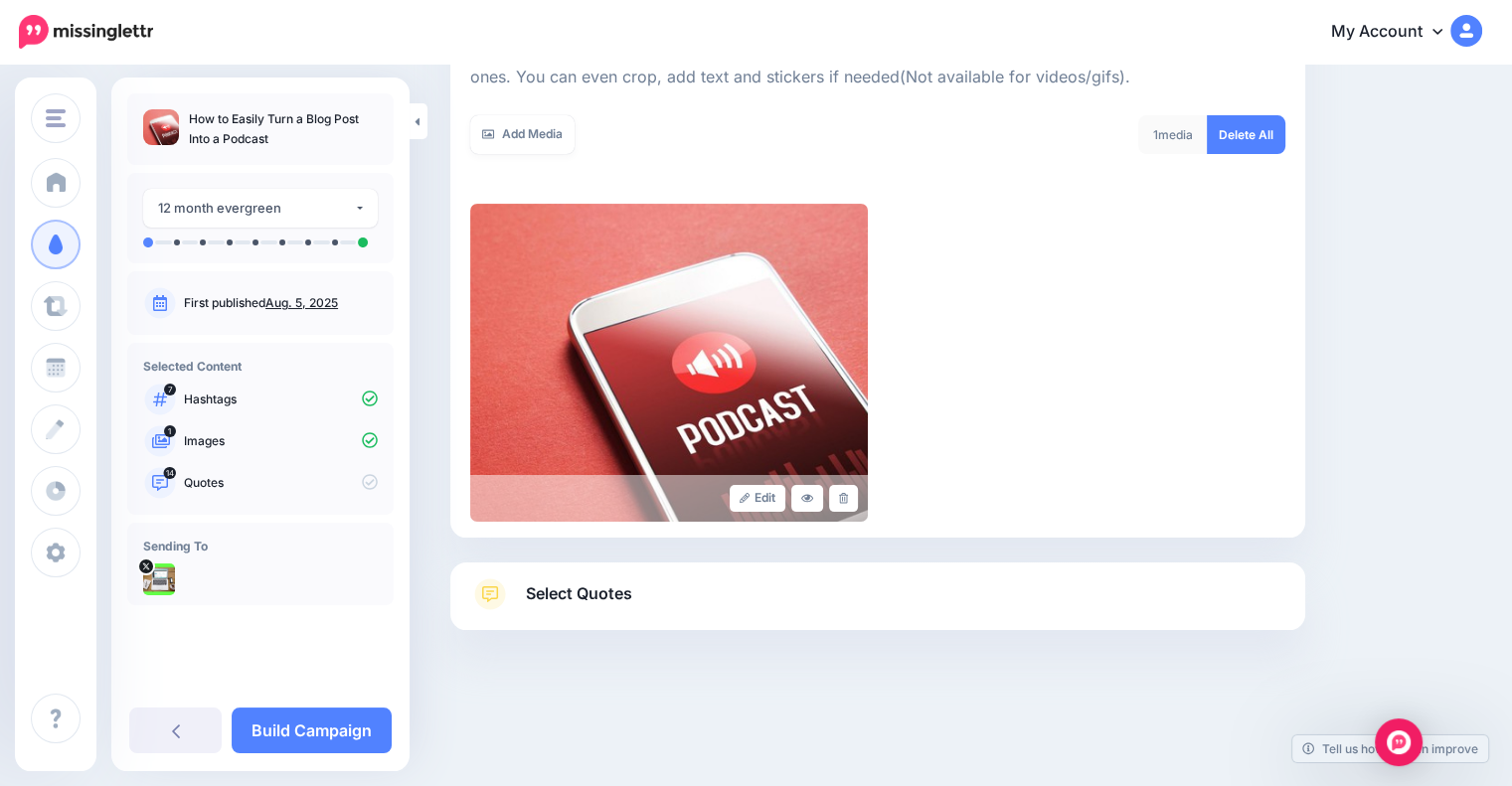 click on "Select Quotes" at bounding box center [878, 604] 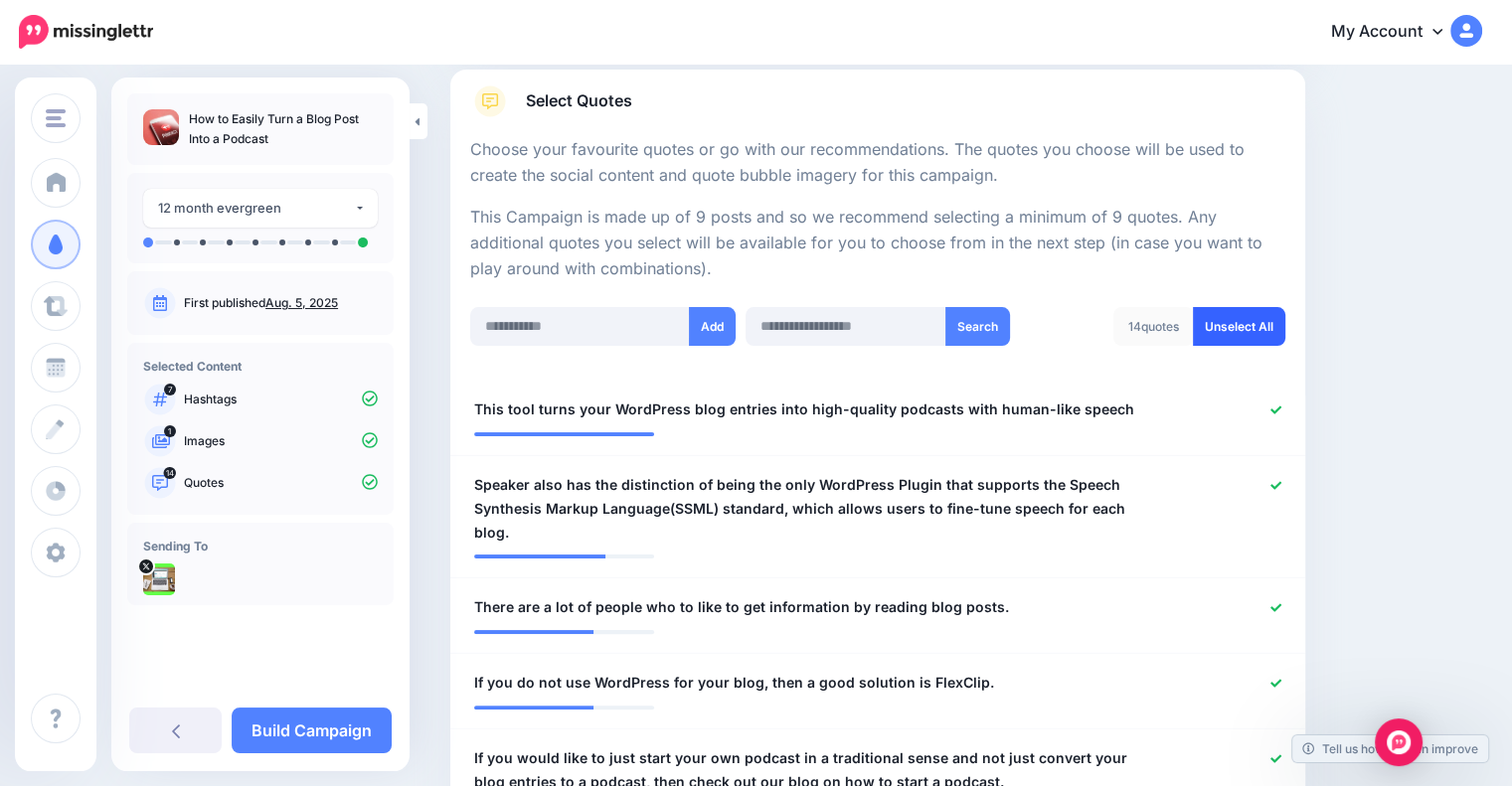 click on "Unselect All" at bounding box center (1239, 326) 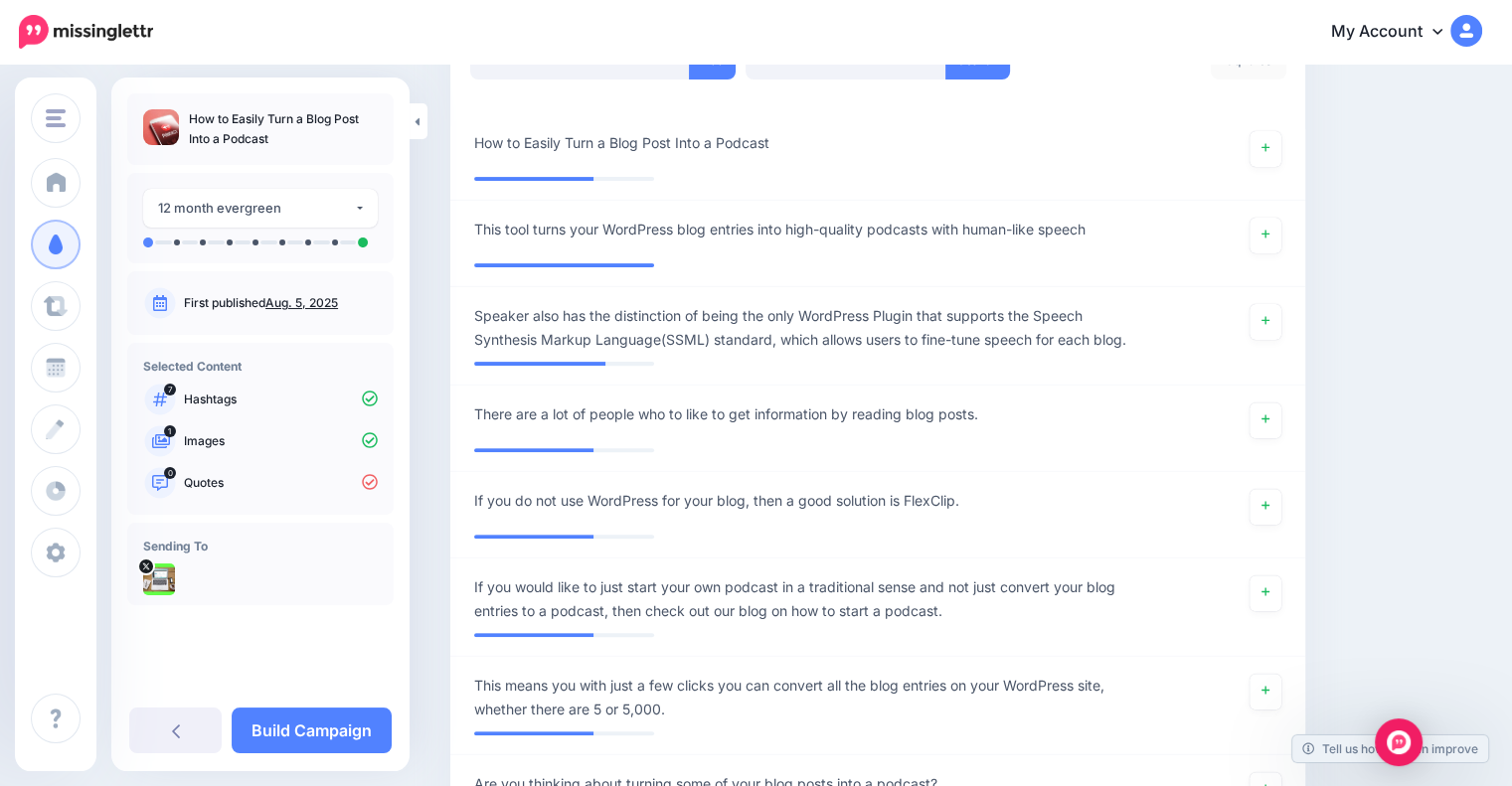 scroll, scrollTop: 574, scrollLeft: 0, axis: vertical 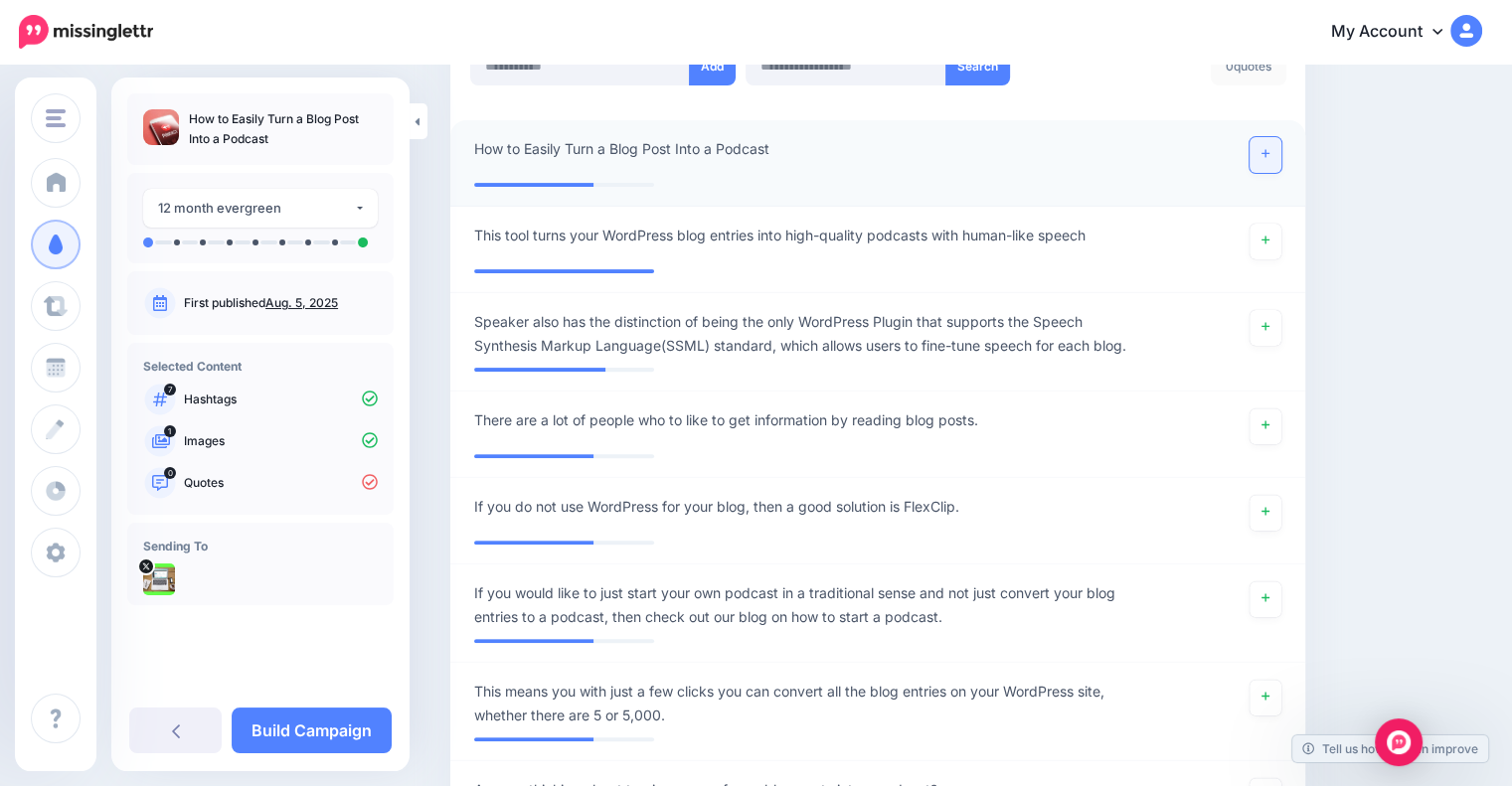 click at bounding box center (1265, 155) 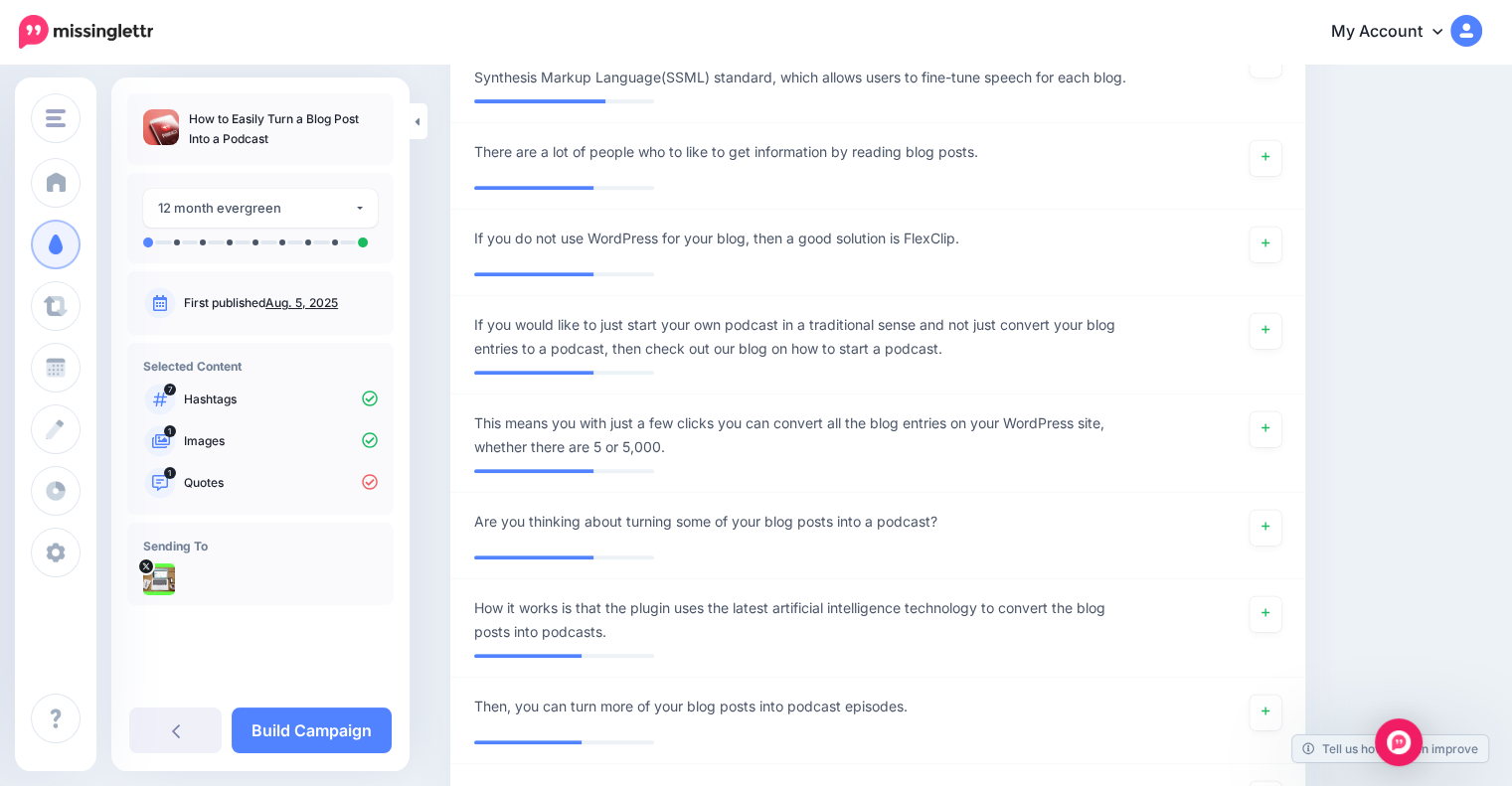 scroll, scrollTop: 846, scrollLeft: 0, axis: vertical 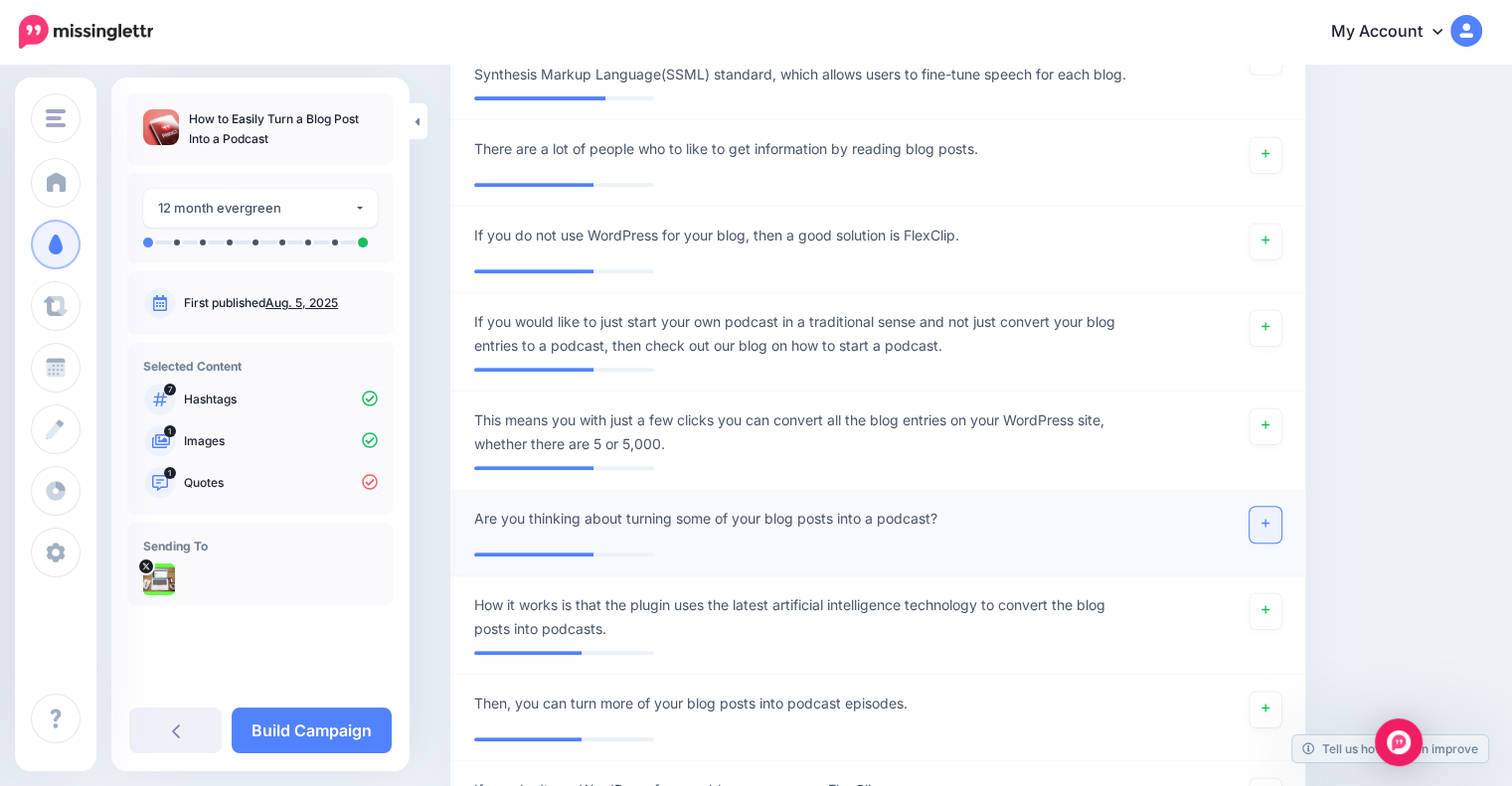 click 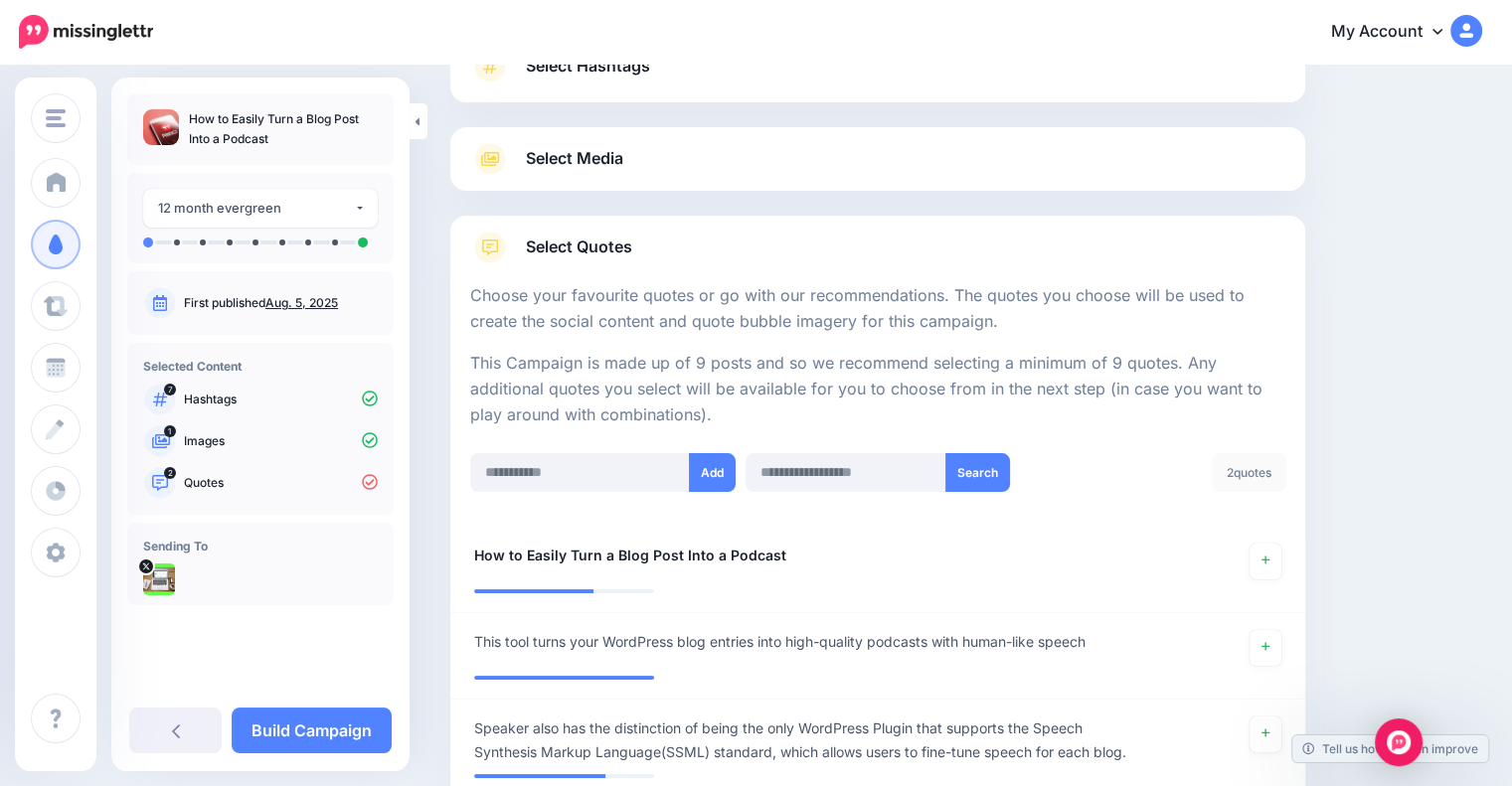 scroll, scrollTop: 168, scrollLeft: 0, axis: vertical 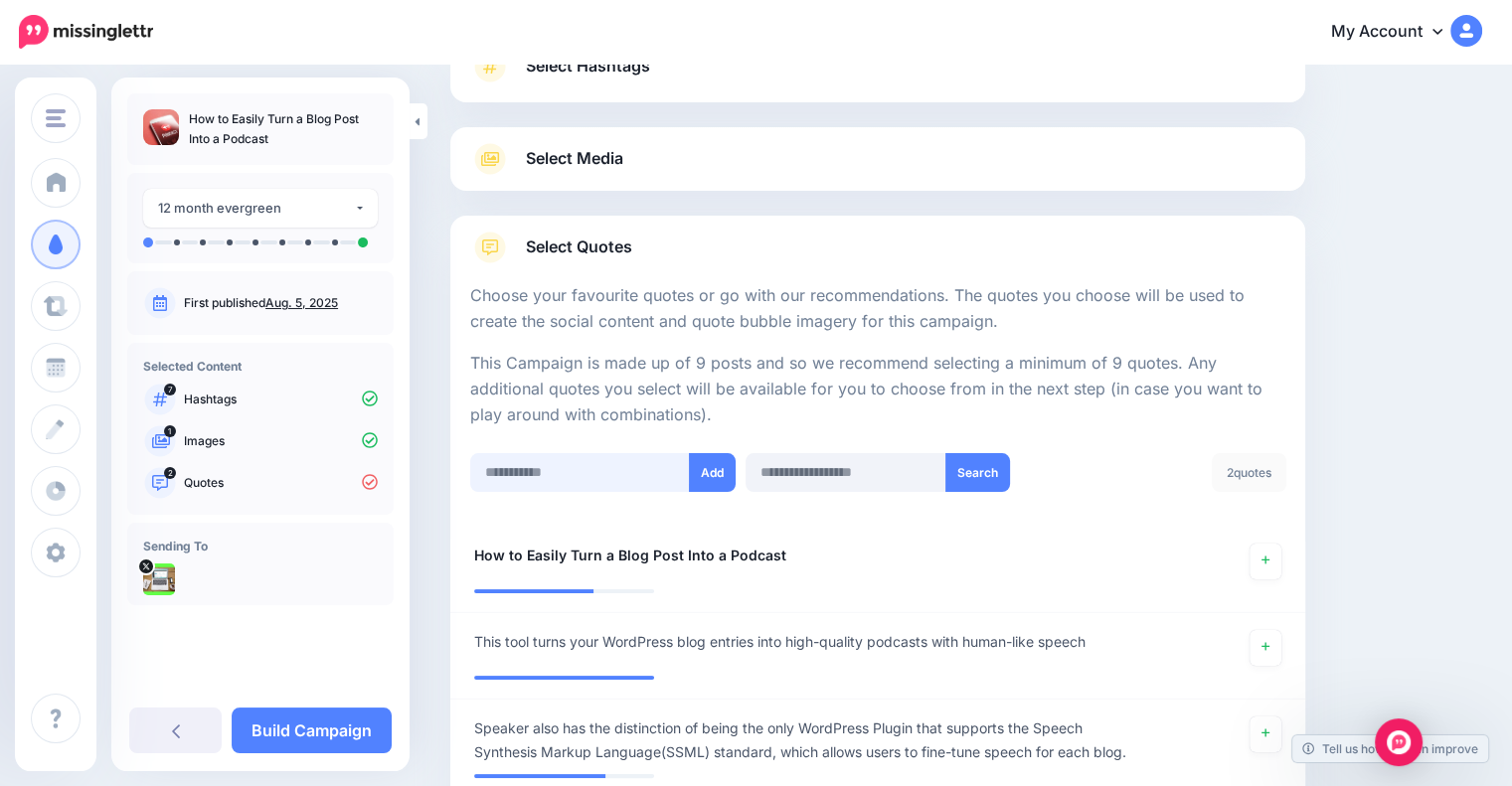 click at bounding box center [580, 472] 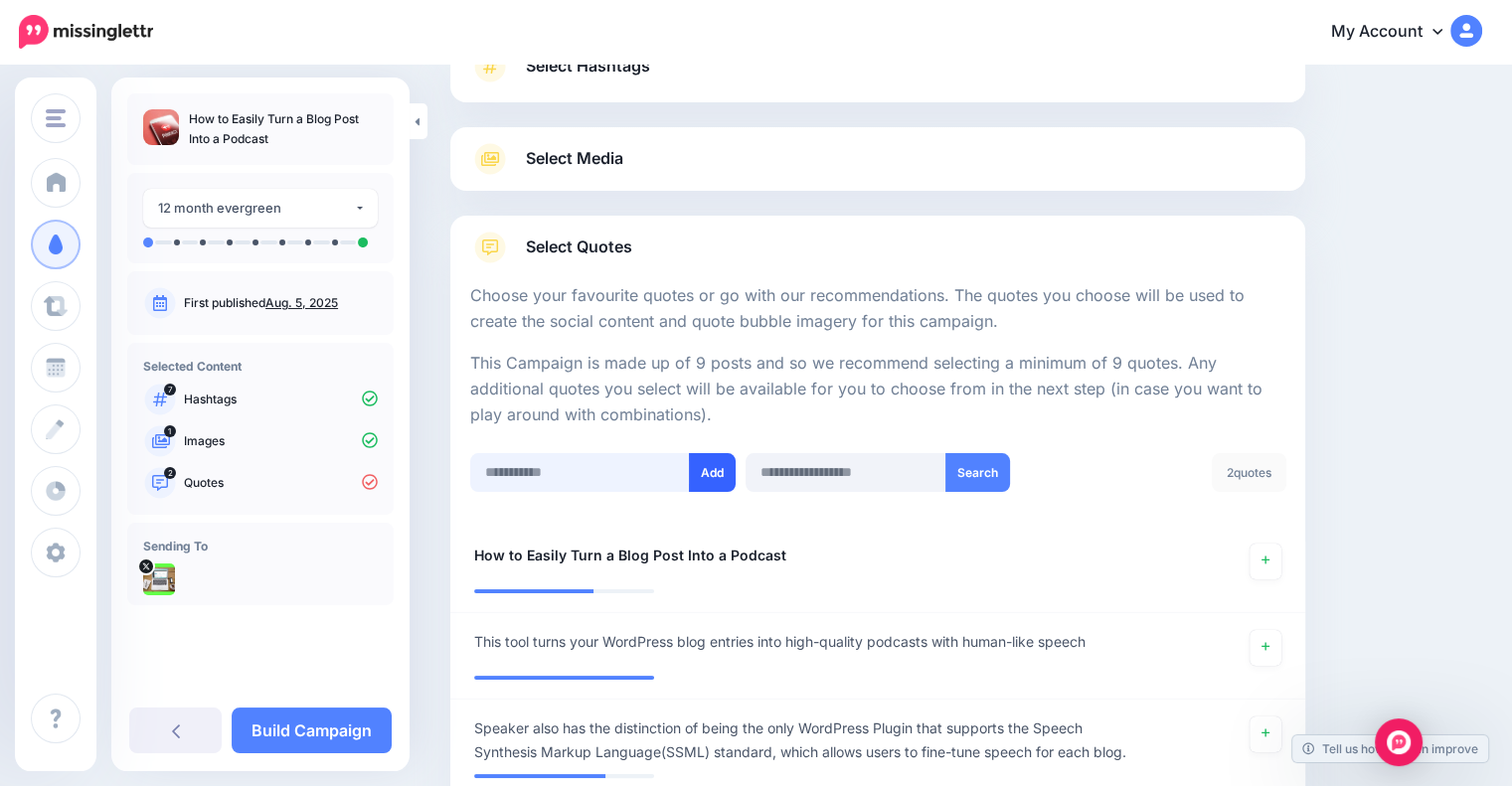 paste on "**********" 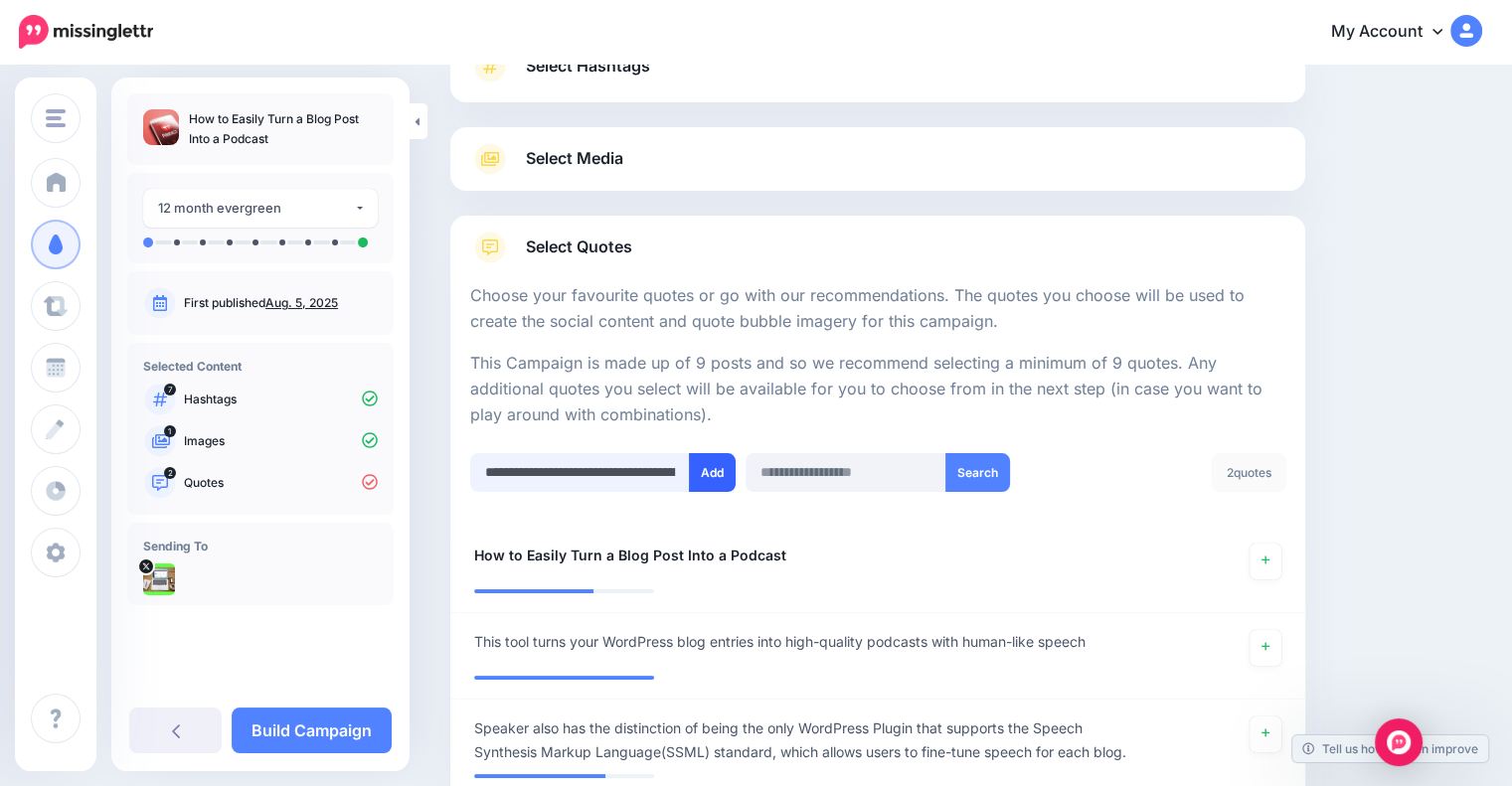 scroll, scrollTop: 0, scrollLeft: 345, axis: horizontal 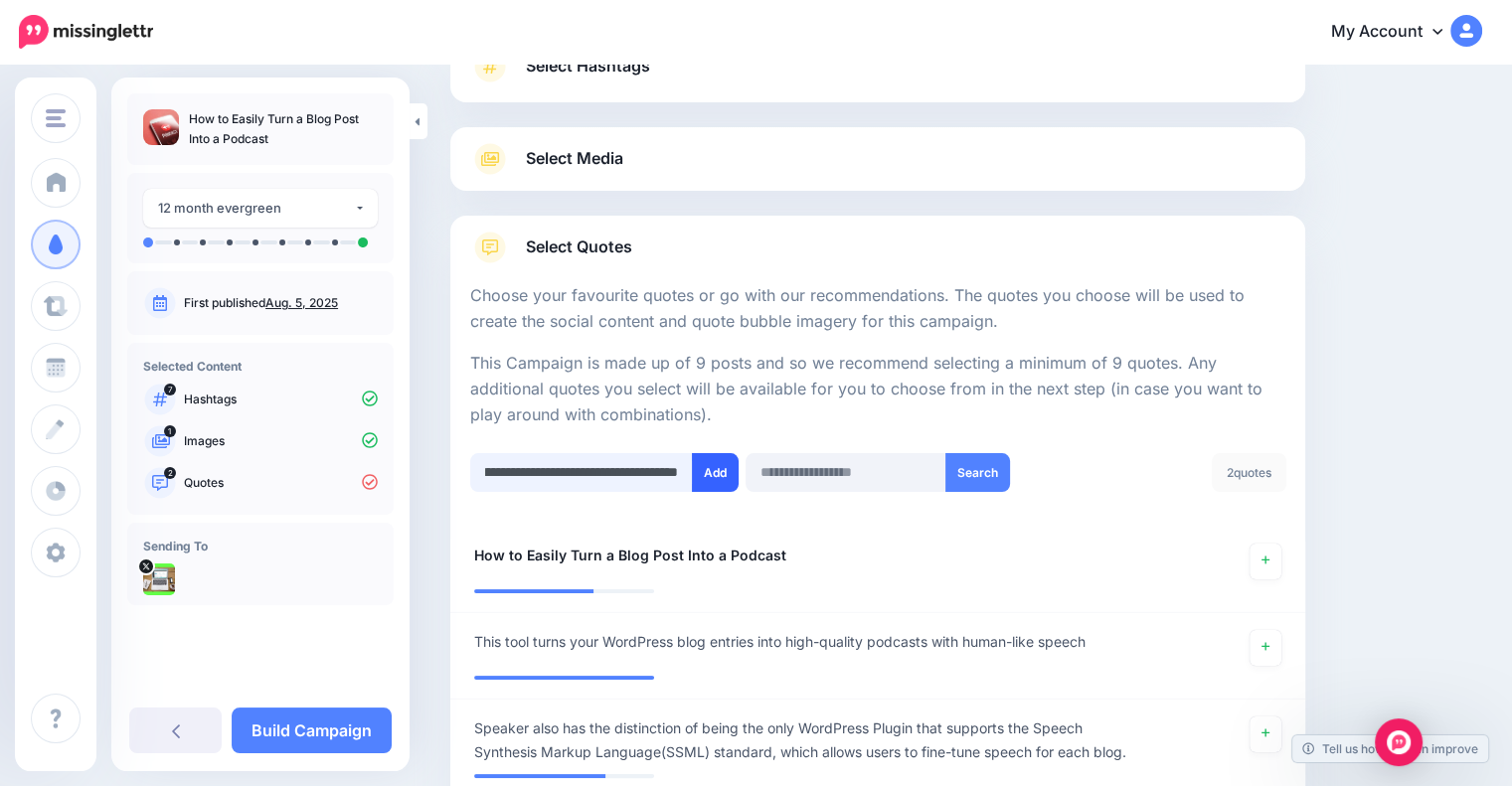 type on "**********" 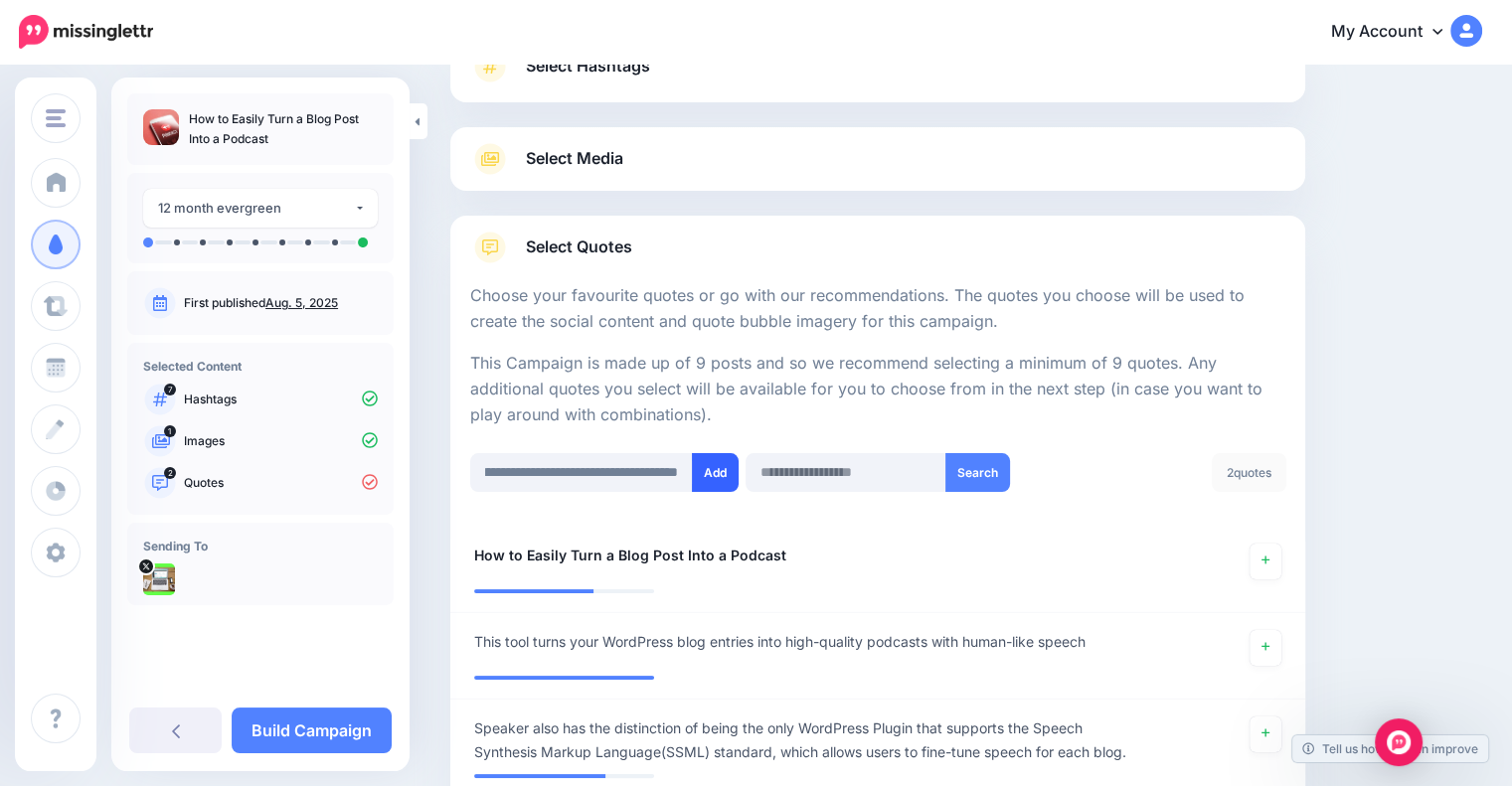 click on "Add" at bounding box center [715, 472] 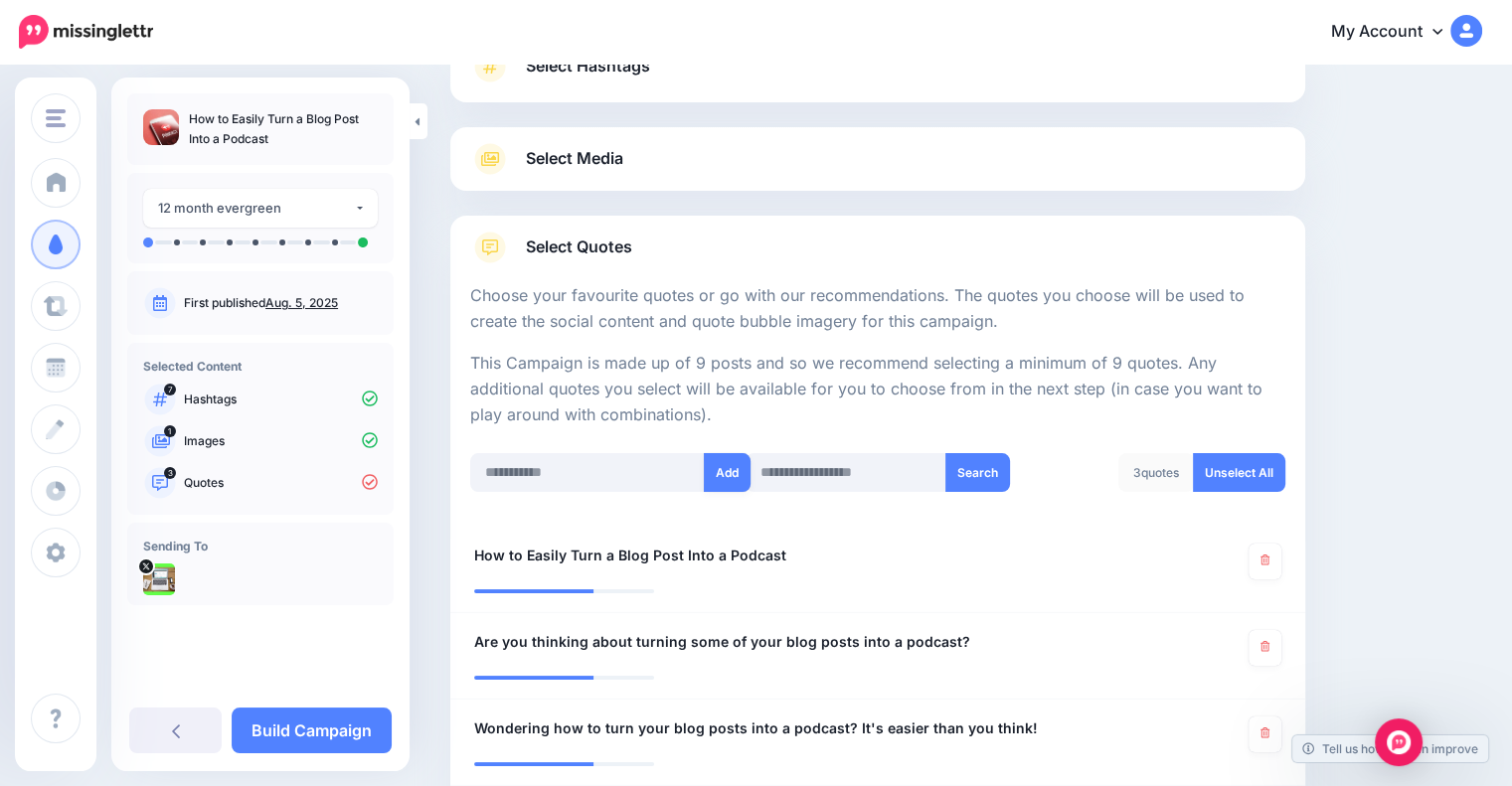 scroll, scrollTop: 694, scrollLeft: 0, axis: vertical 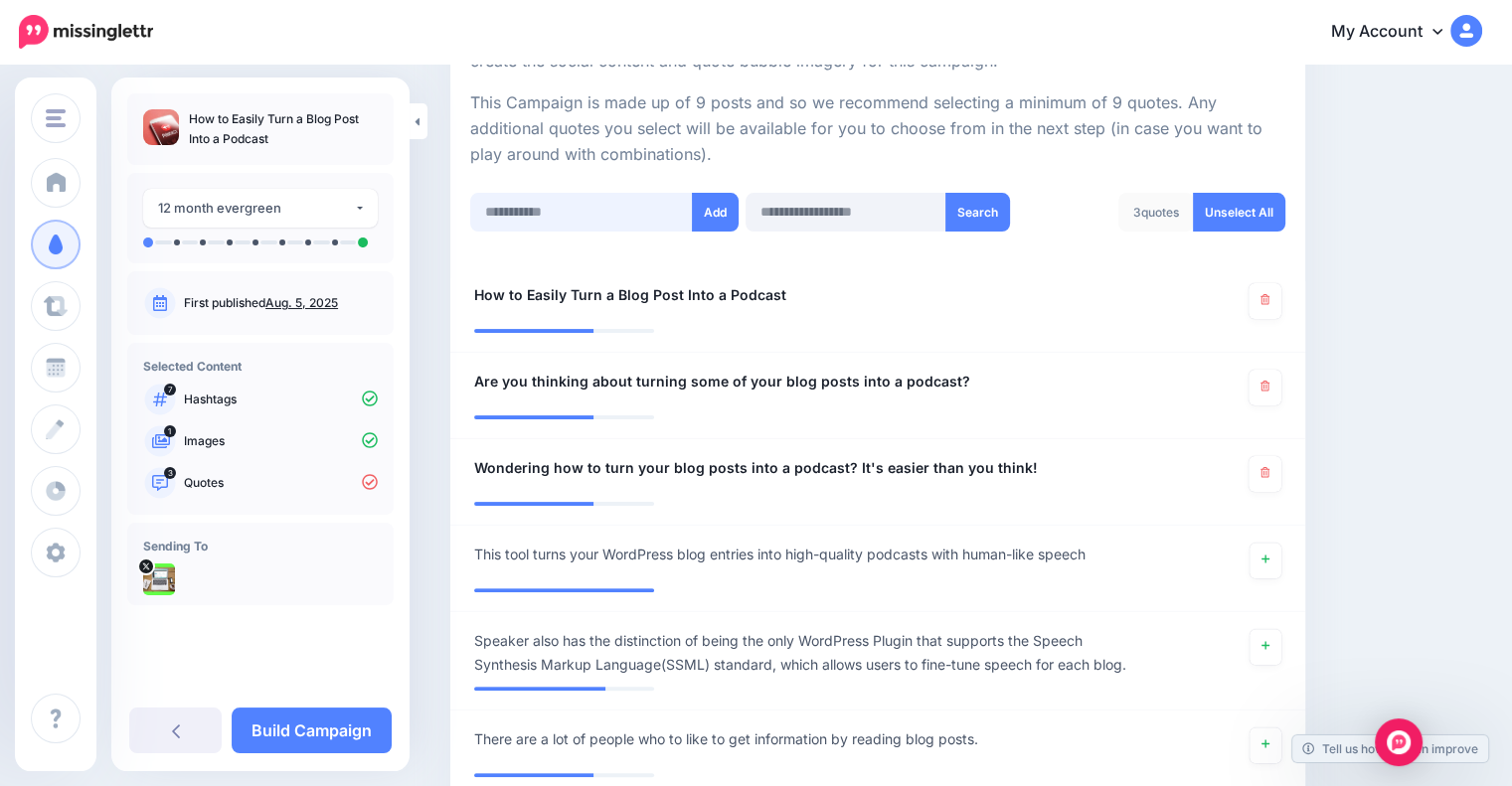 click at bounding box center [582, 212] 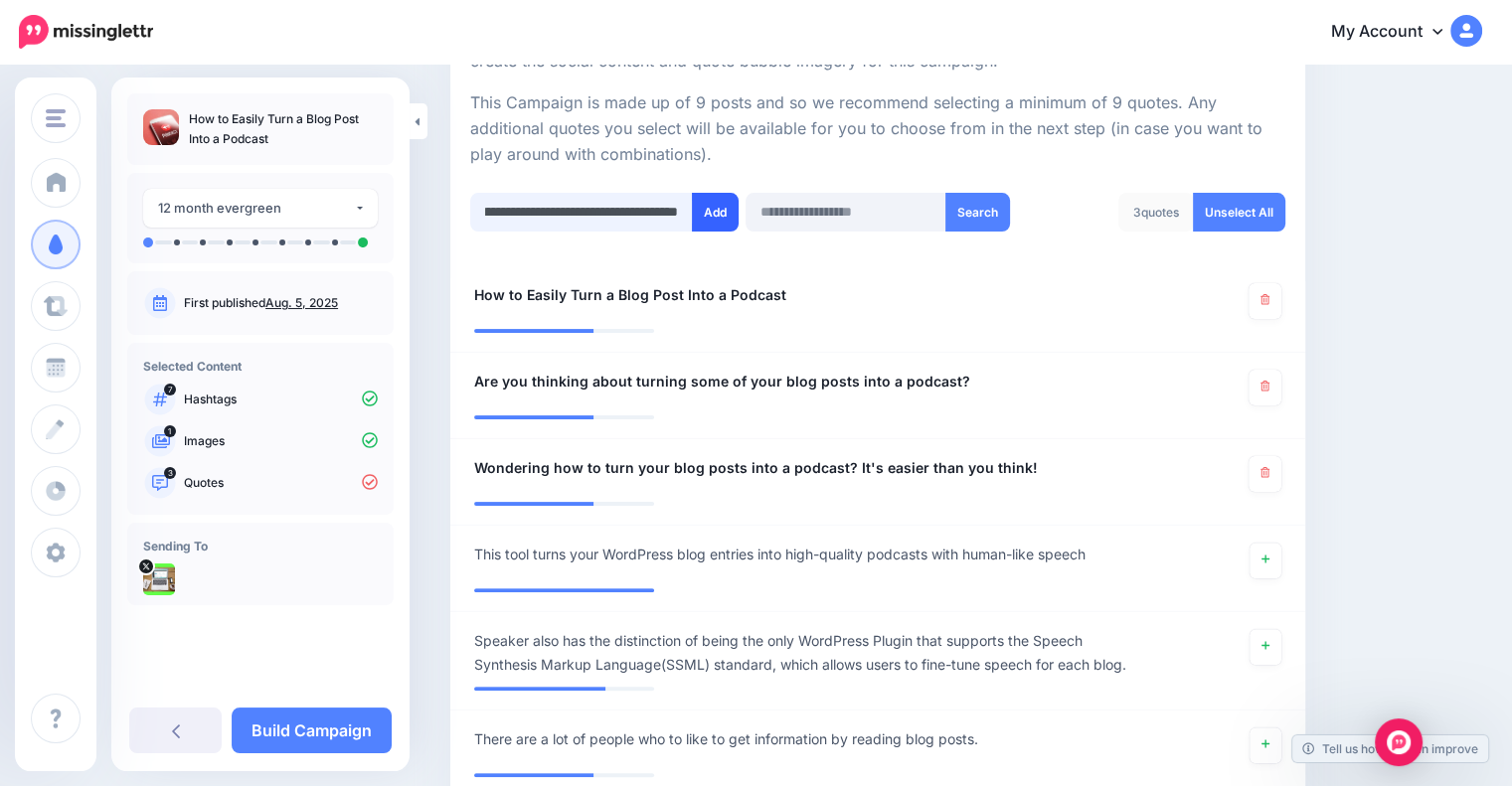 scroll, scrollTop: 0, scrollLeft: 432, axis: horizontal 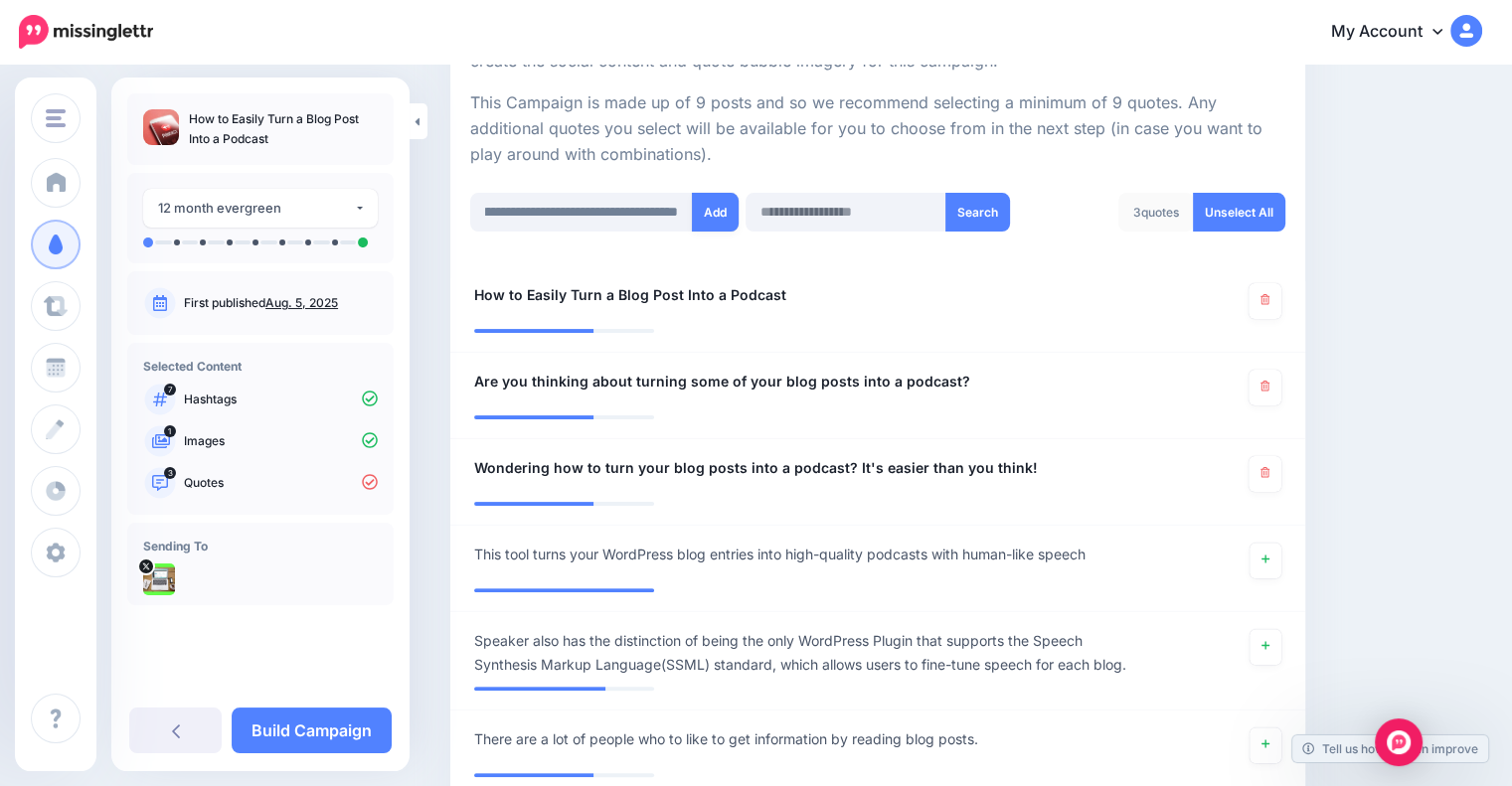 drag, startPoint x: 729, startPoint y: 210, endPoint x: 742, endPoint y: 228, distance: 22.203603 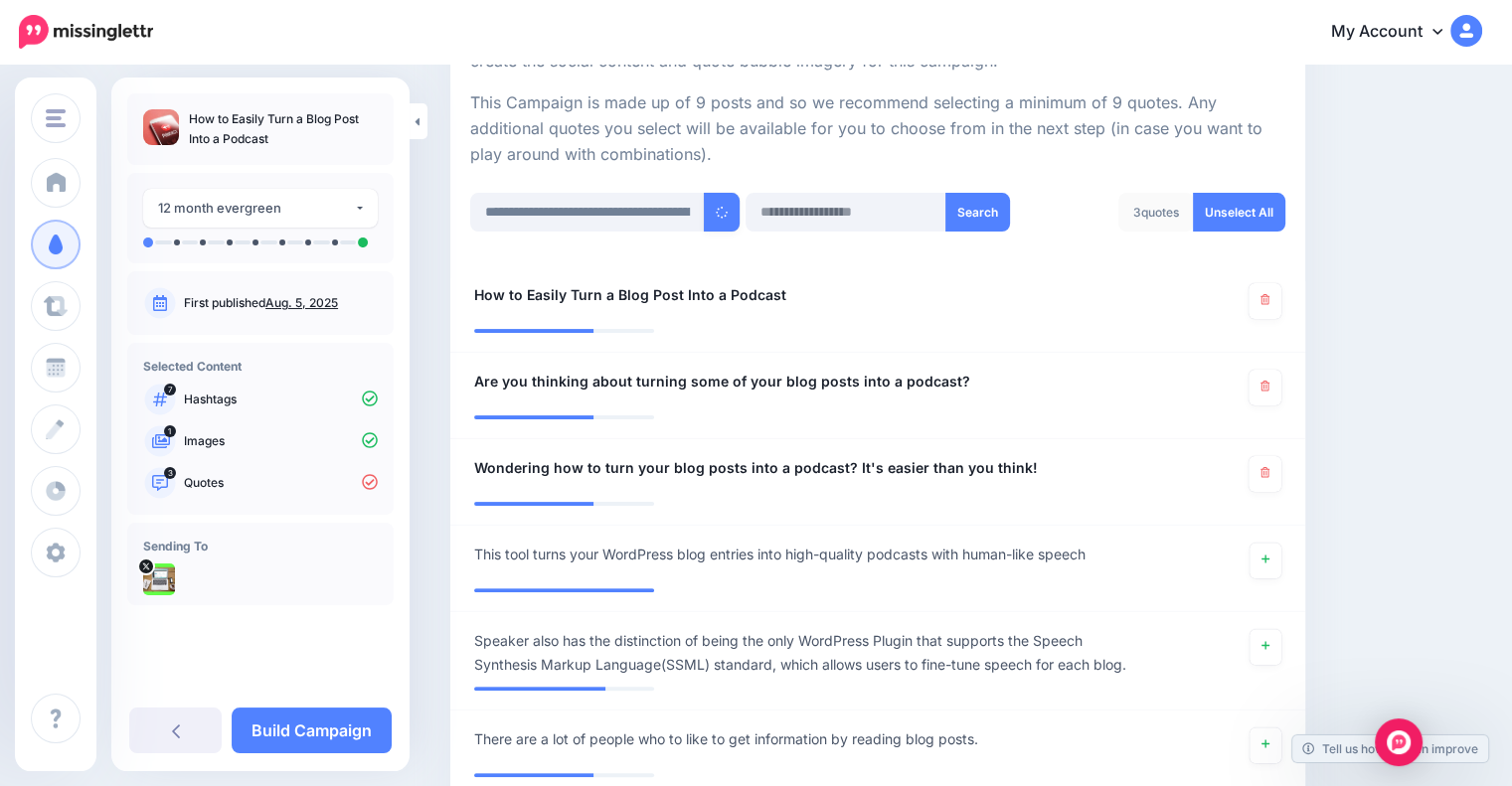 type 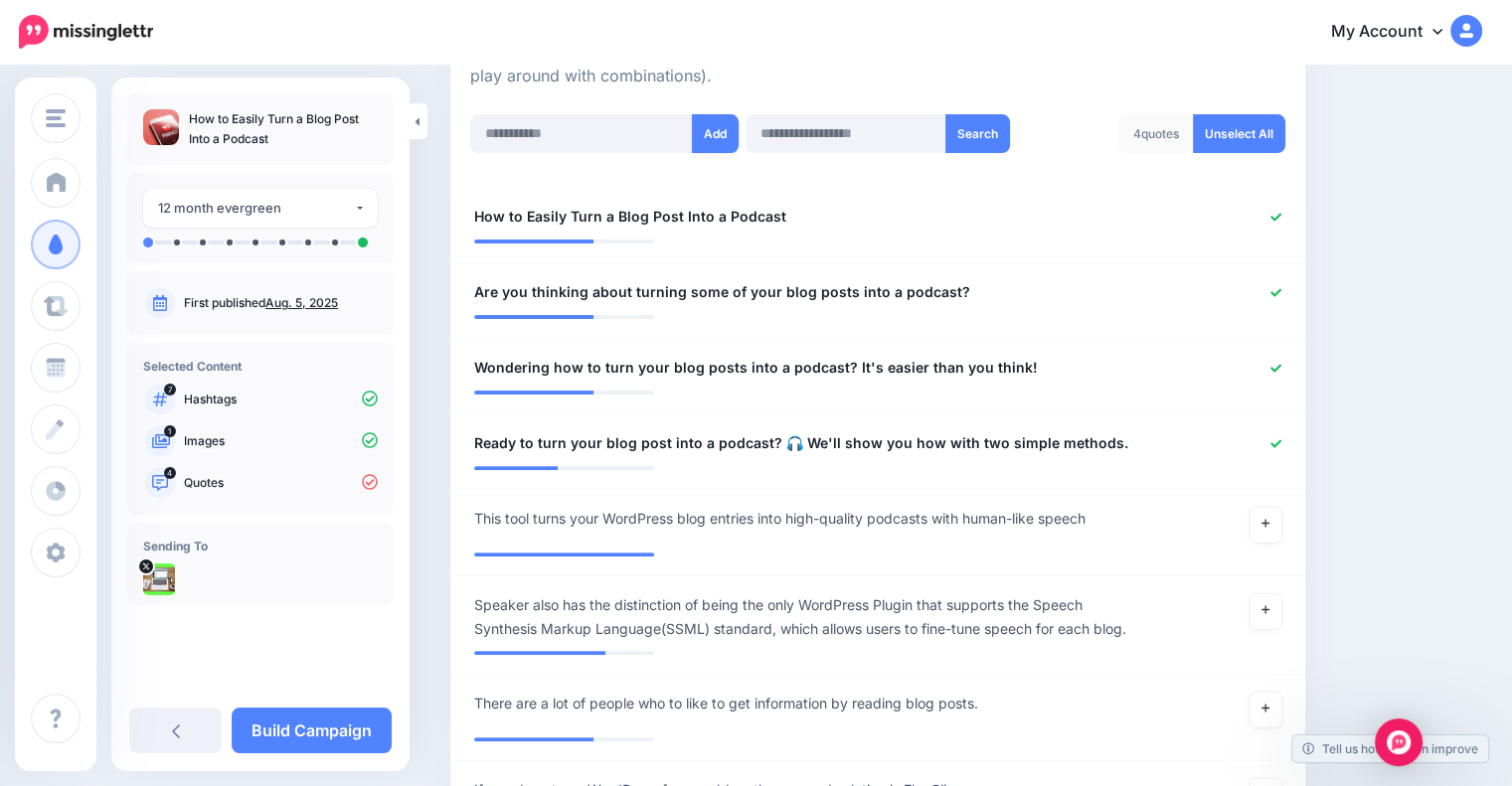 scroll, scrollTop: 505, scrollLeft: 0, axis: vertical 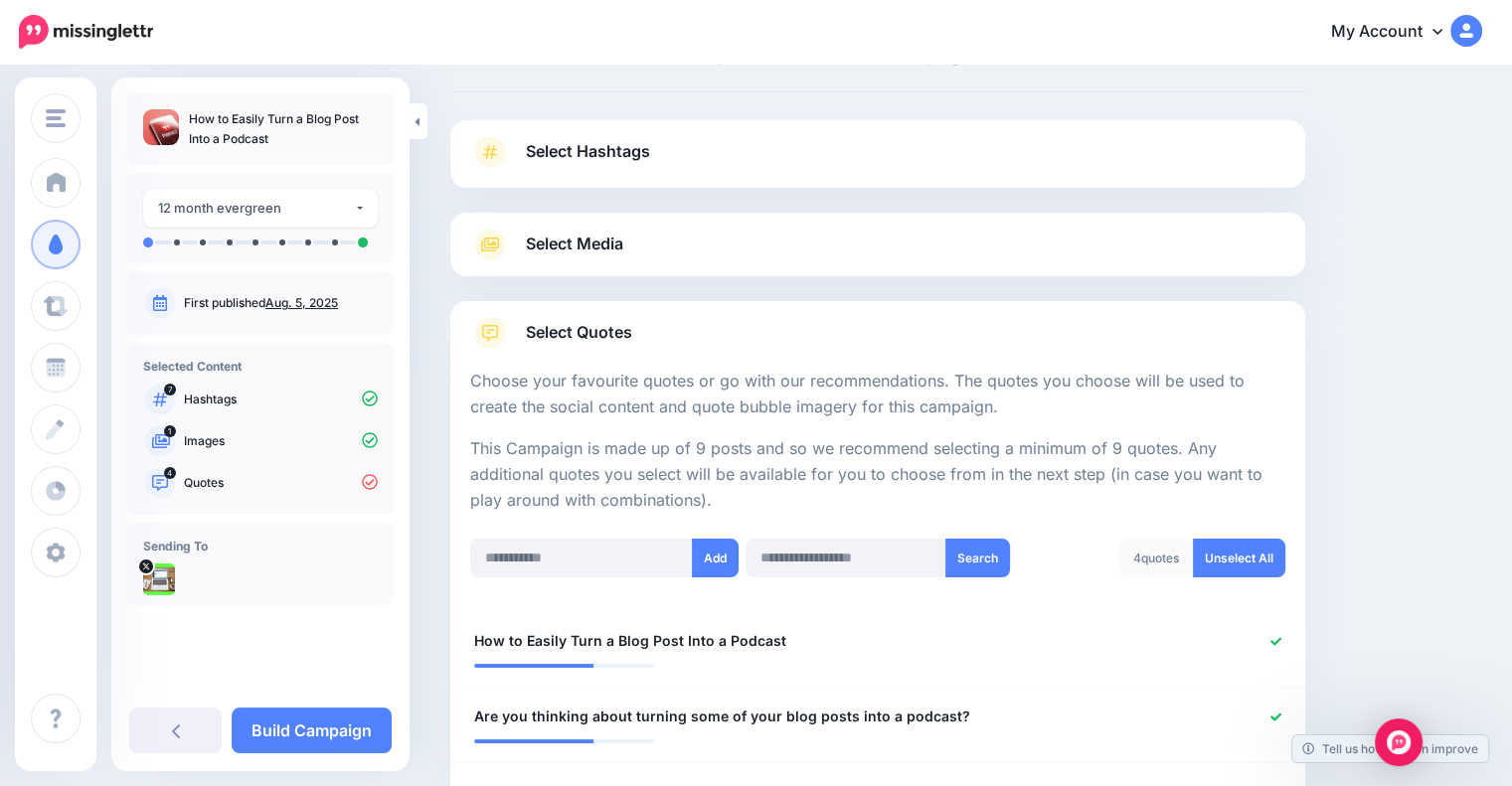 click on "Select Media" at bounding box center [878, 244] 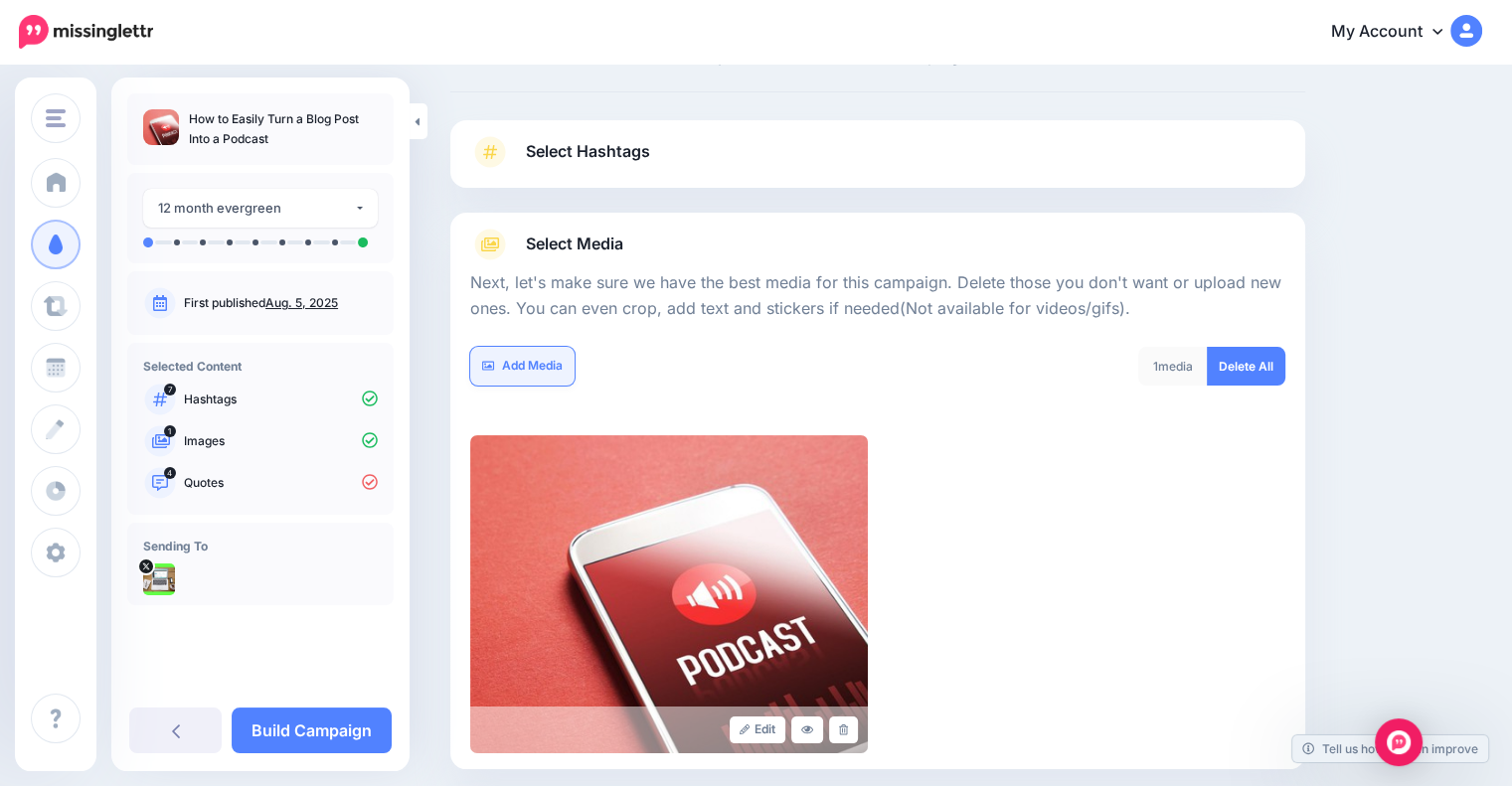 click on "Add Media" at bounding box center (522, 366) 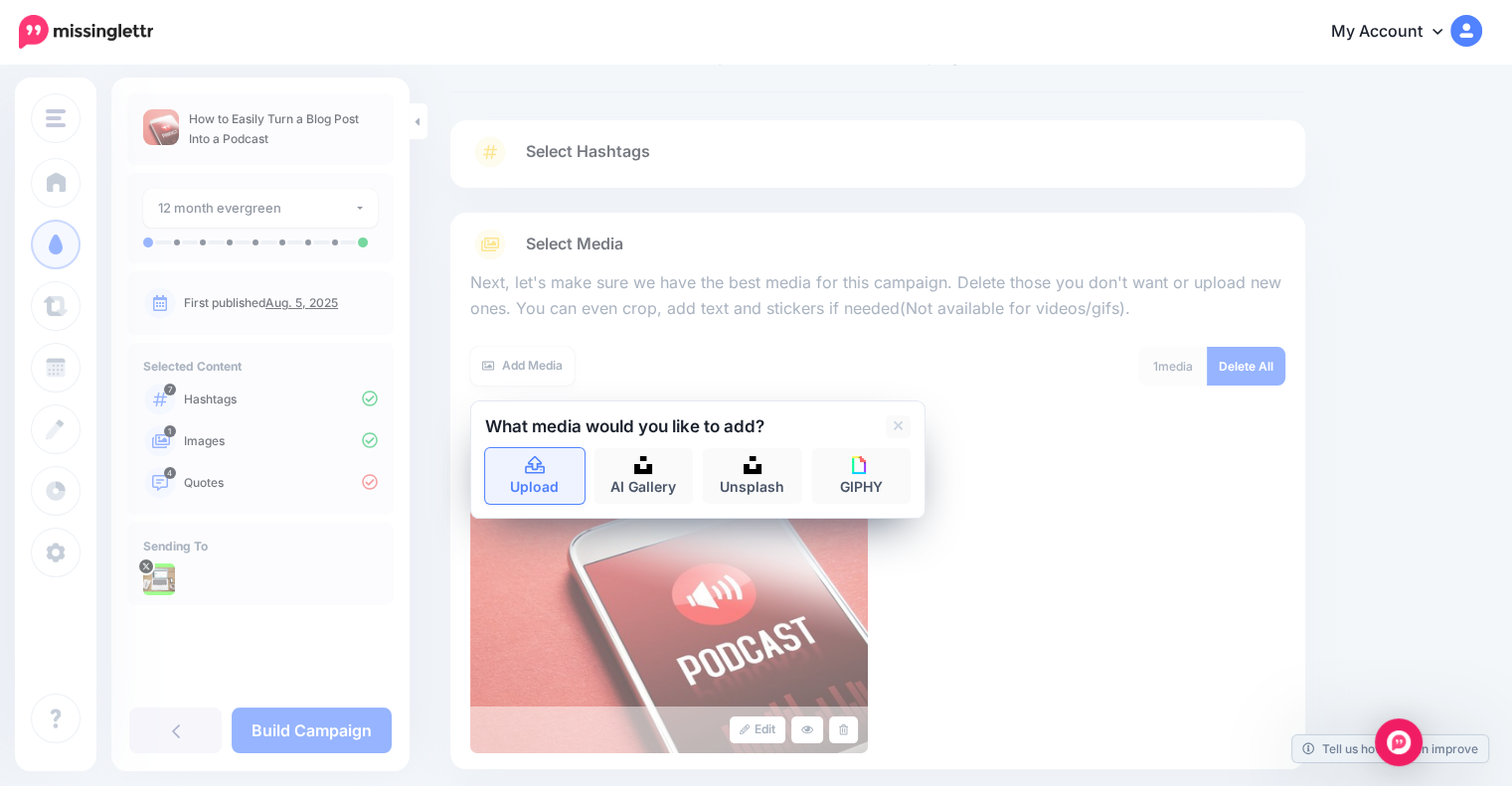 click 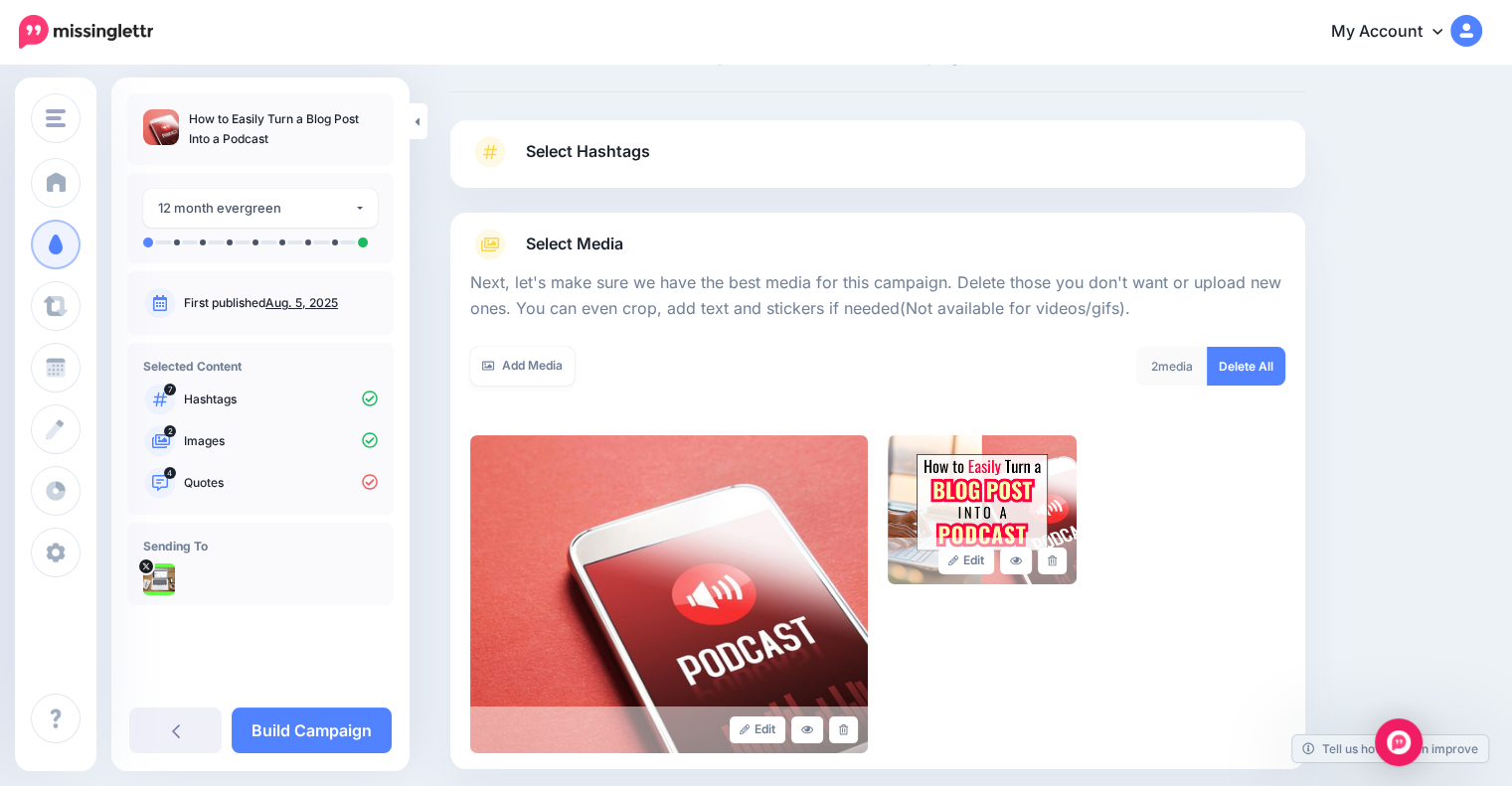 scroll, scrollTop: 314, scrollLeft: 0, axis: vertical 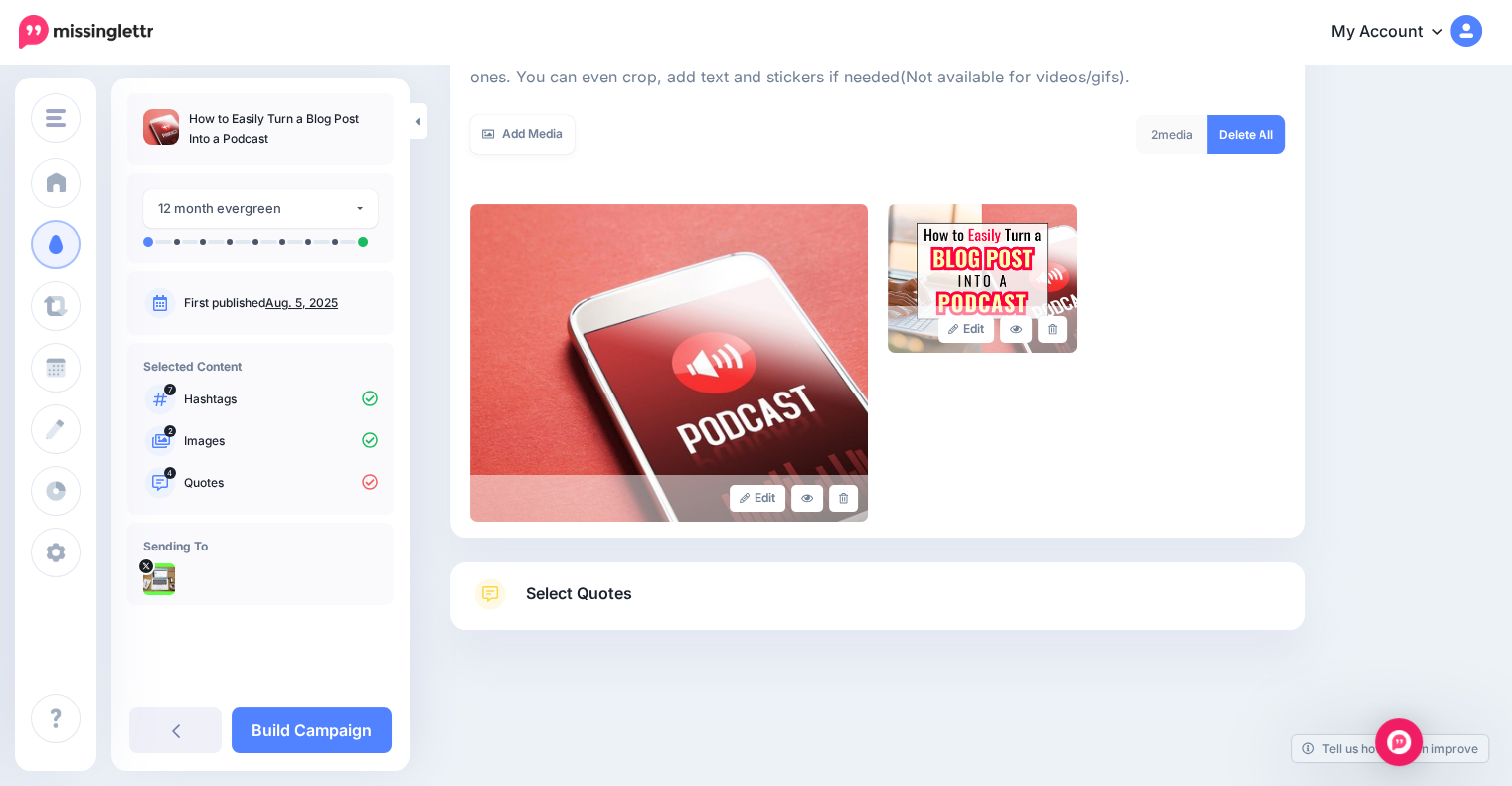 click on "Select Quotes" at bounding box center (878, 604) 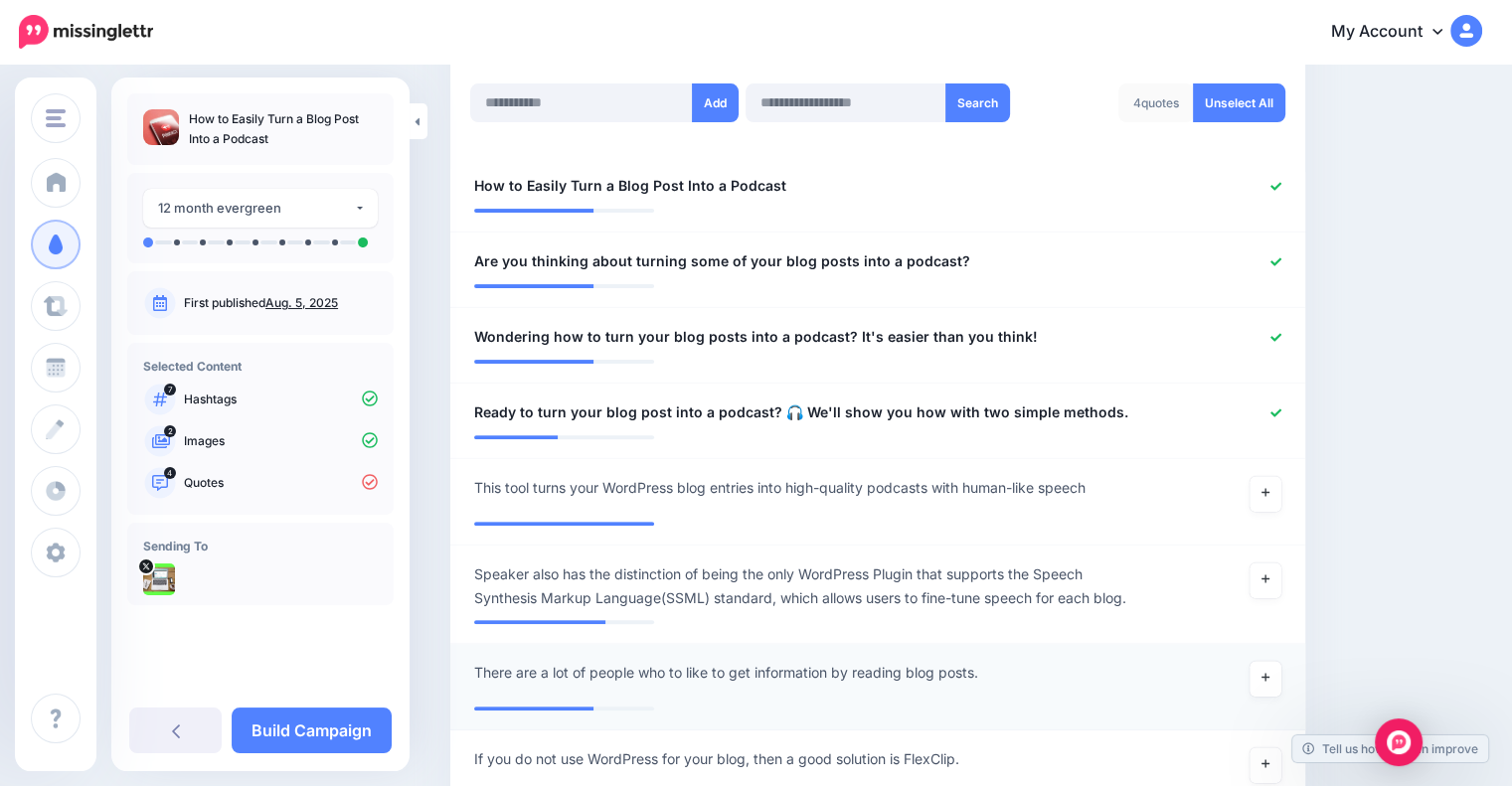 scroll, scrollTop: 558, scrollLeft: 0, axis: vertical 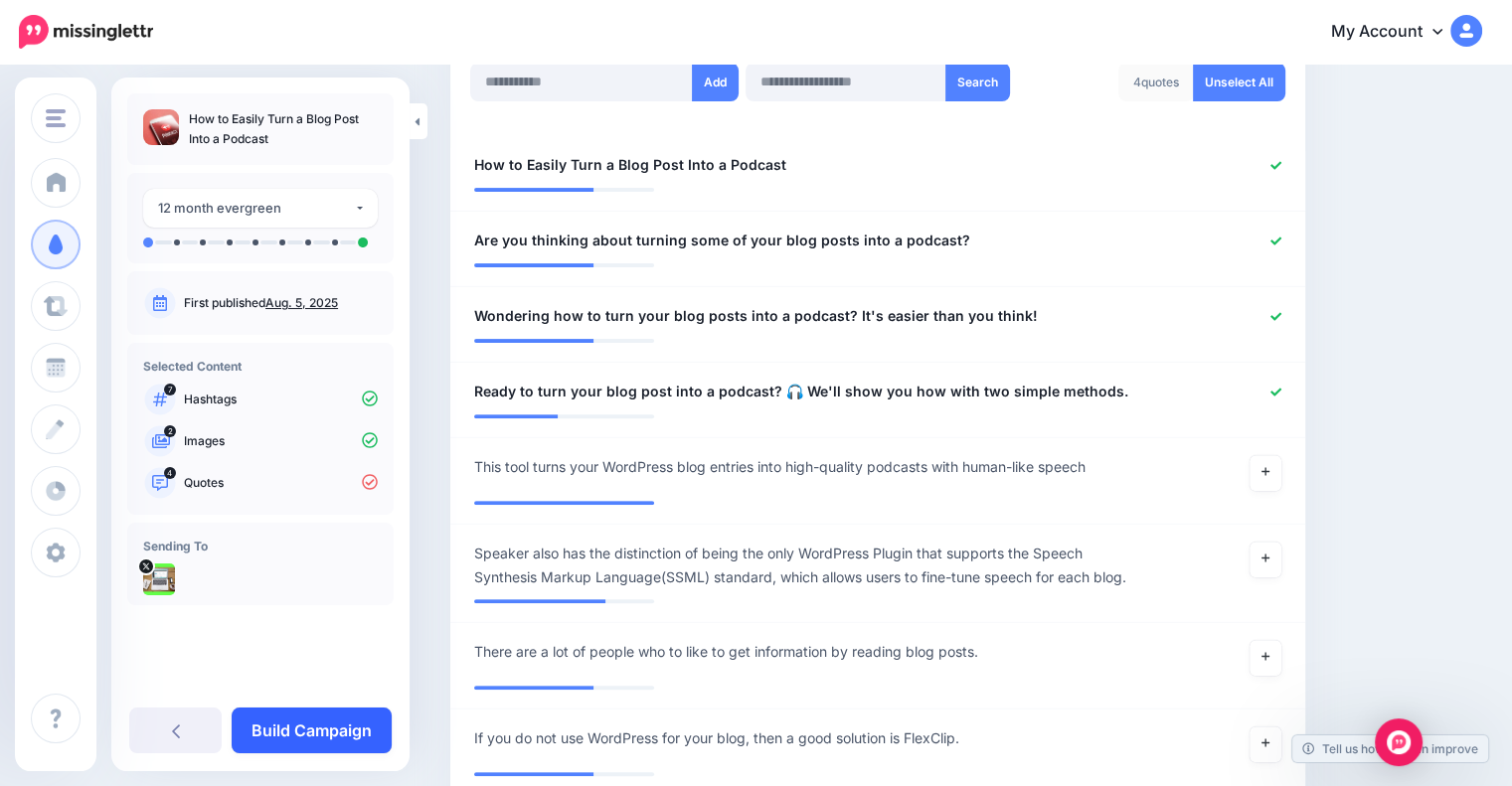 click on "Build Campaign" at bounding box center [311, 730] 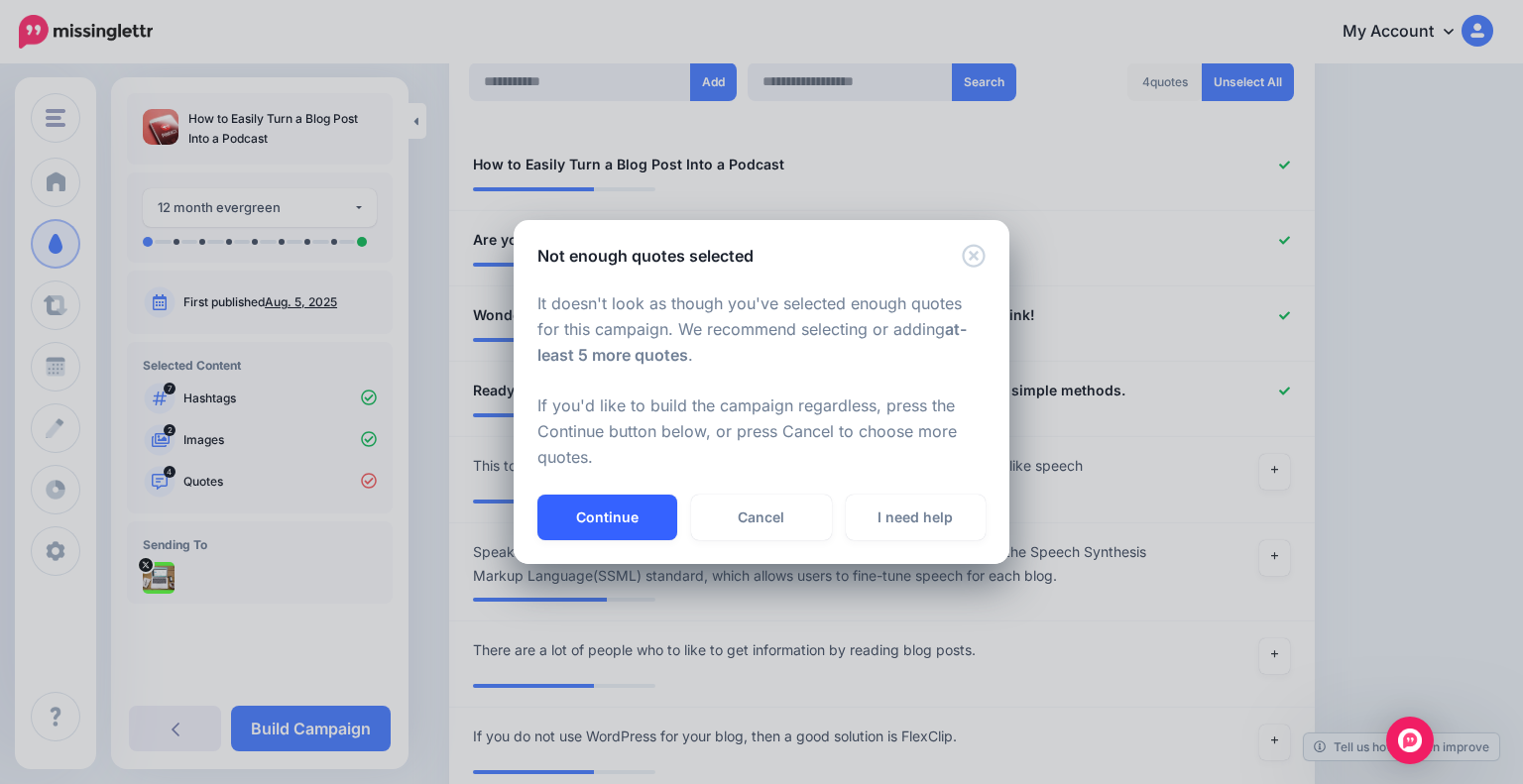 click on "Continue" at bounding box center (607, 517) 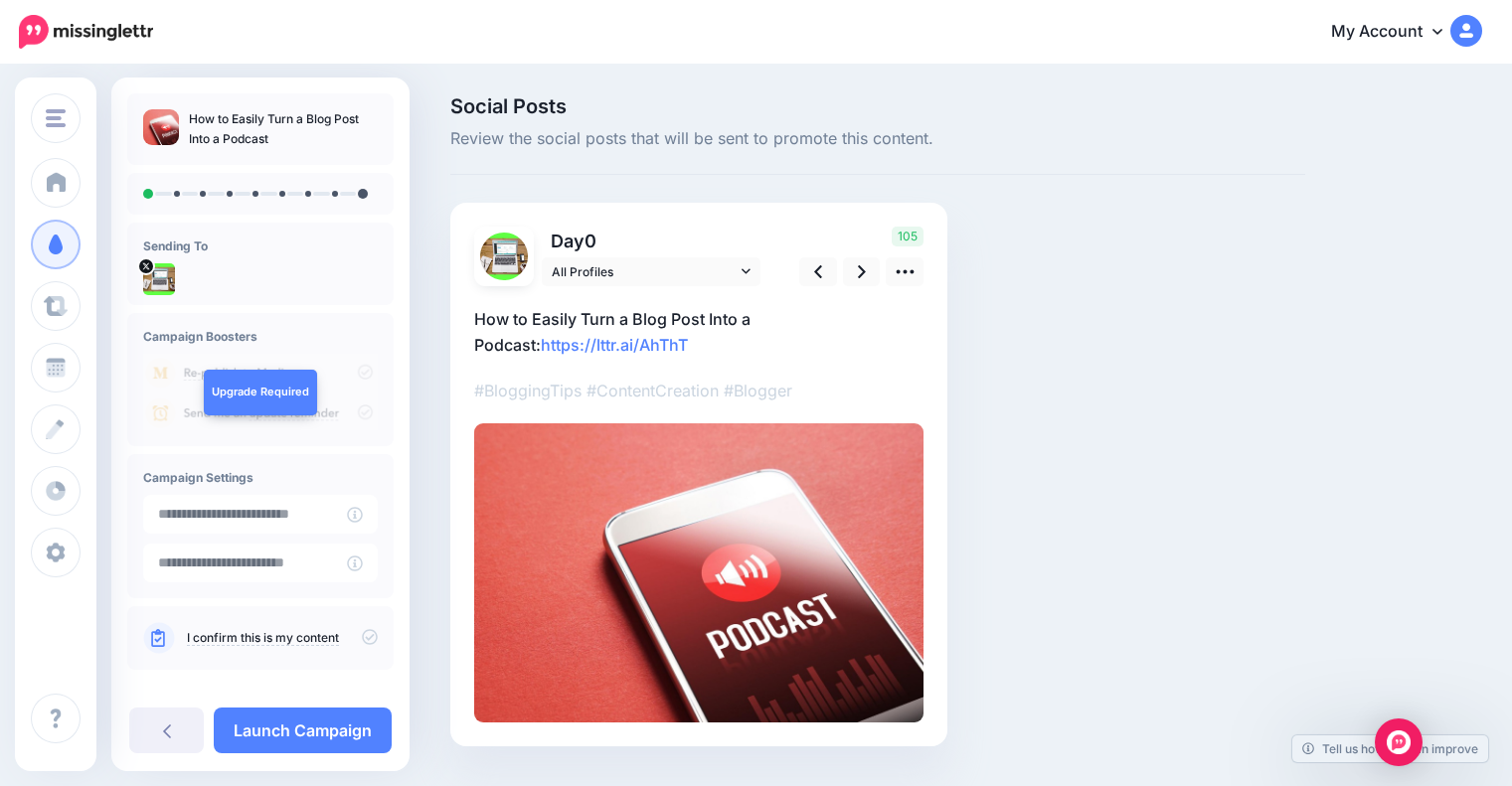 scroll, scrollTop: 0, scrollLeft: 0, axis: both 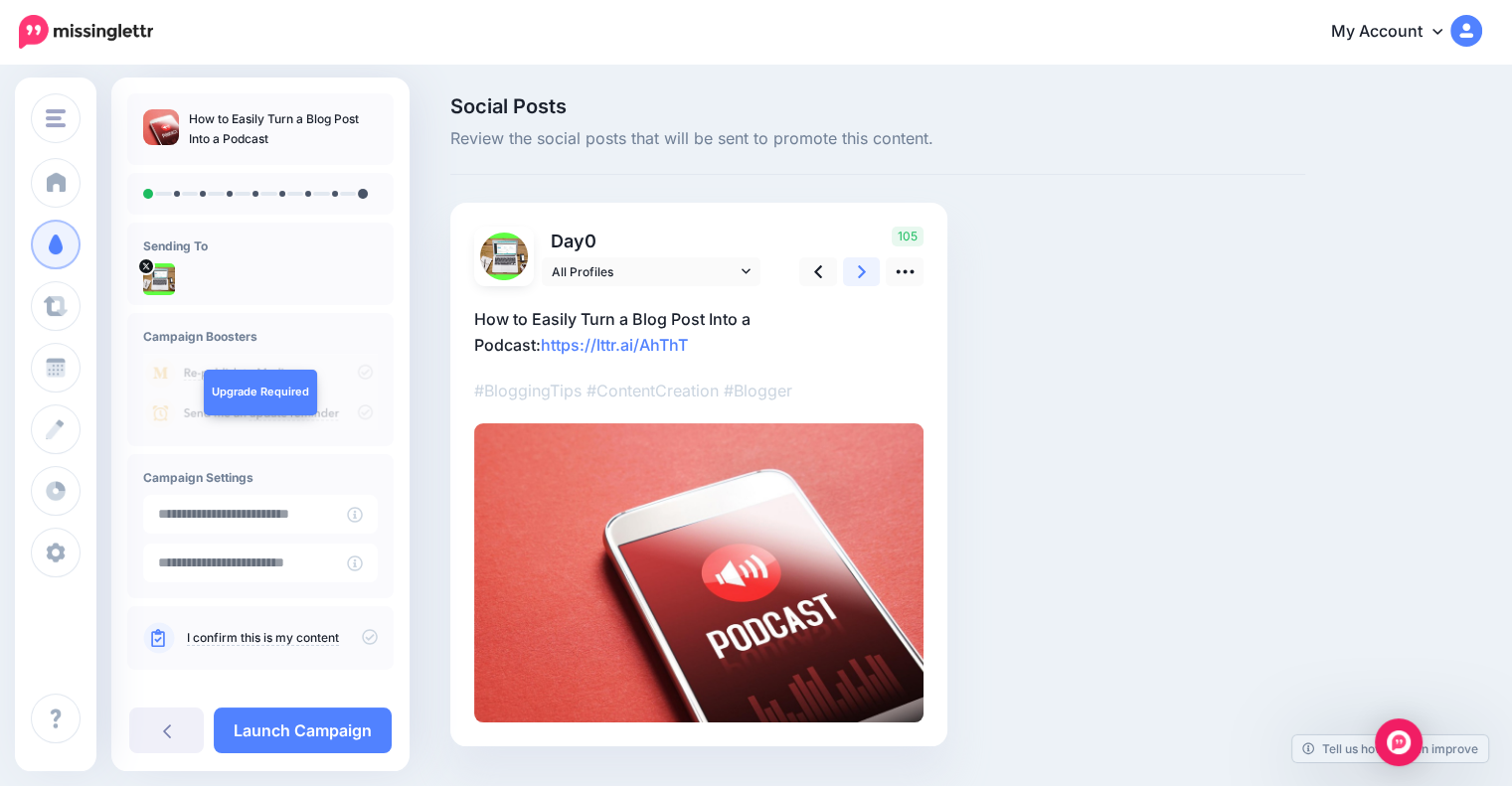 click 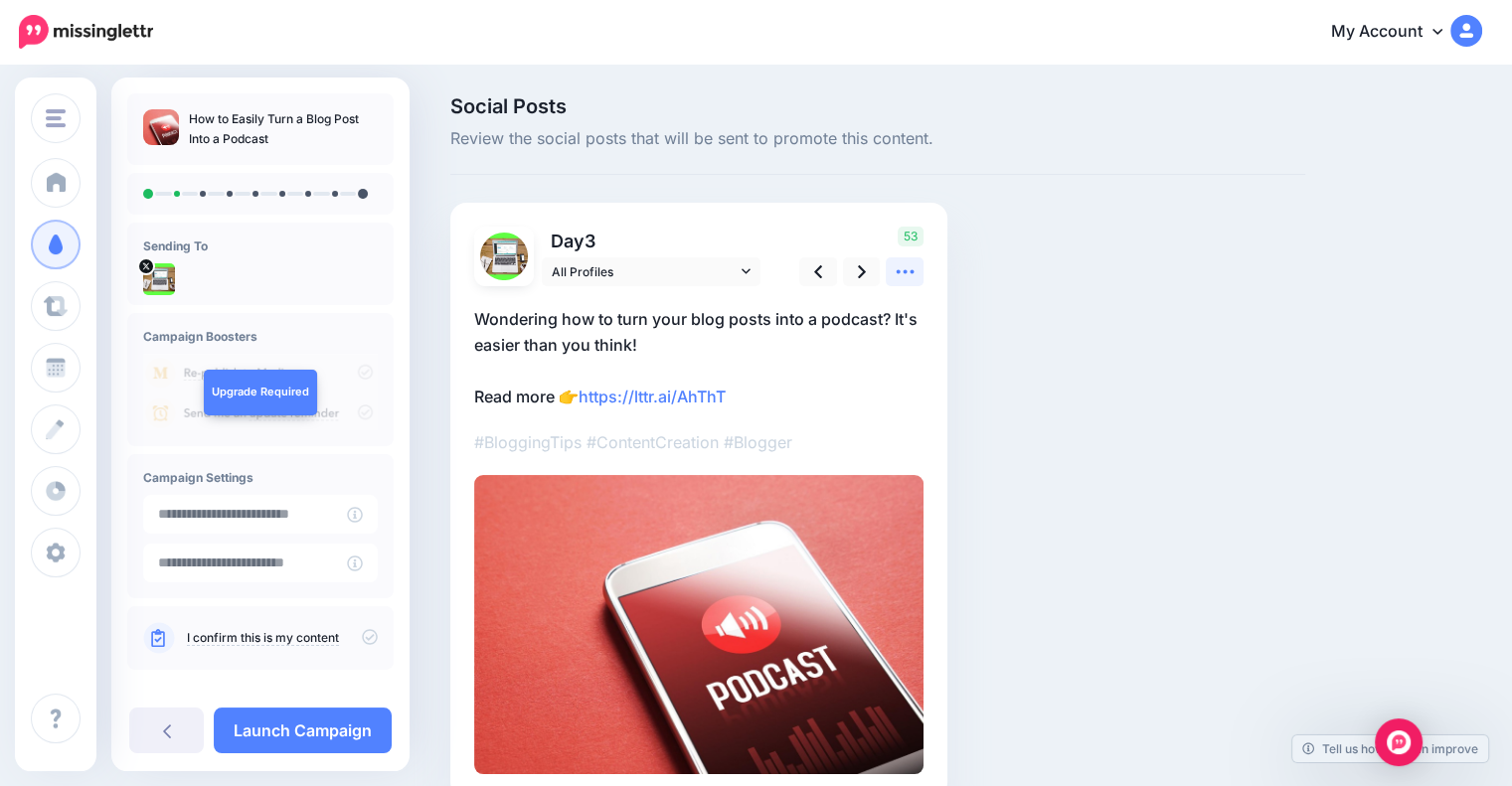 click 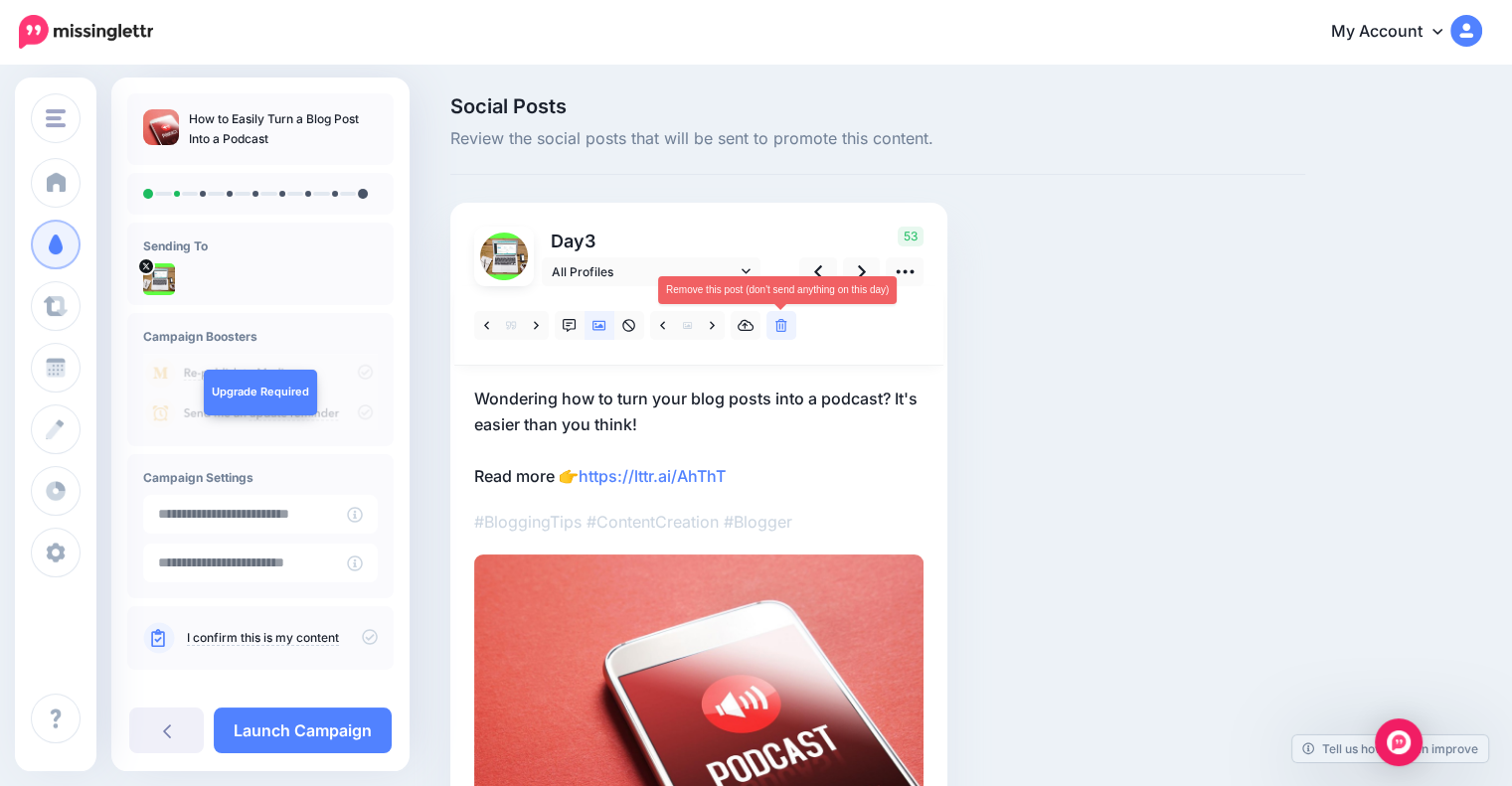 click at bounding box center (781, 325) 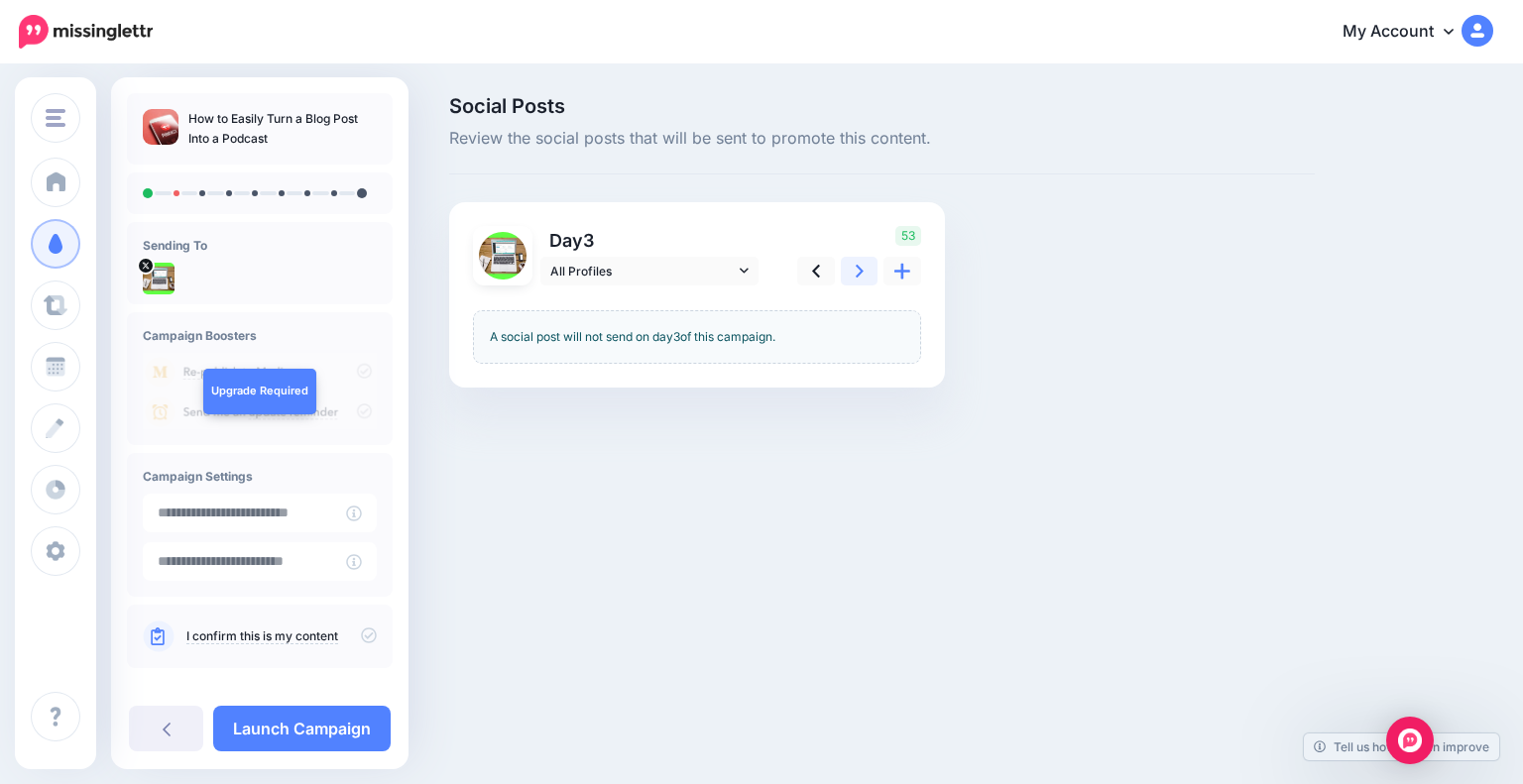 click at bounding box center [860, 271] 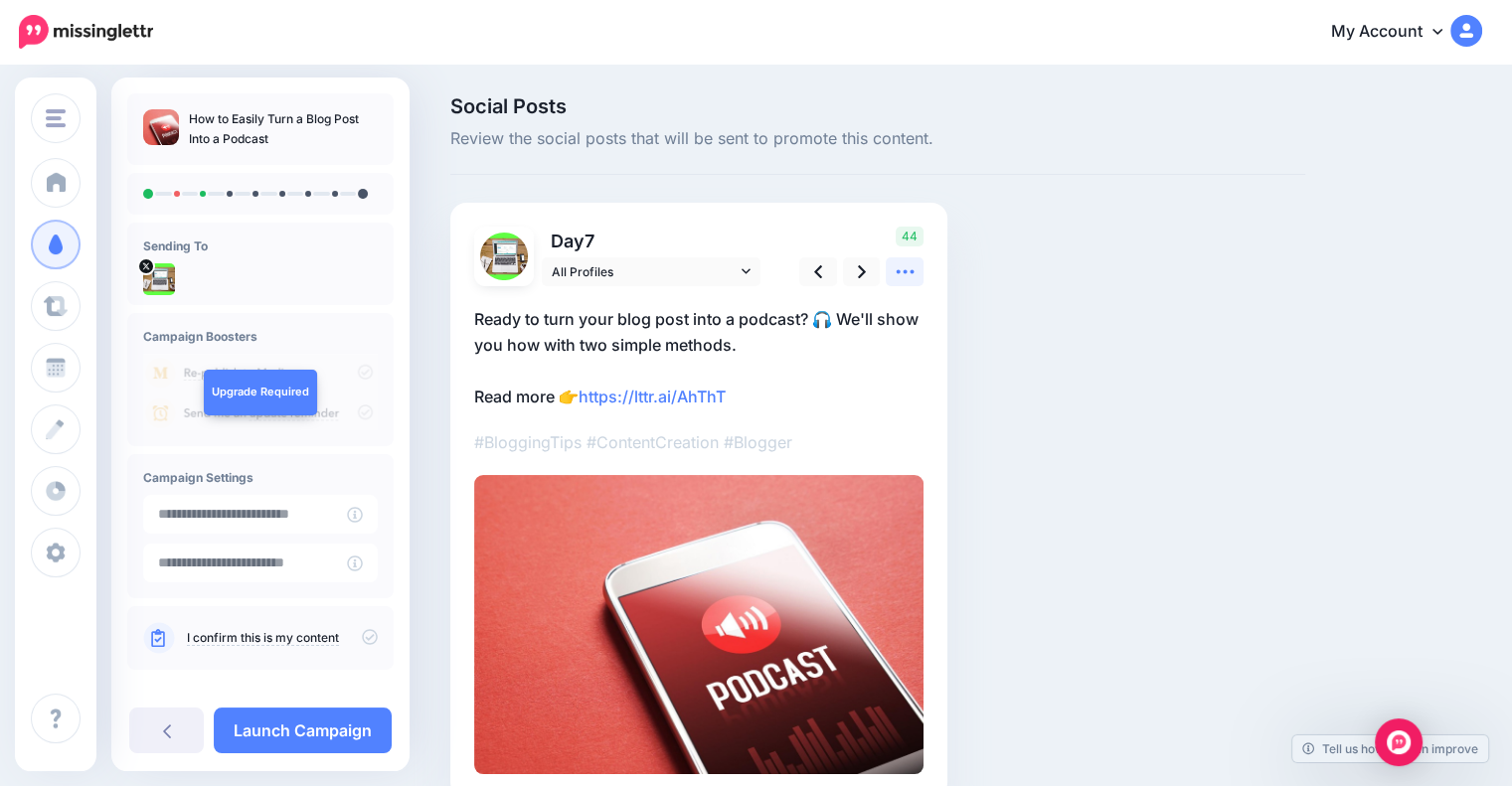 click at bounding box center [905, 271] 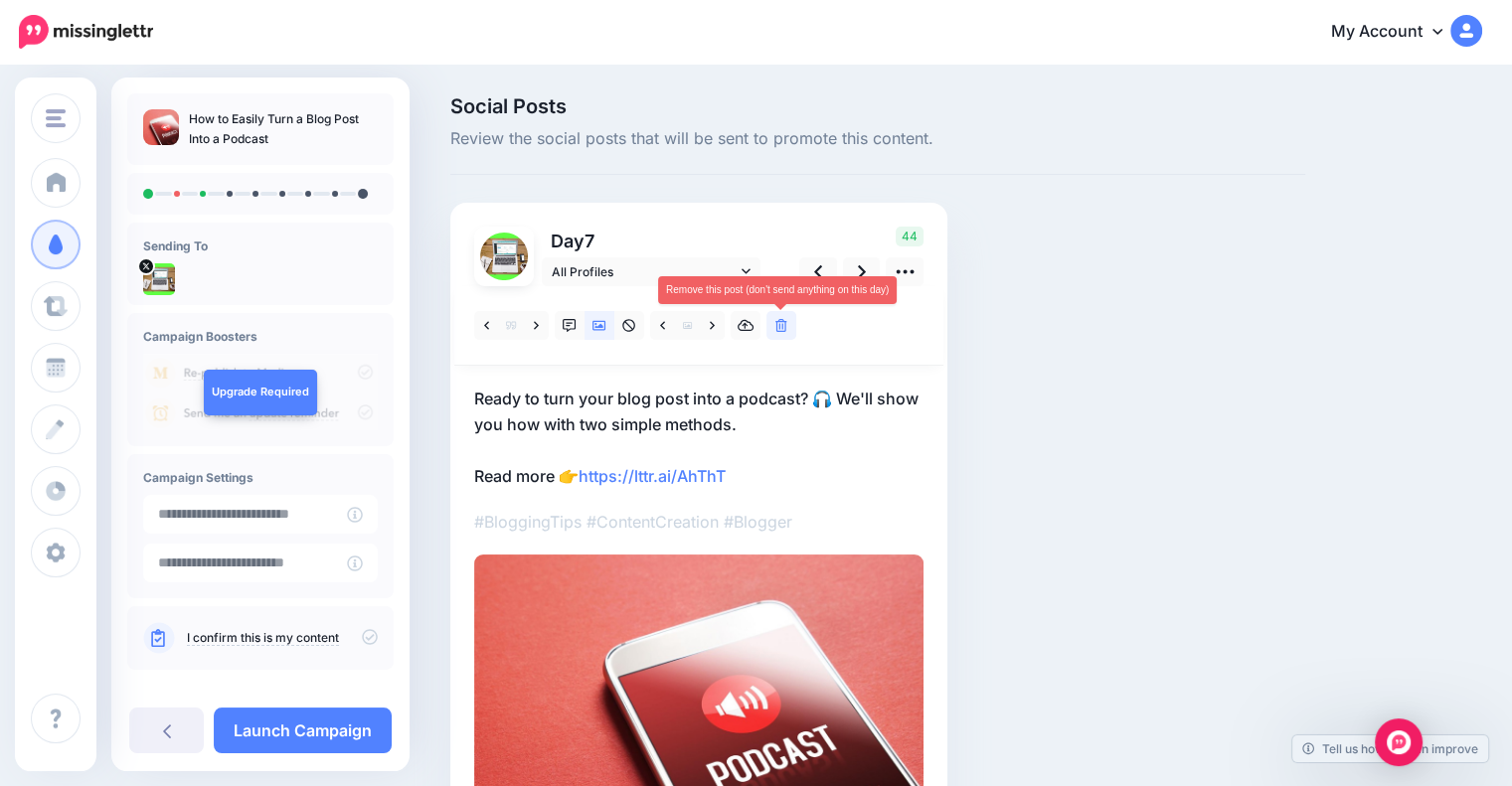 click 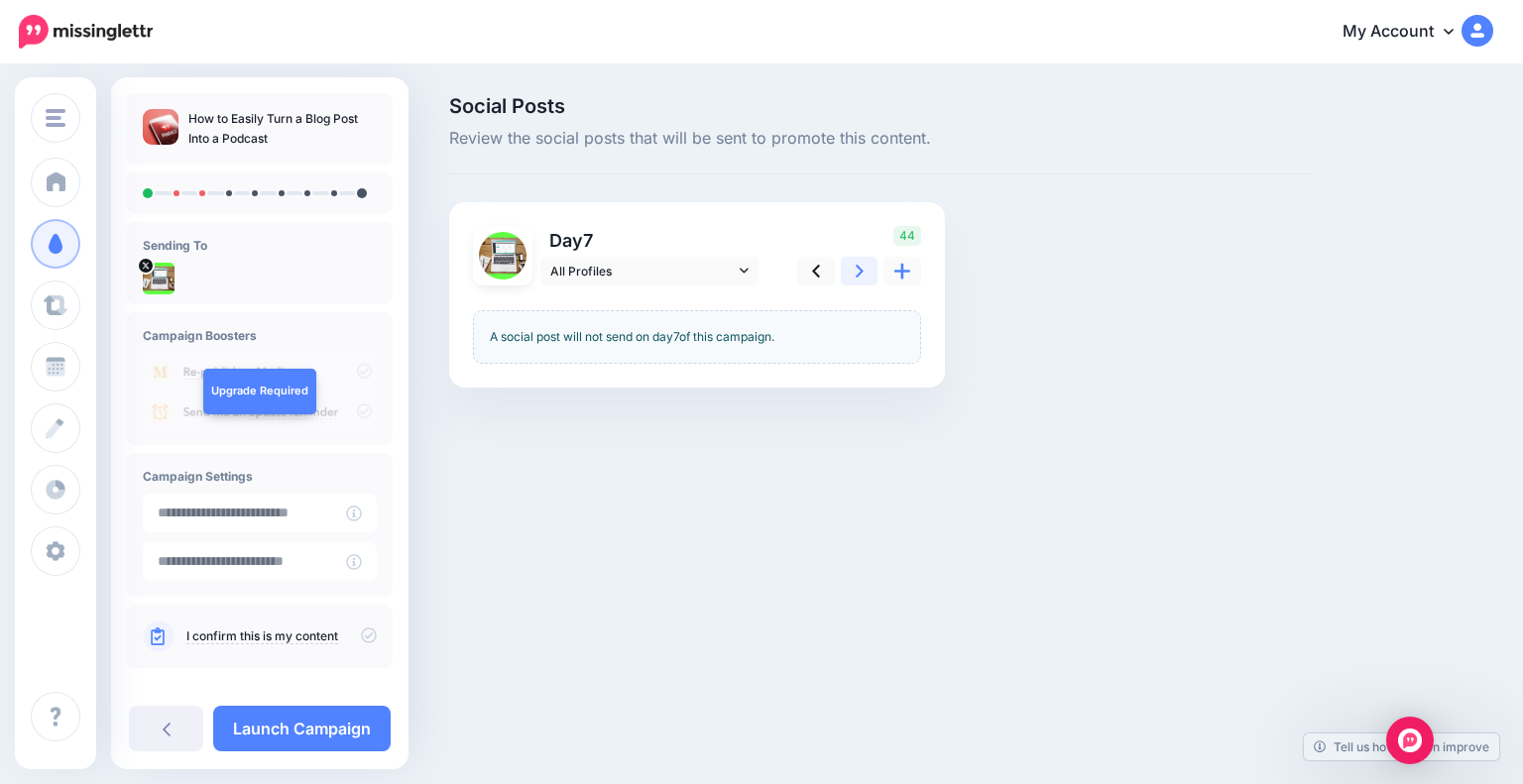 click at bounding box center [860, 271] 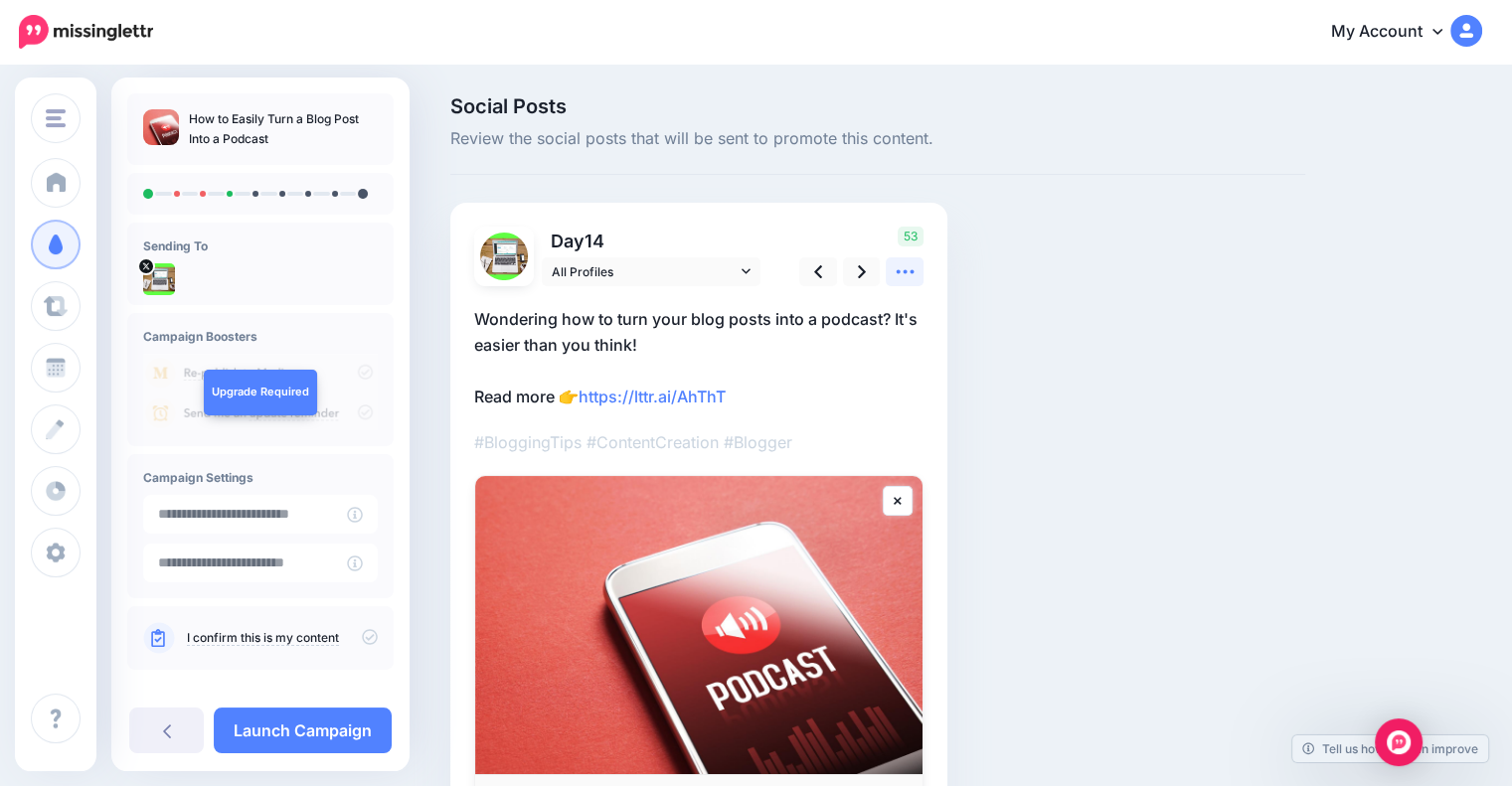 click 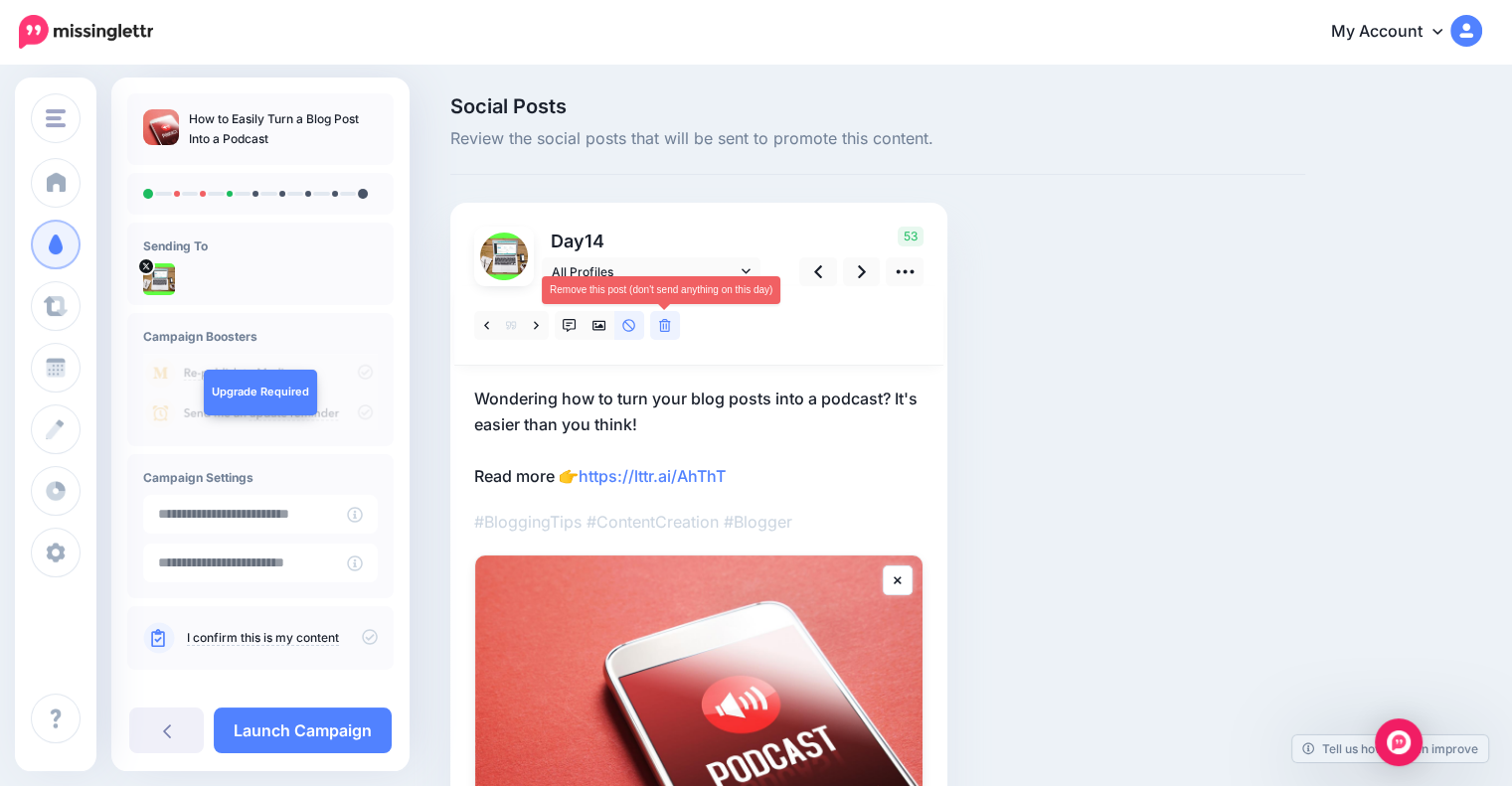click 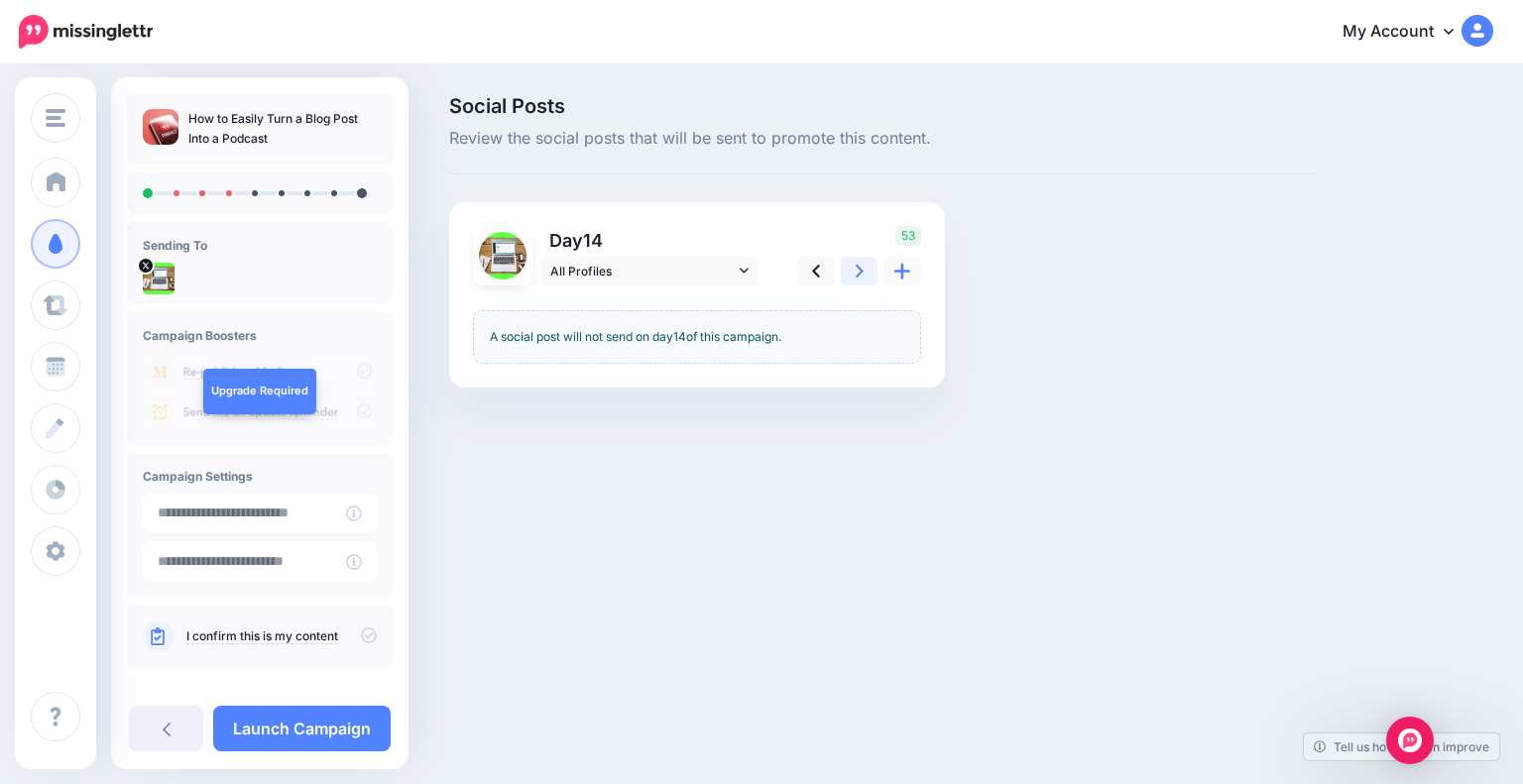 click 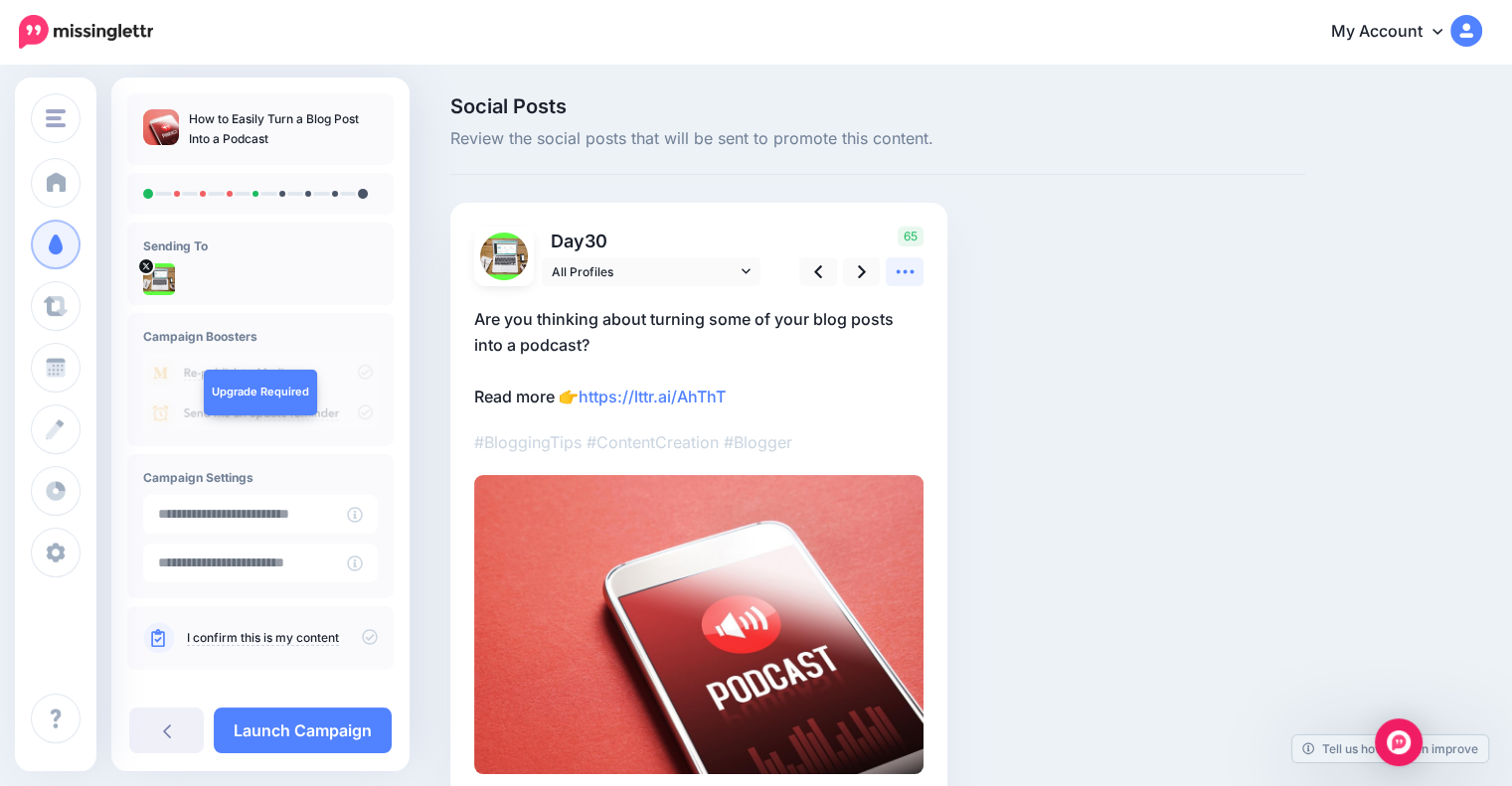 click 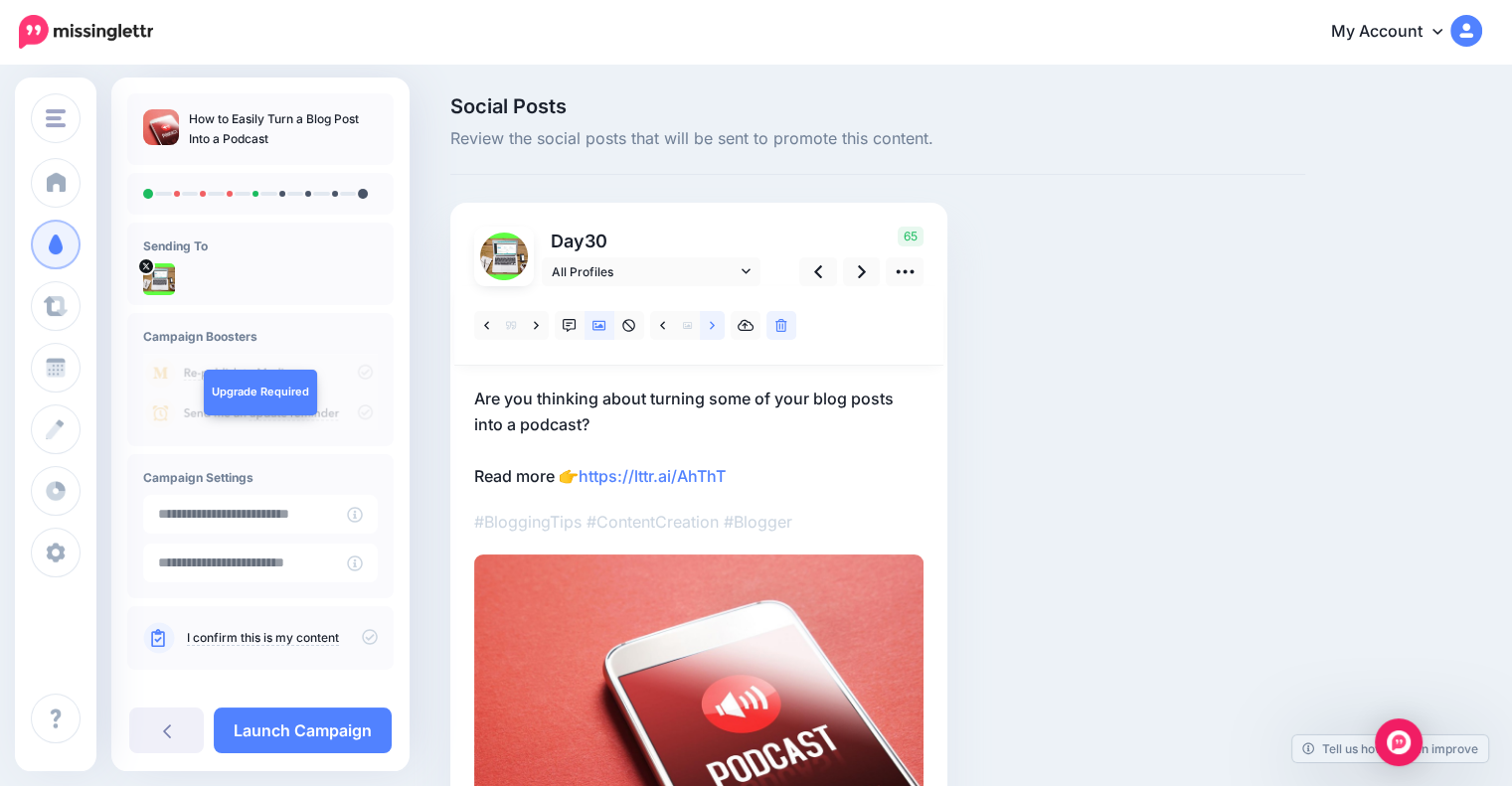 click 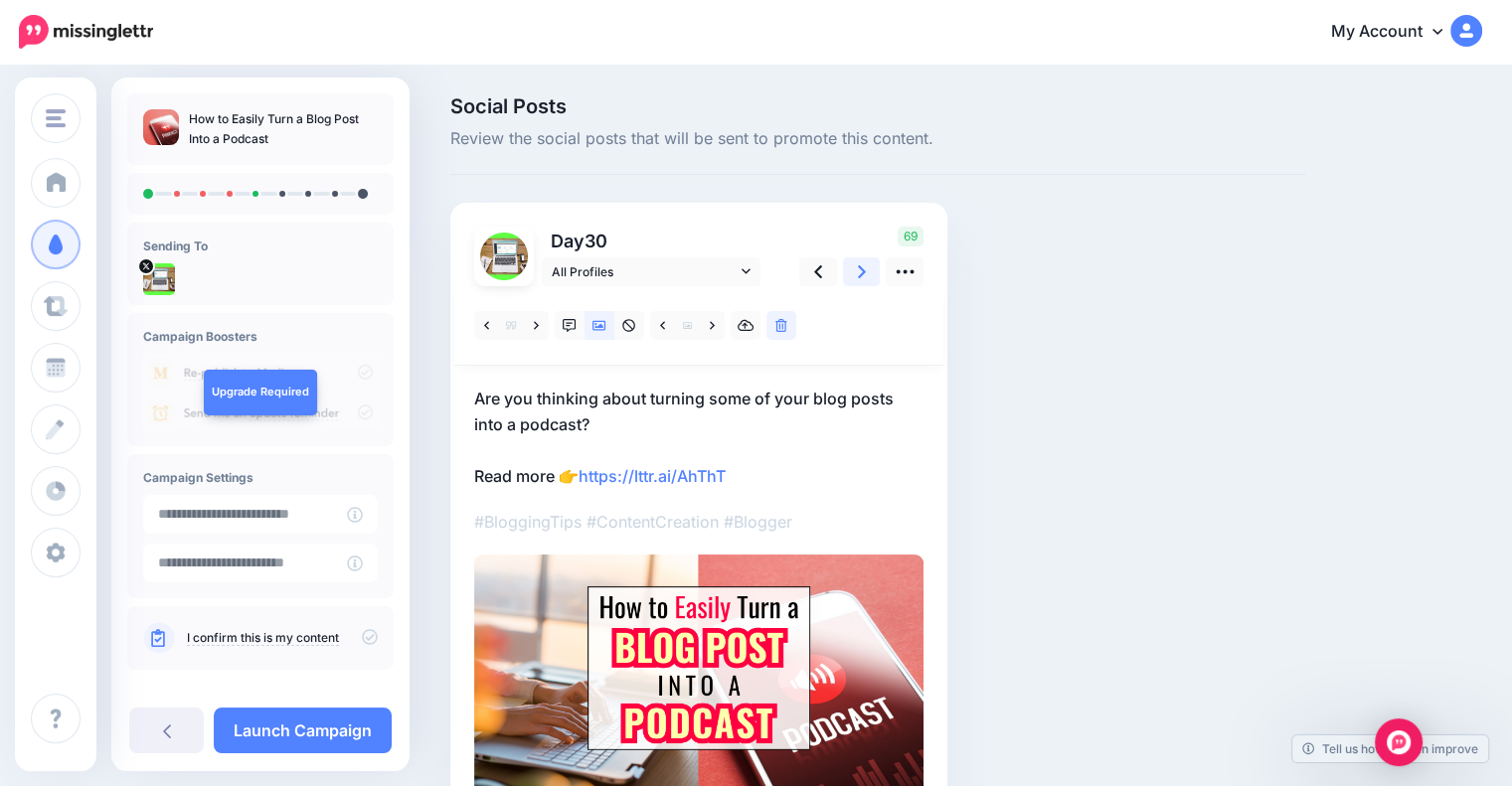 click at bounding box center (862, 271) 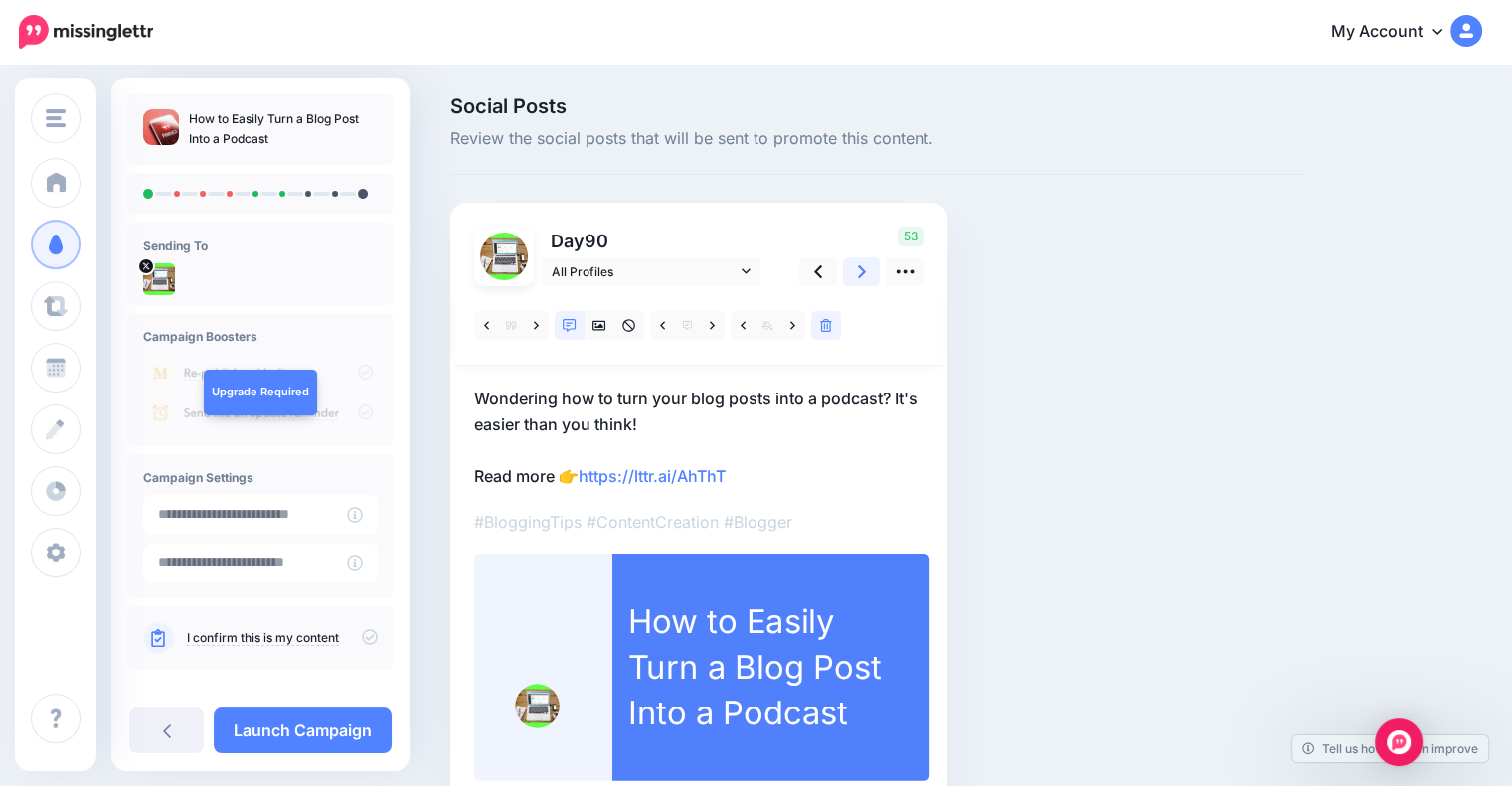 click 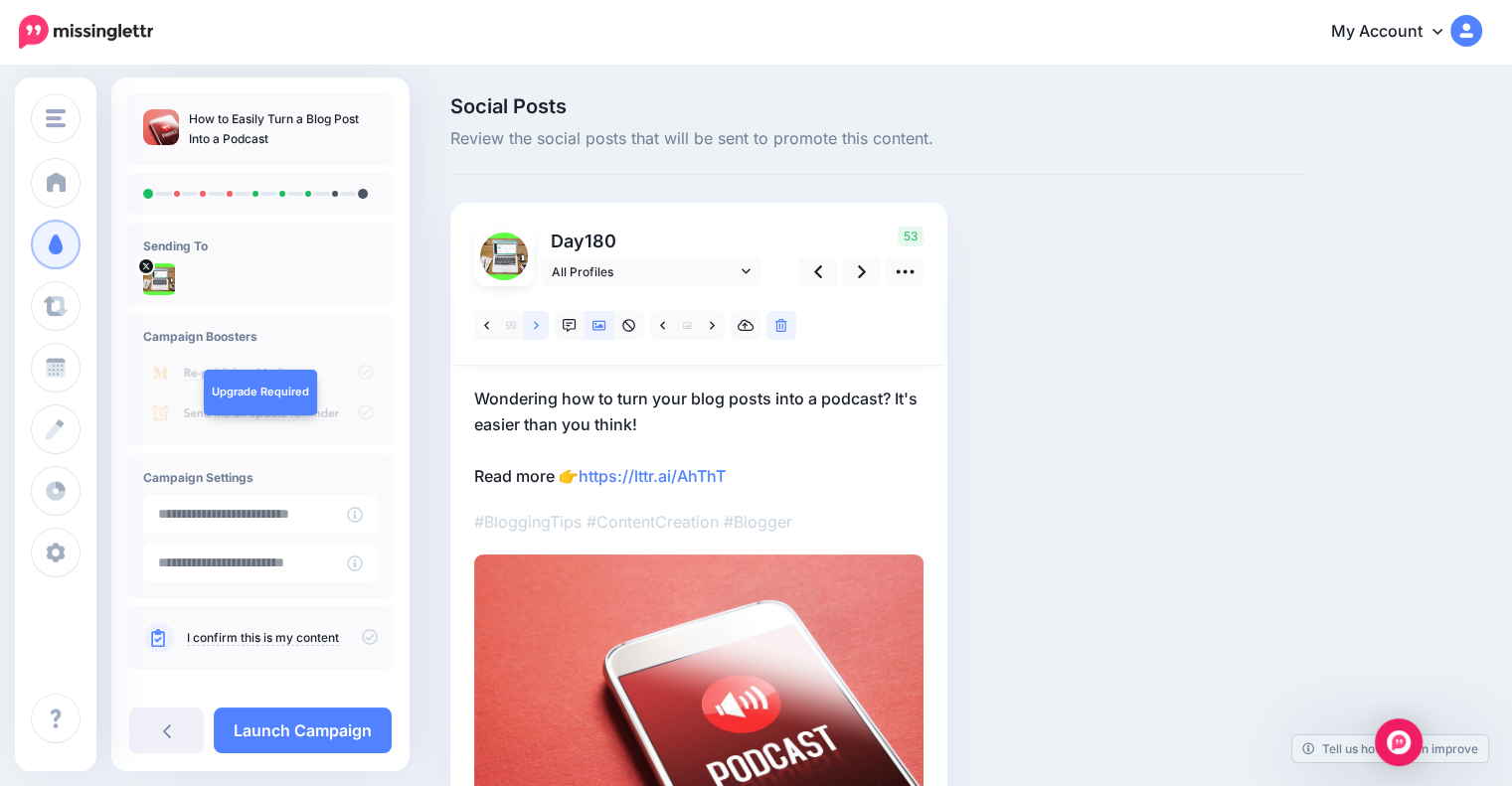 click at bounding box center (536, 325) 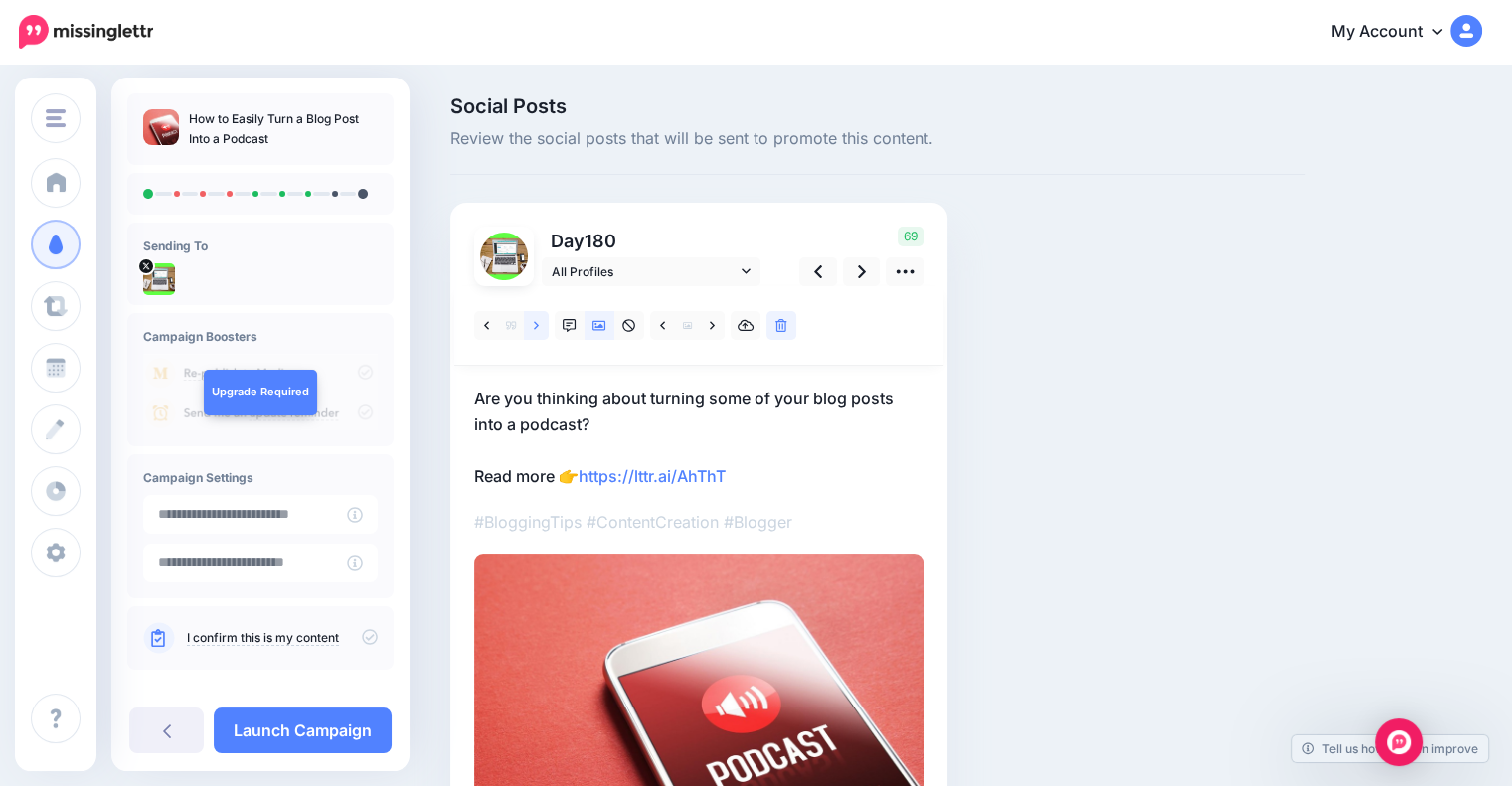 click at bounding box center (536, 325) 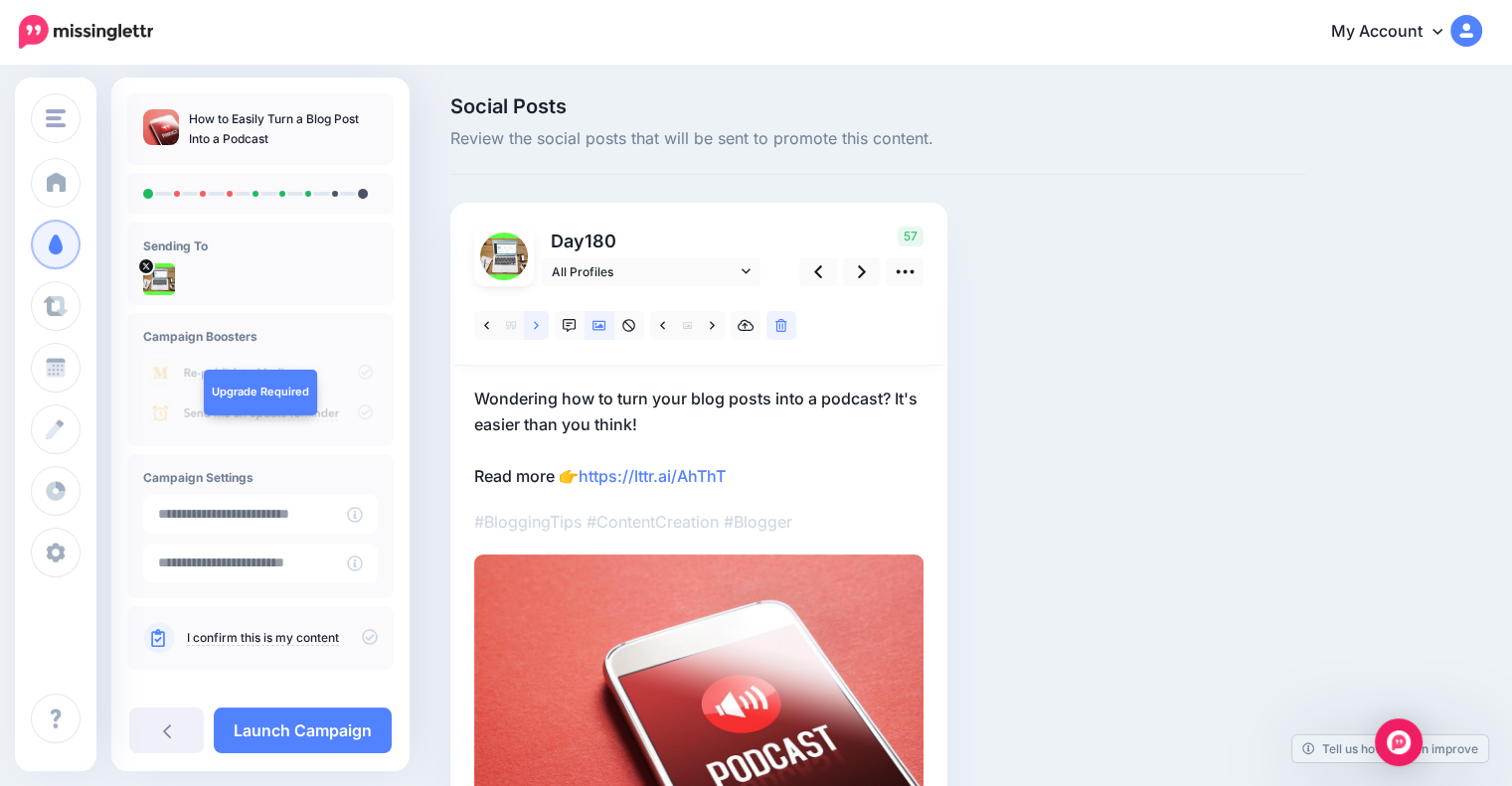 click at bounding box center [536, 325] 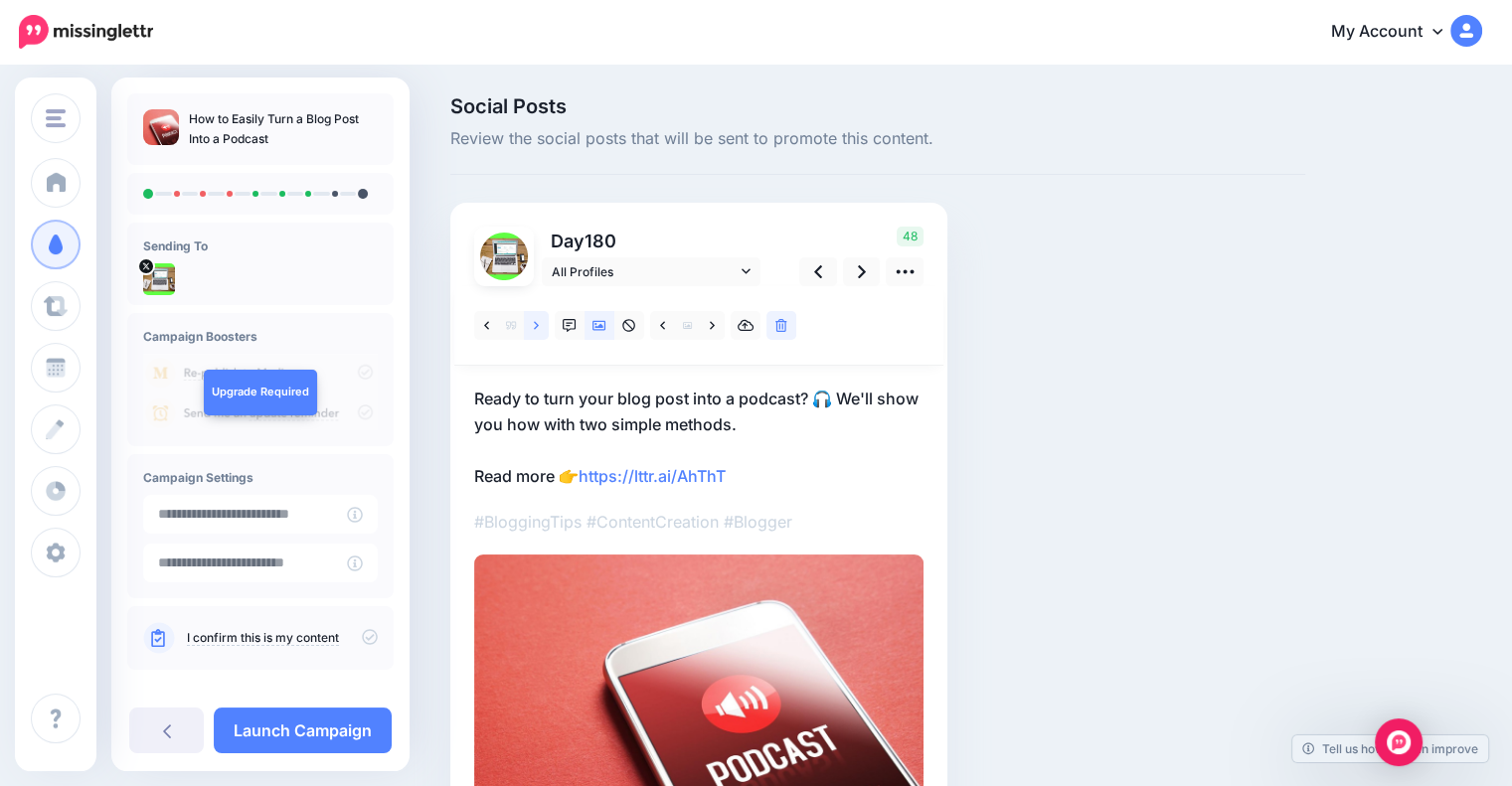 click at bounding box center (536, 325) 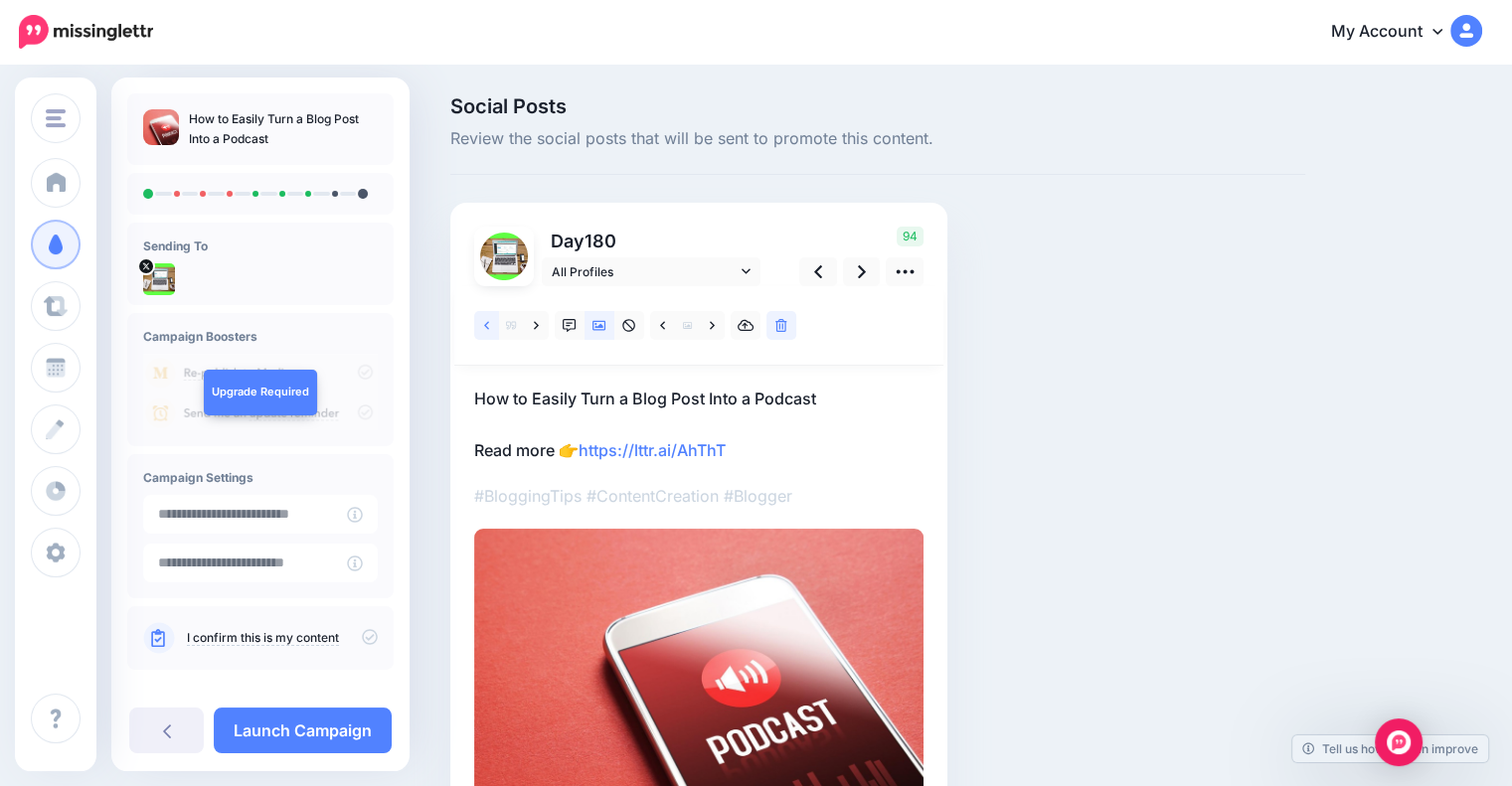 click at bounding box center [486, 325] 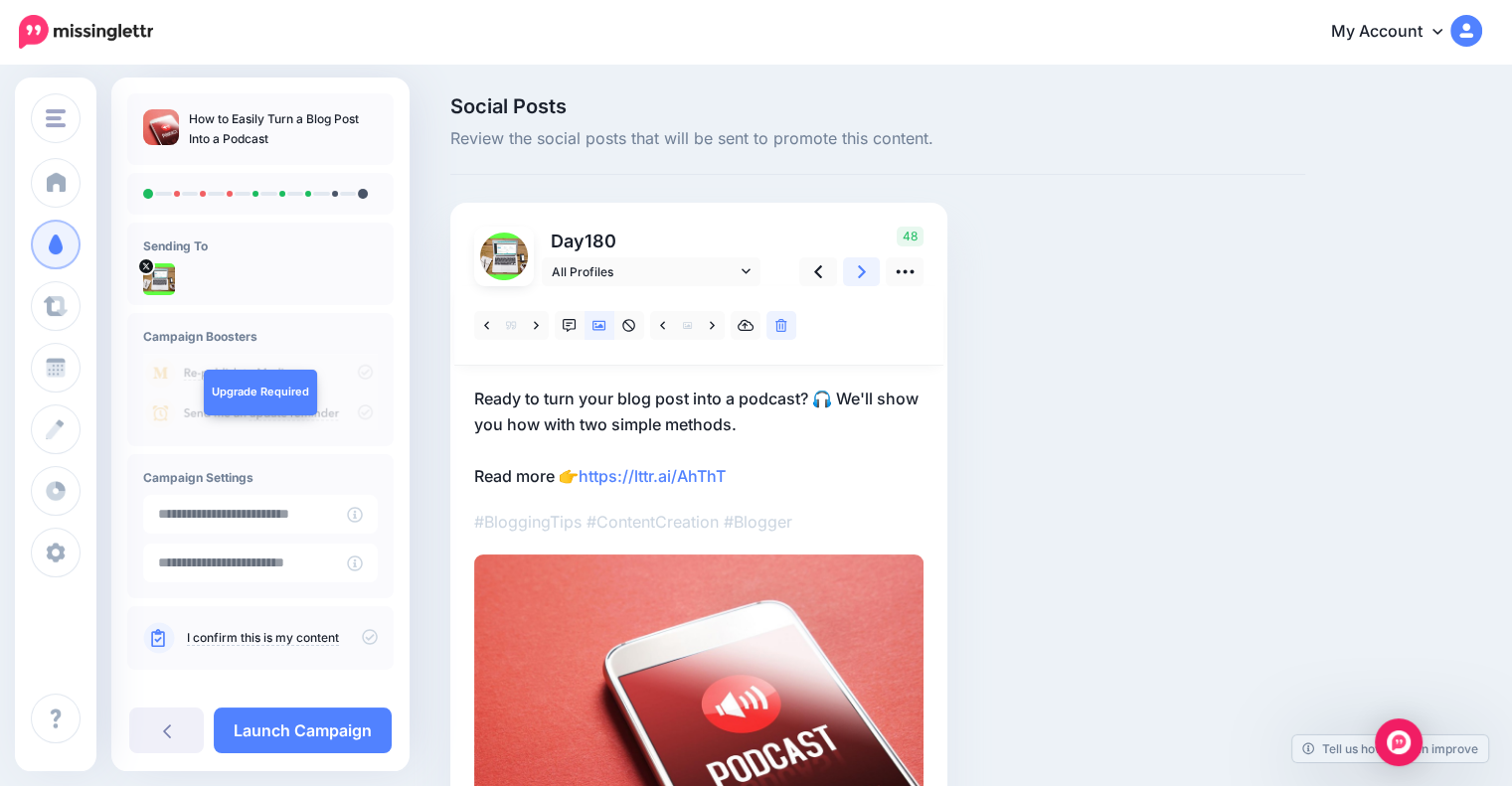 click at bounding box center [862, 271] 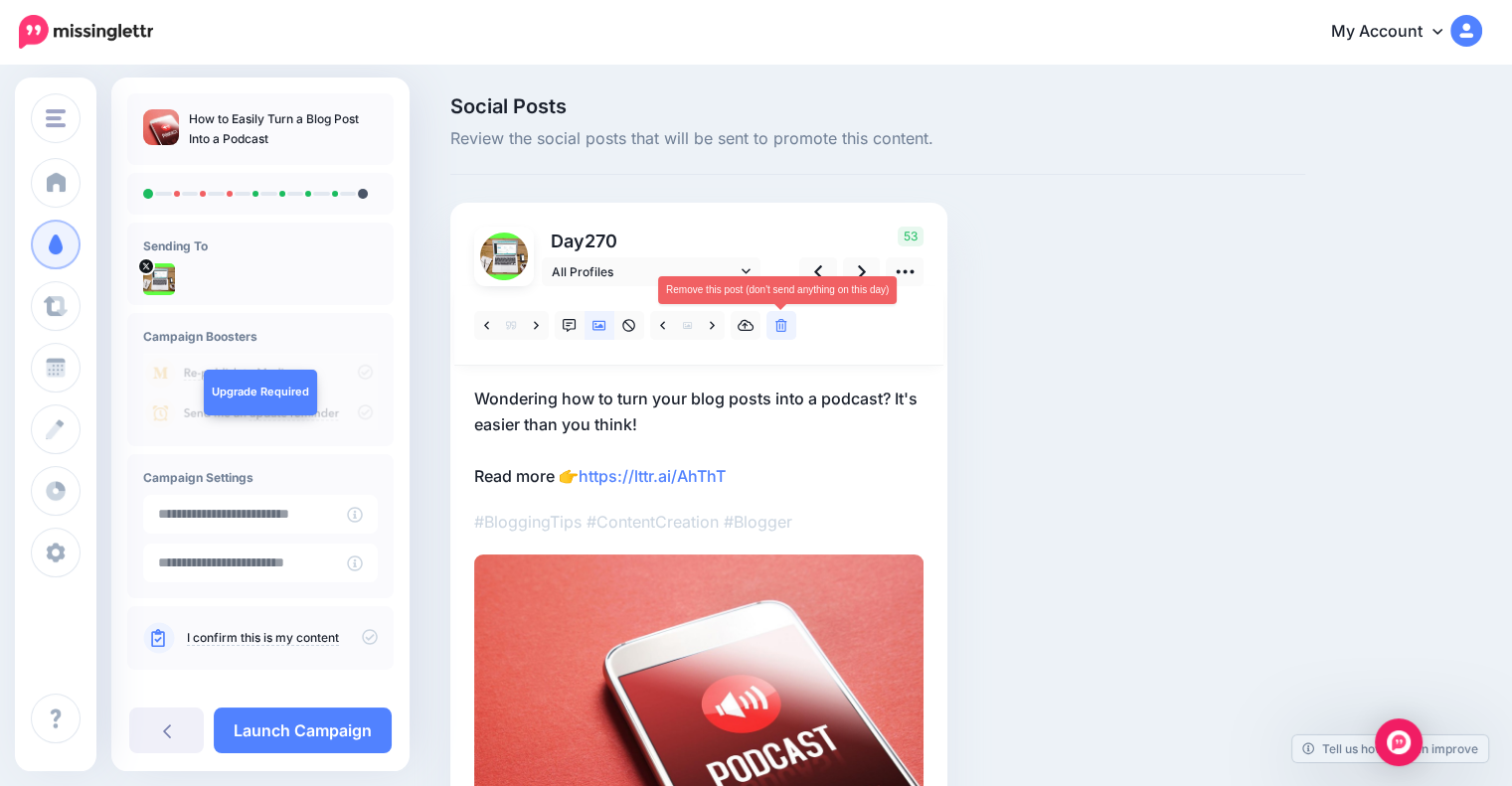 click 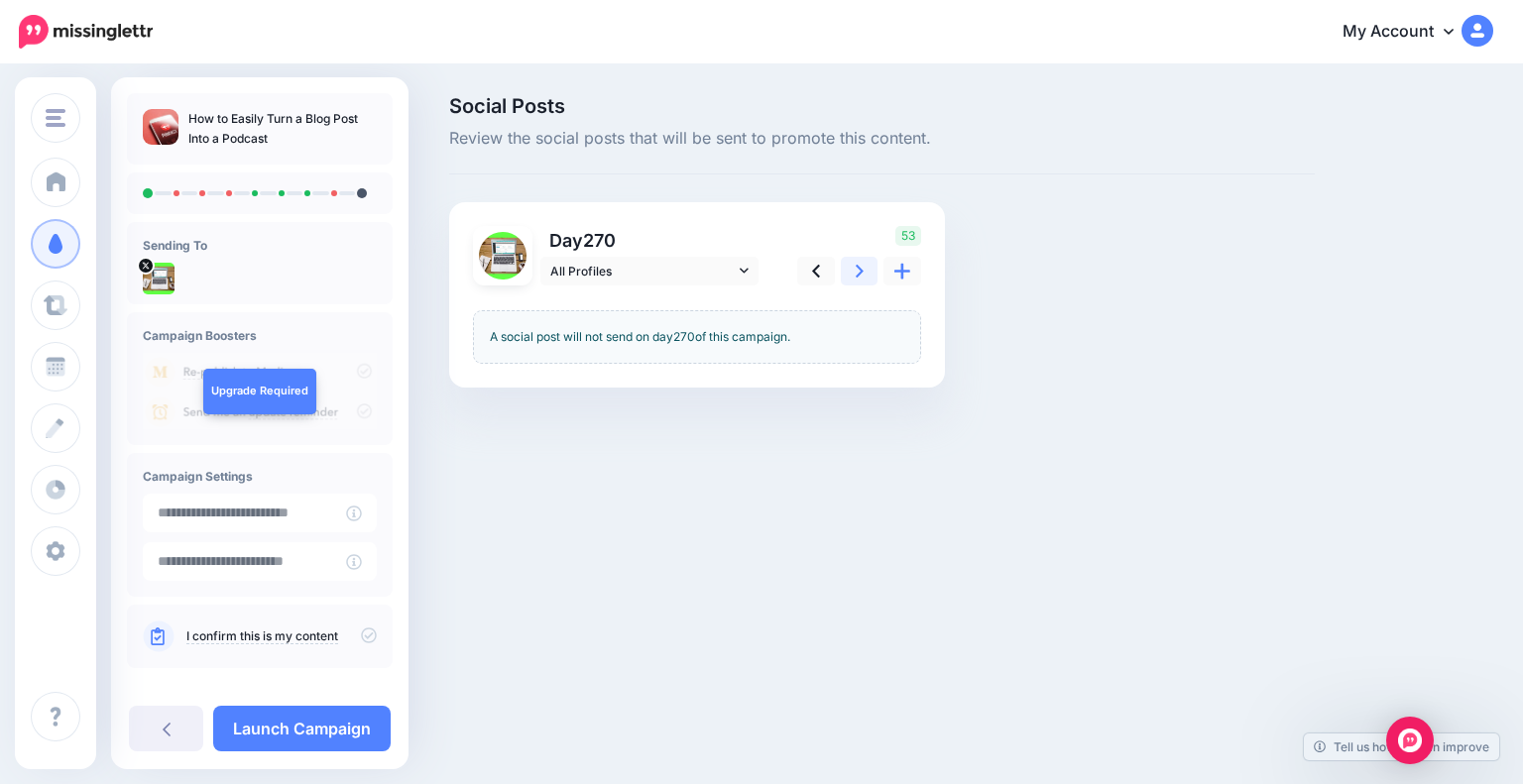 click 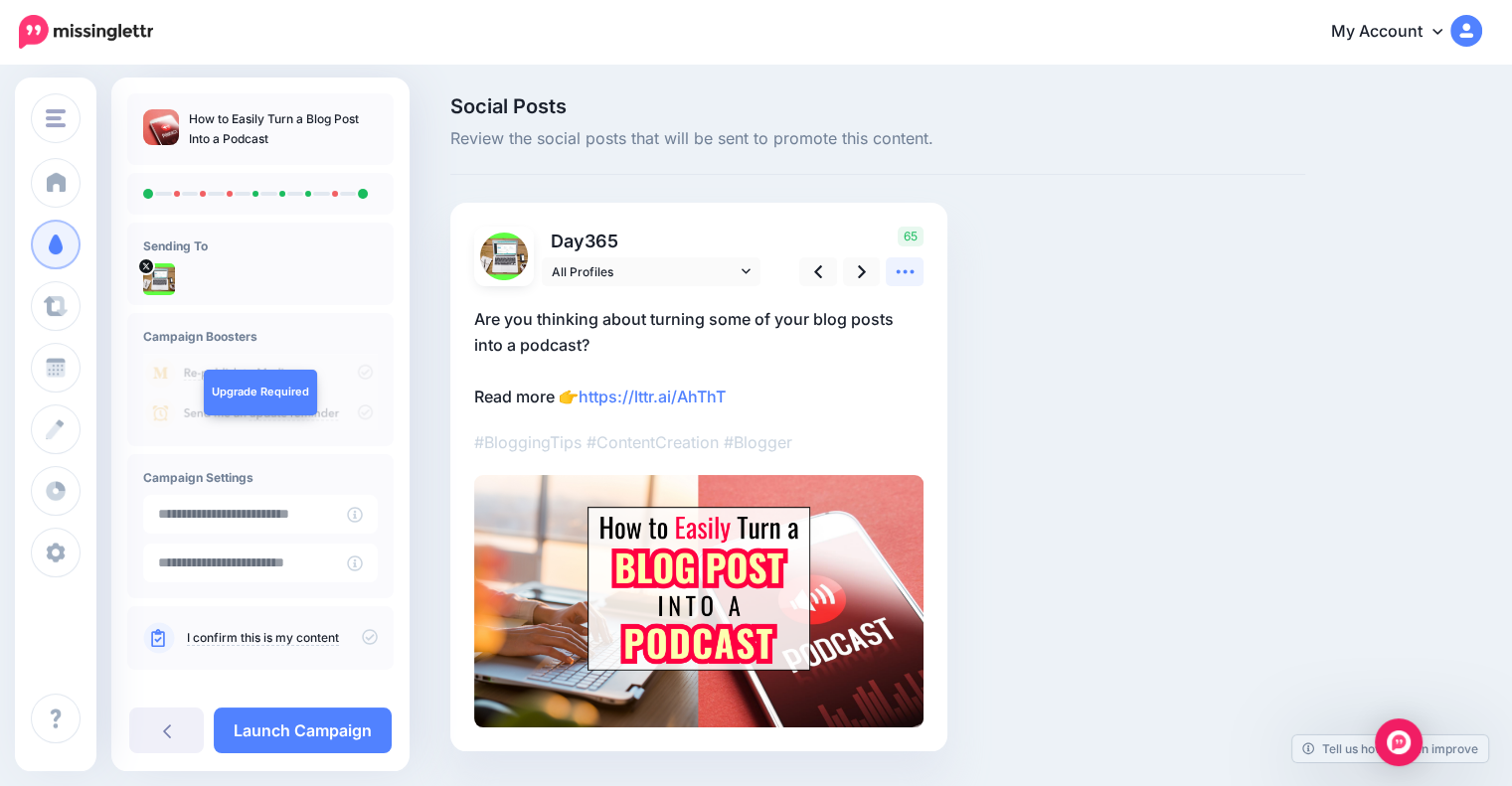 click 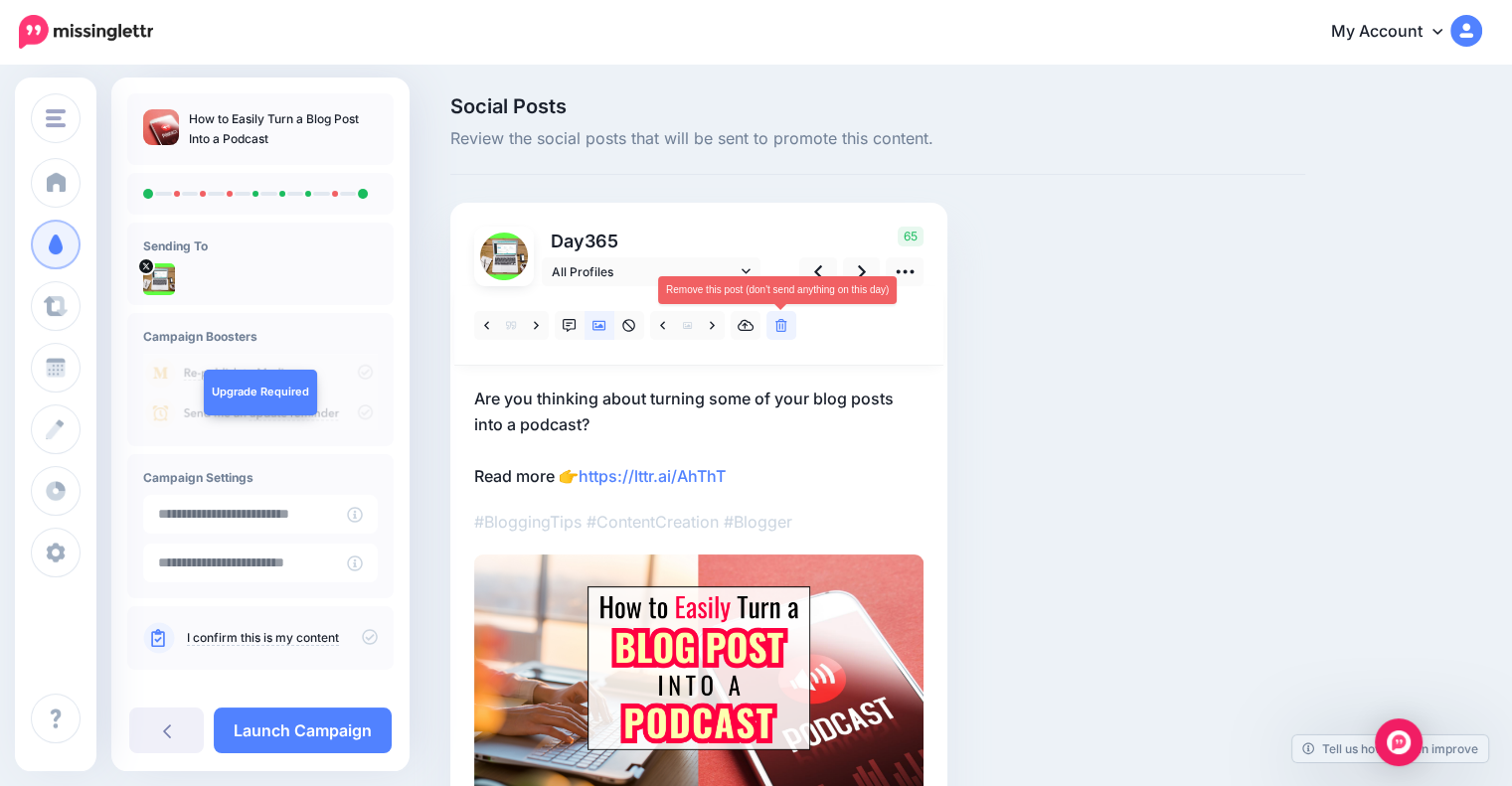 click at bounding box center (781, 325) 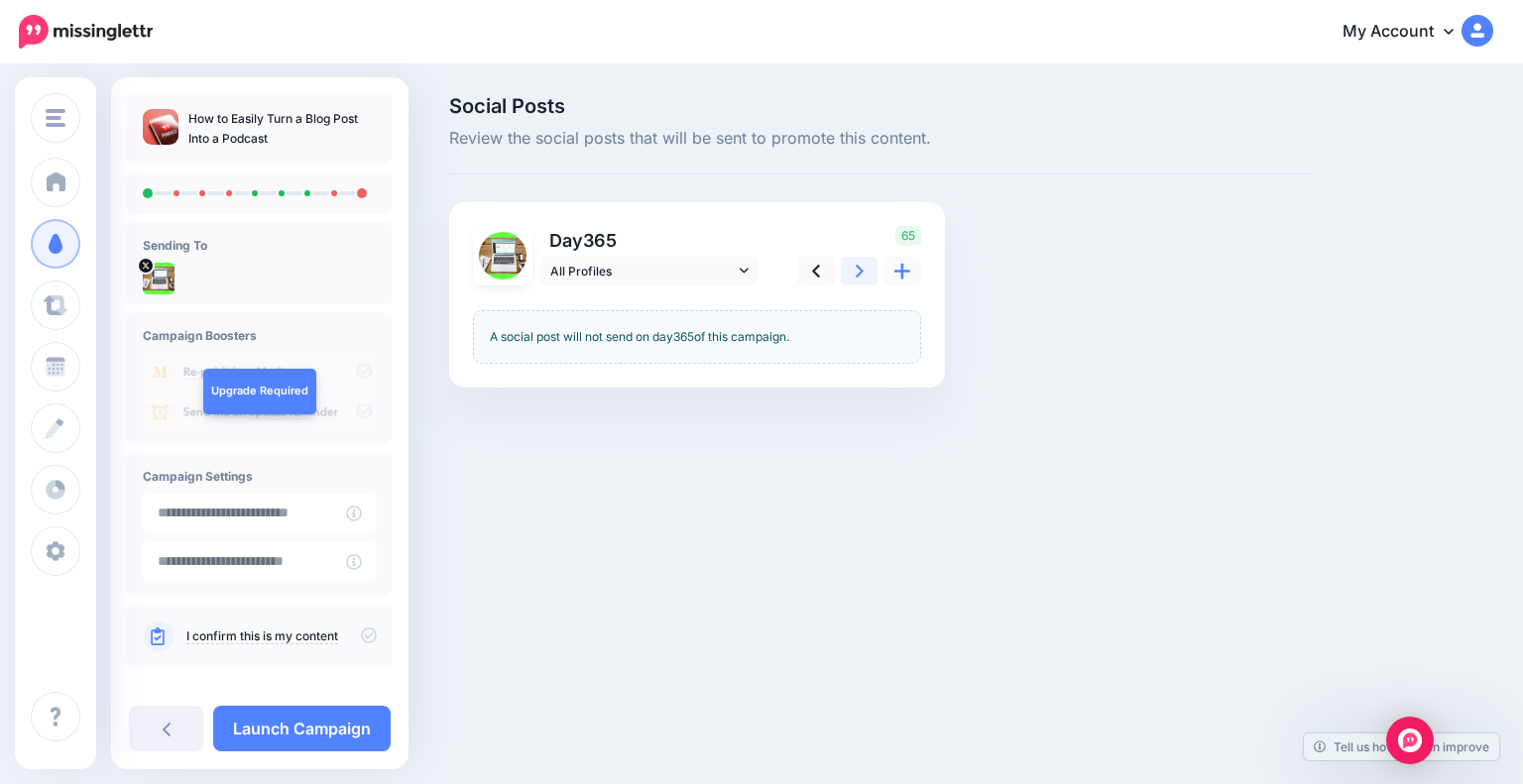 click 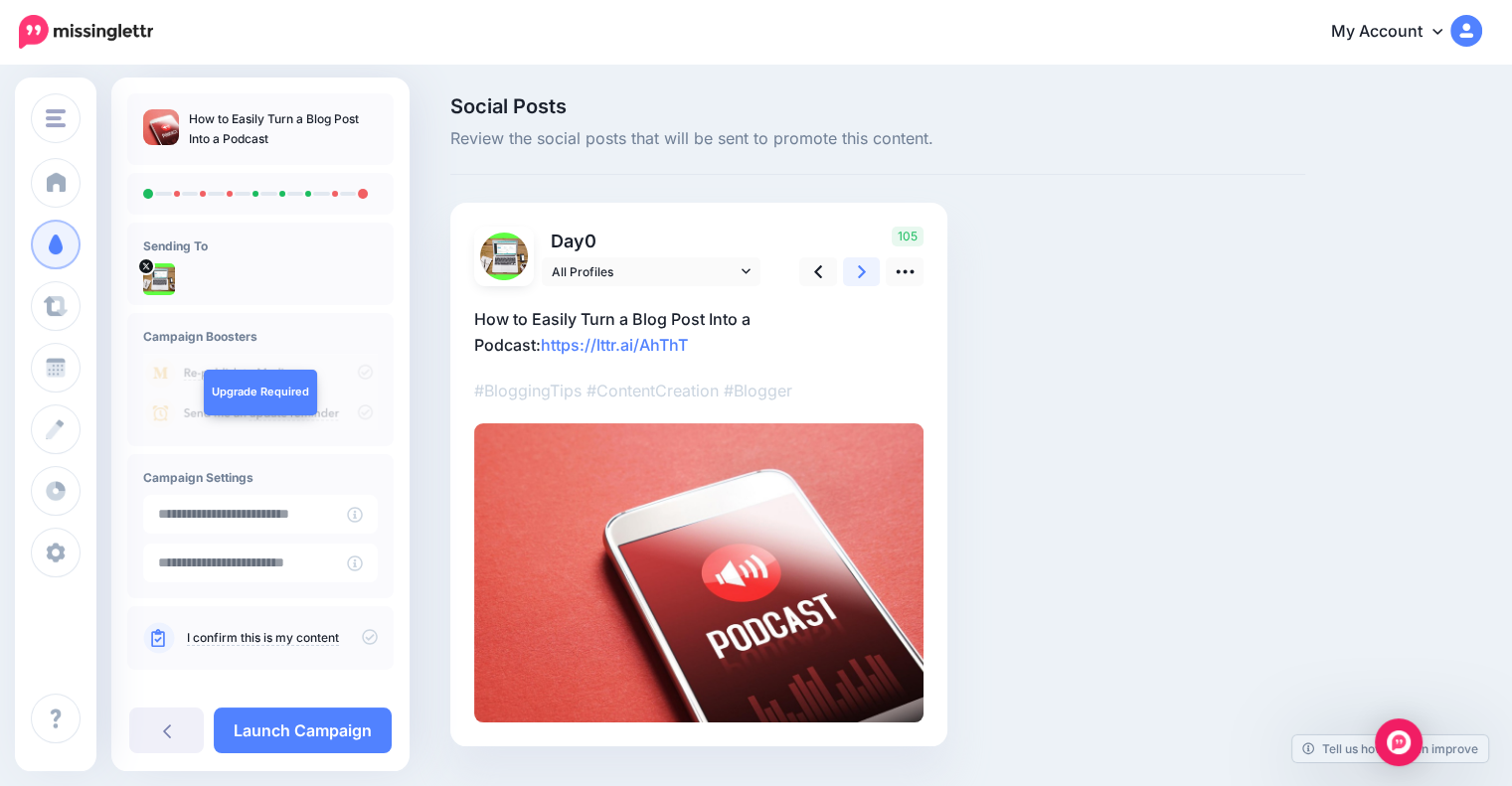 click 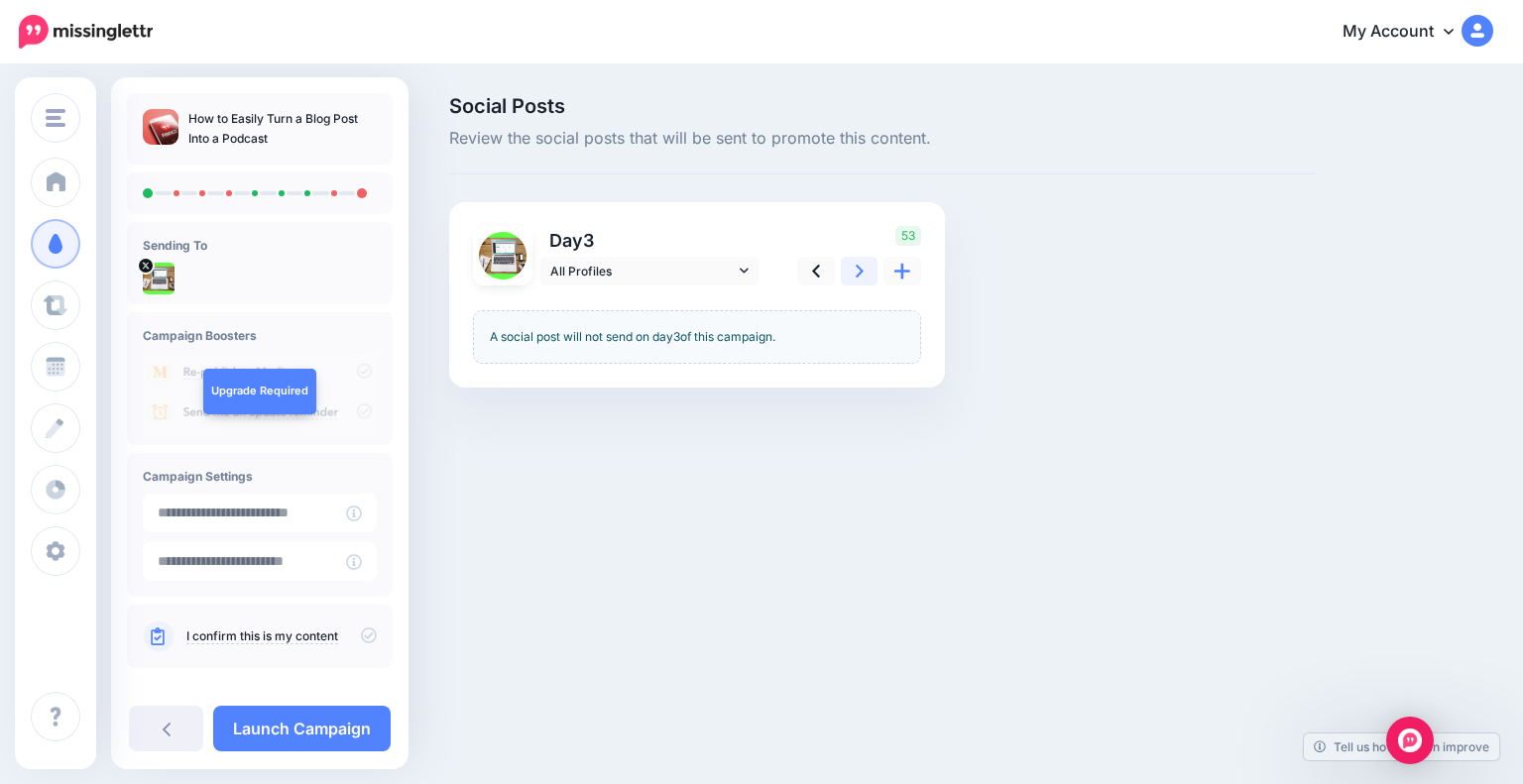 click 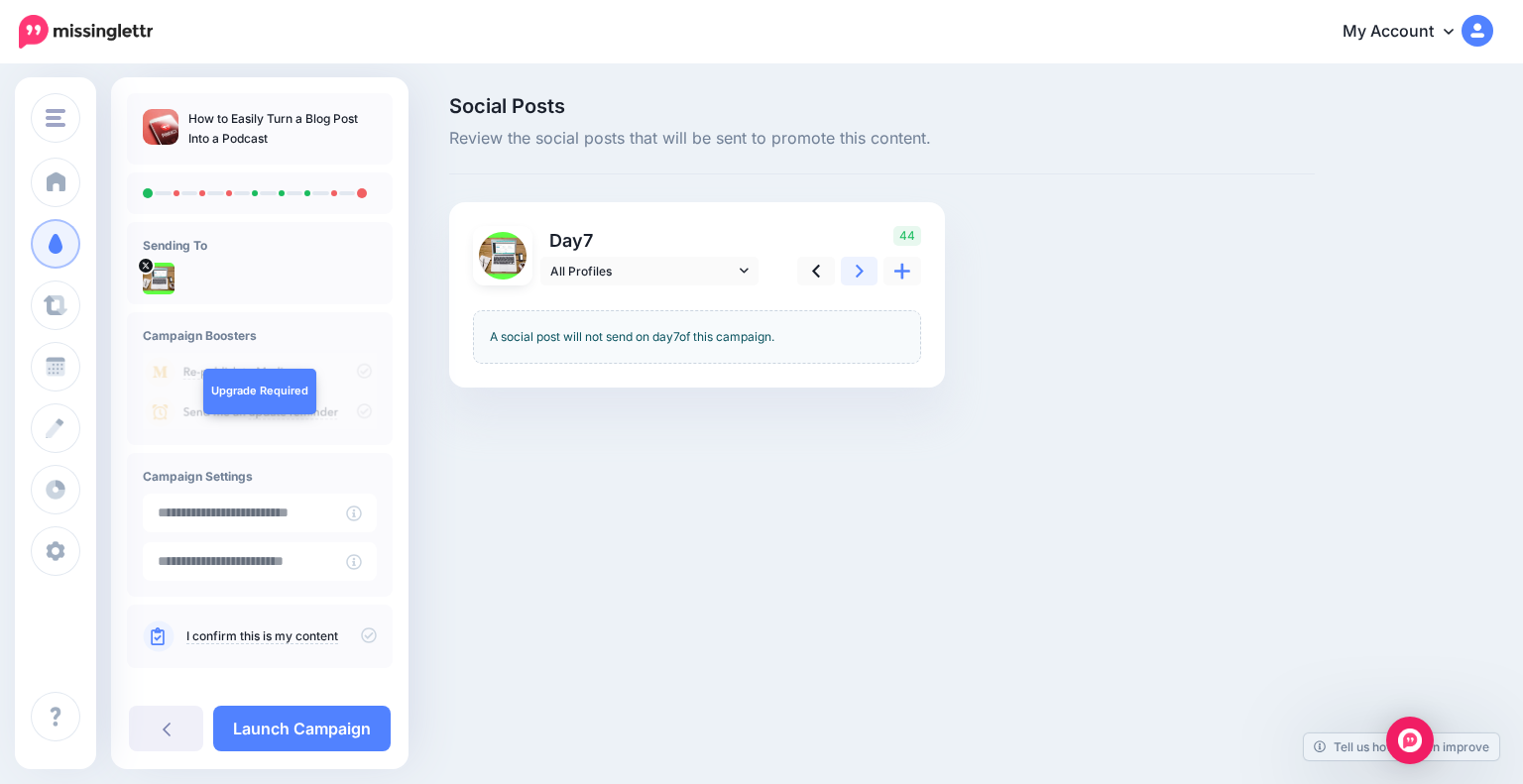 click 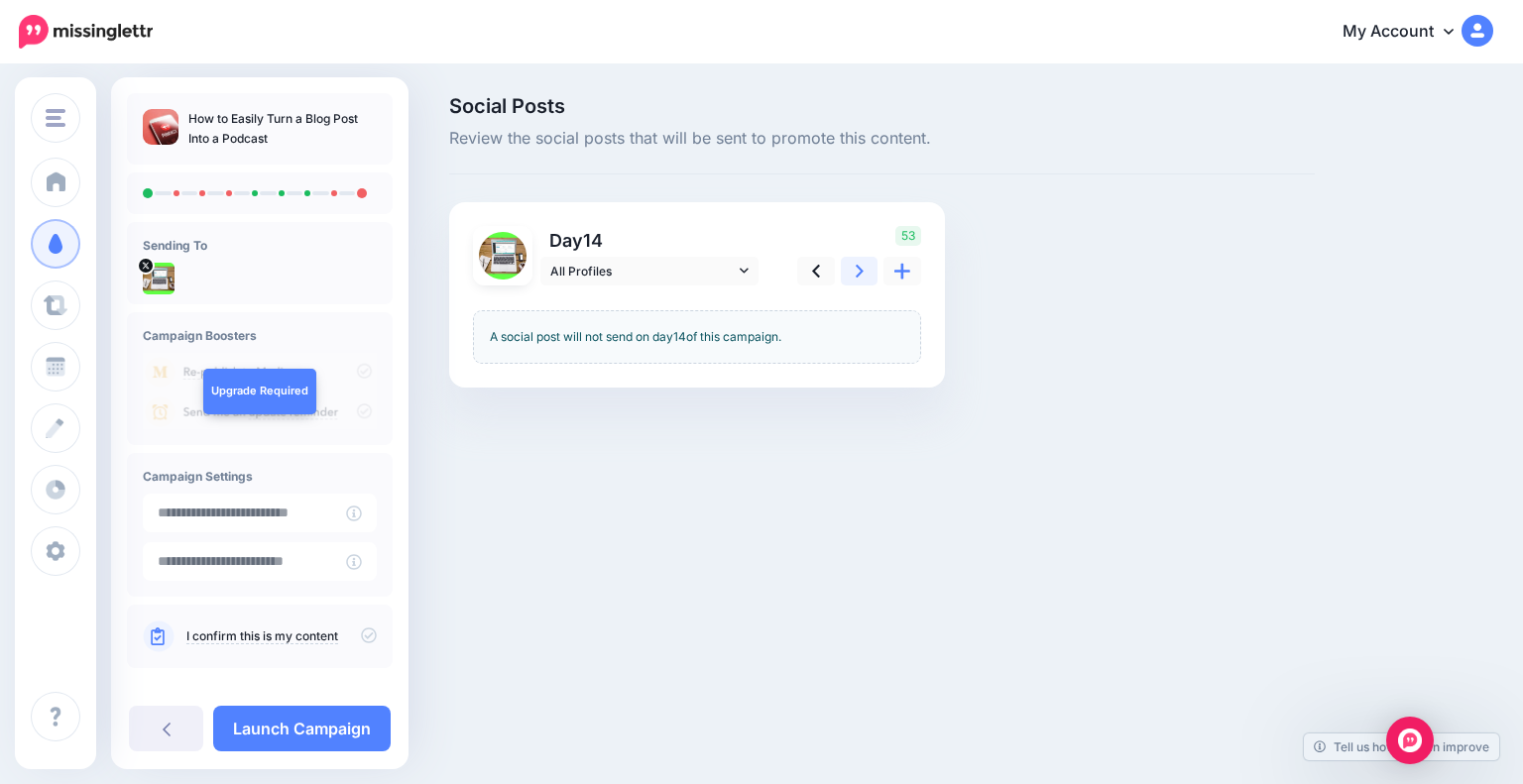 click 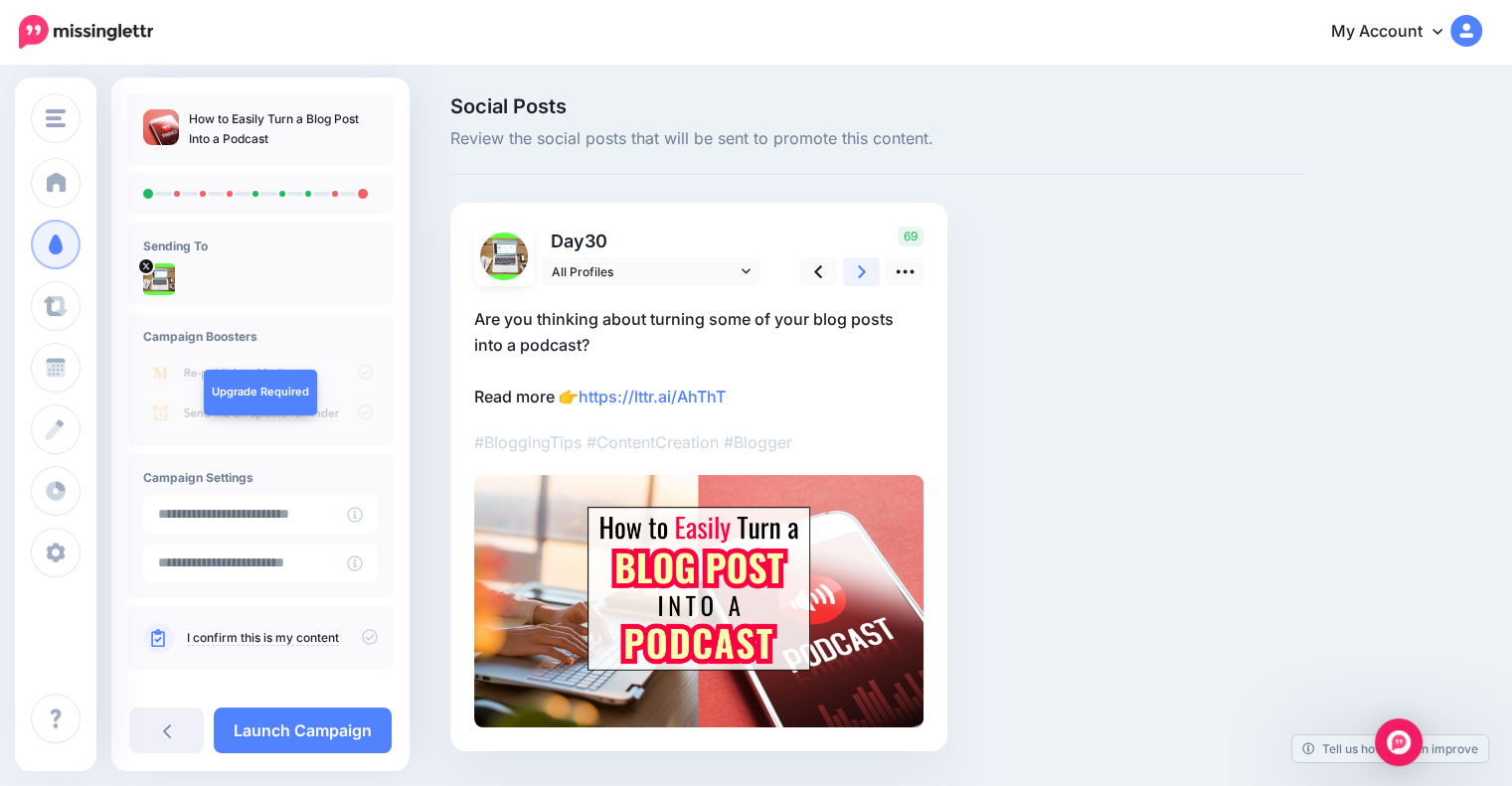 click 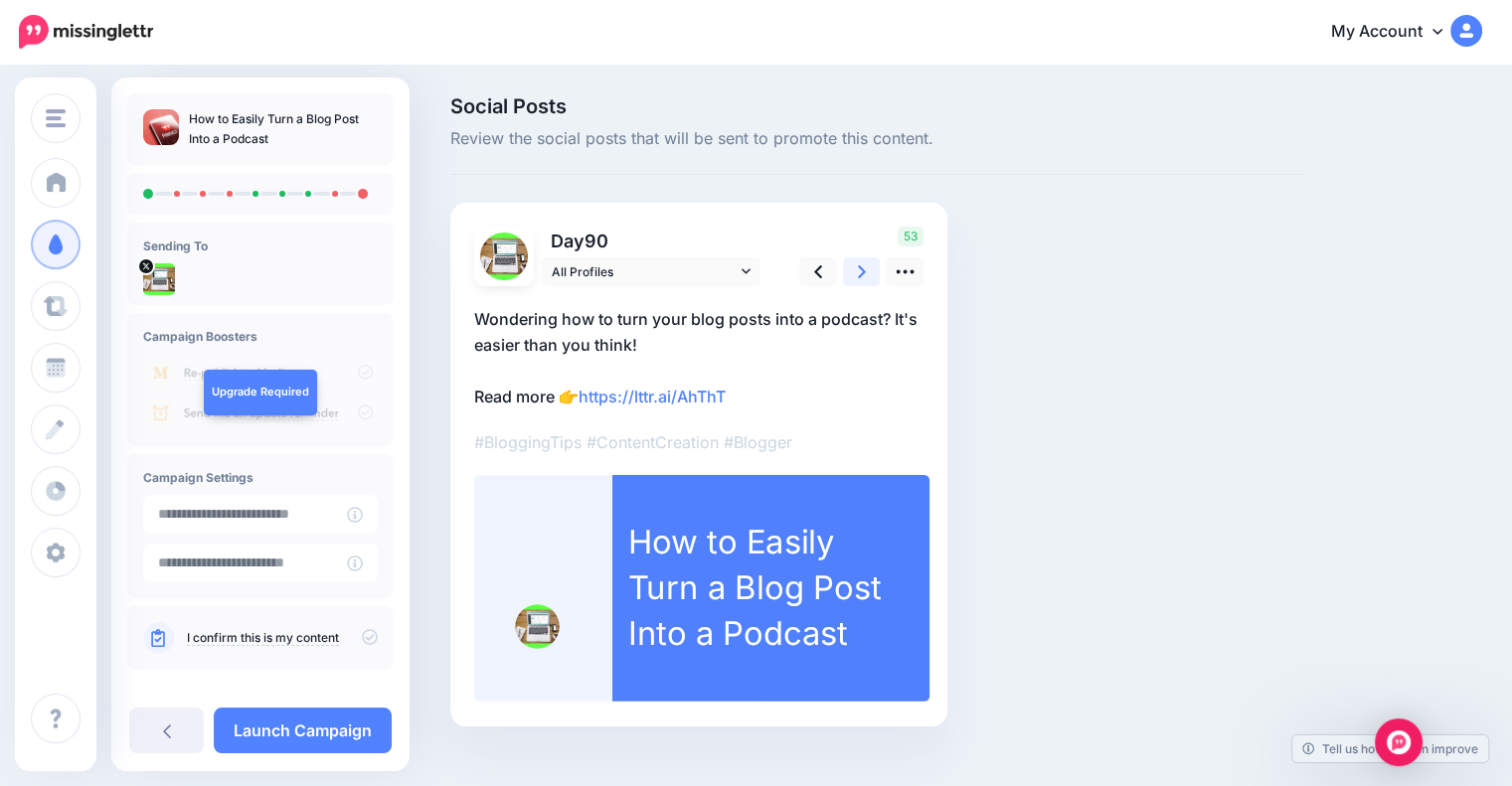 click 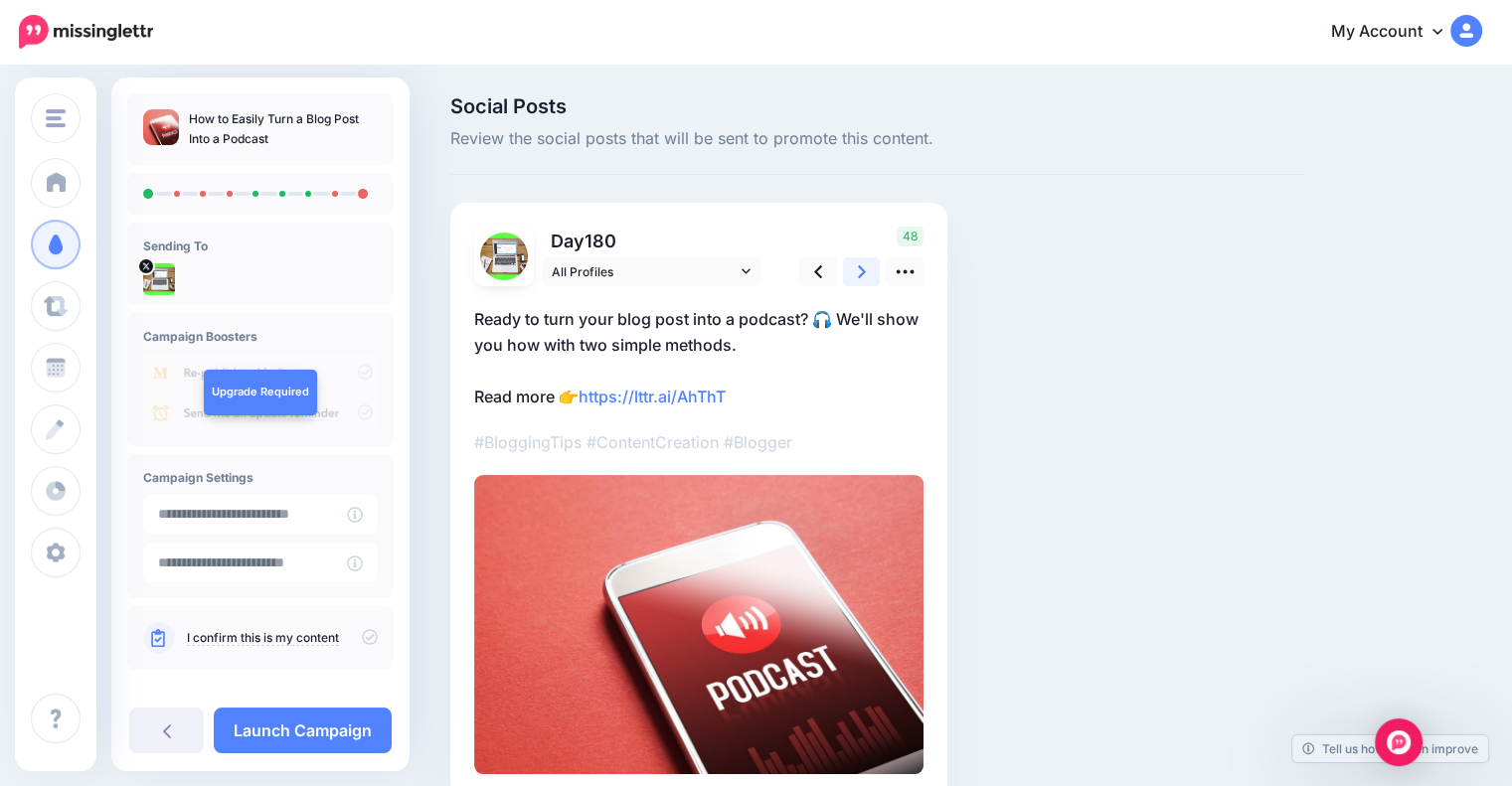 click 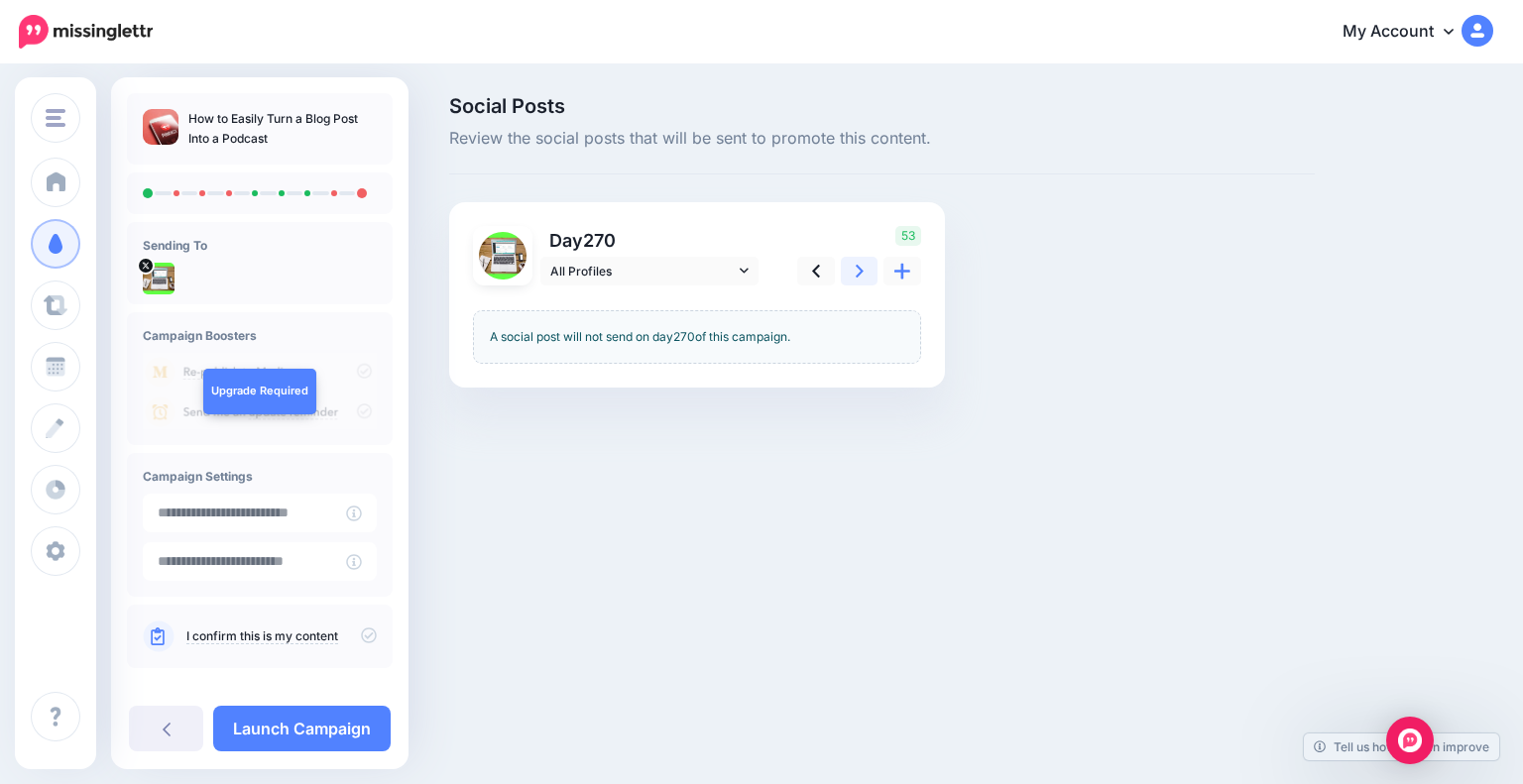 click 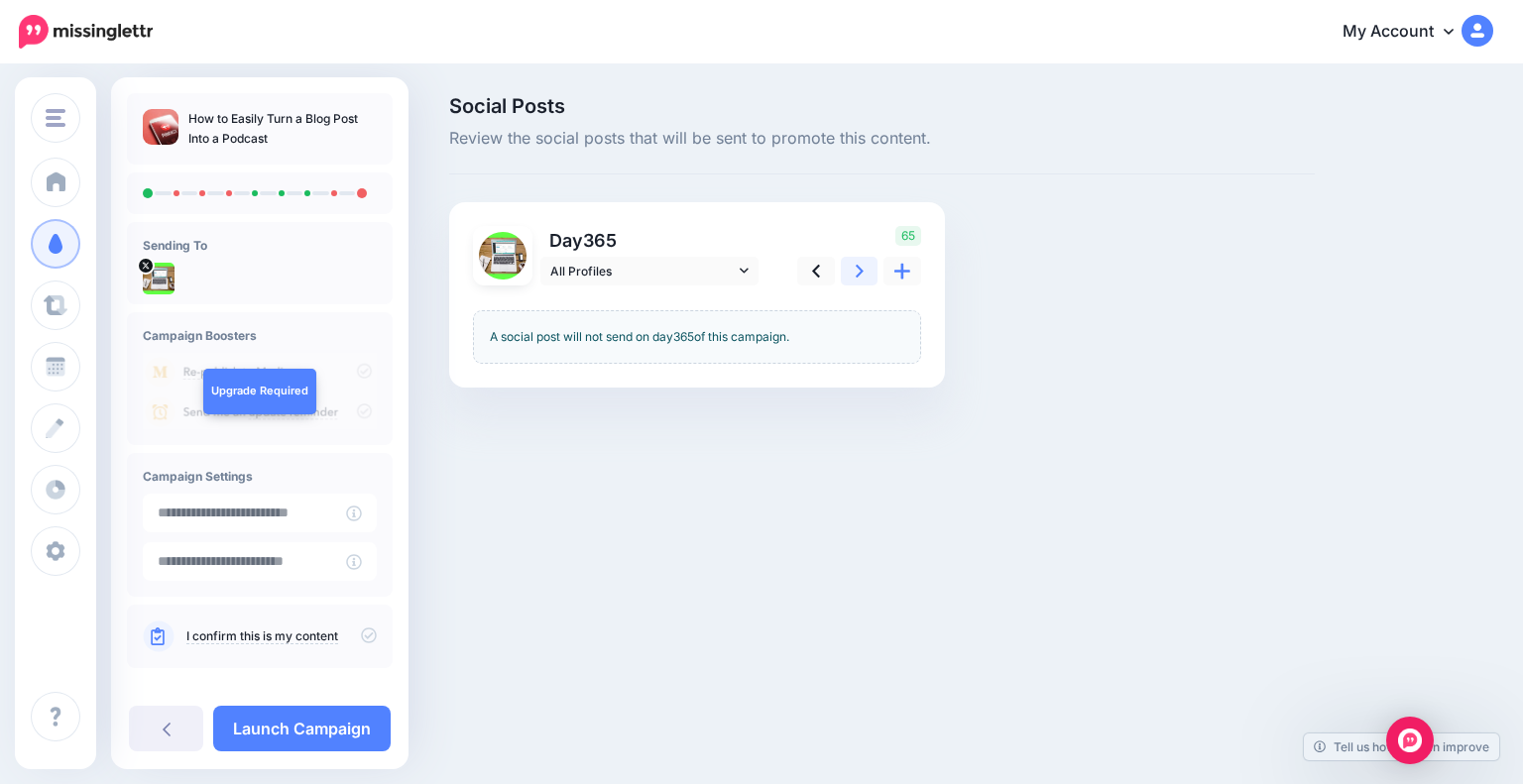 click 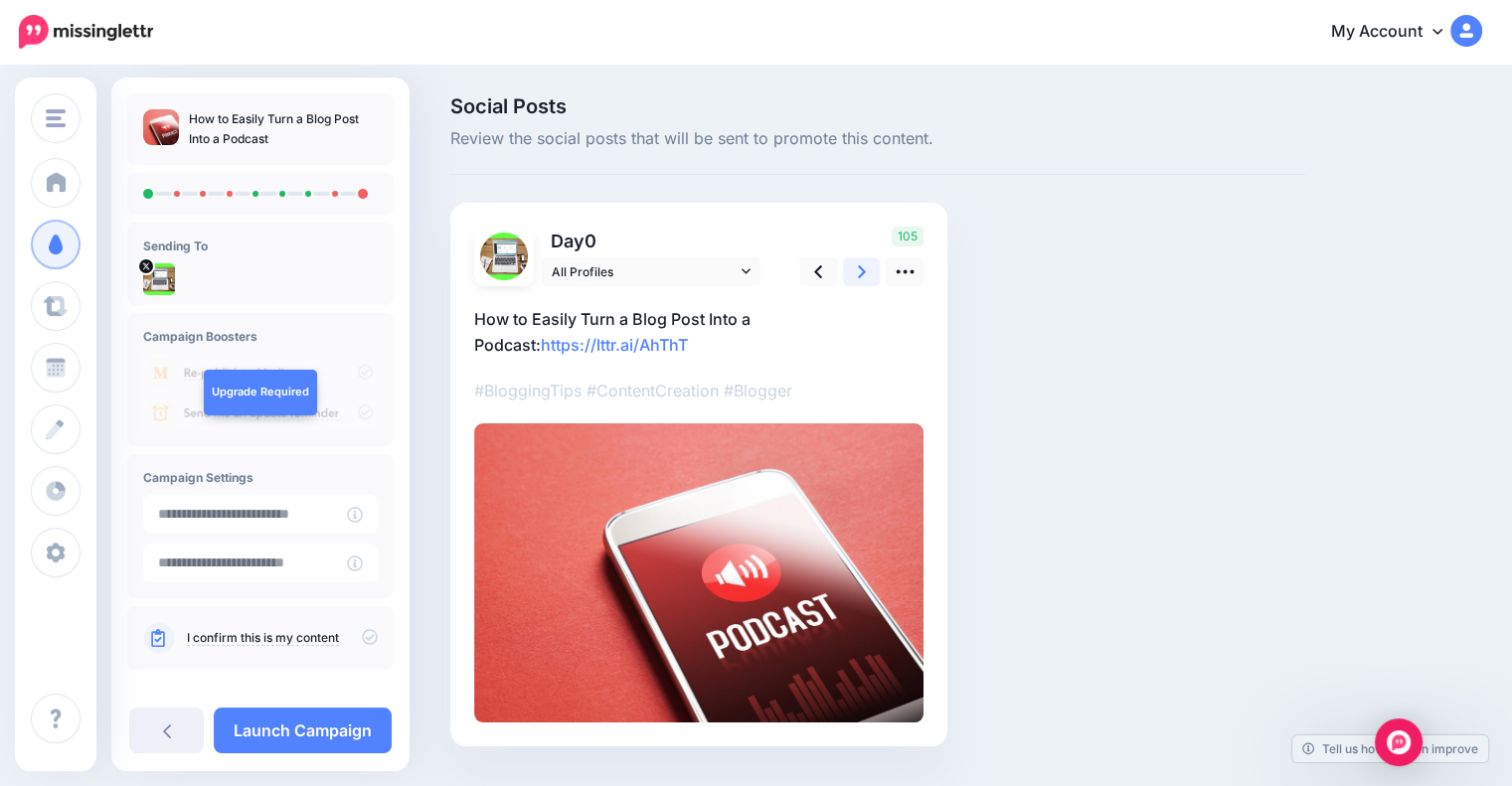 click 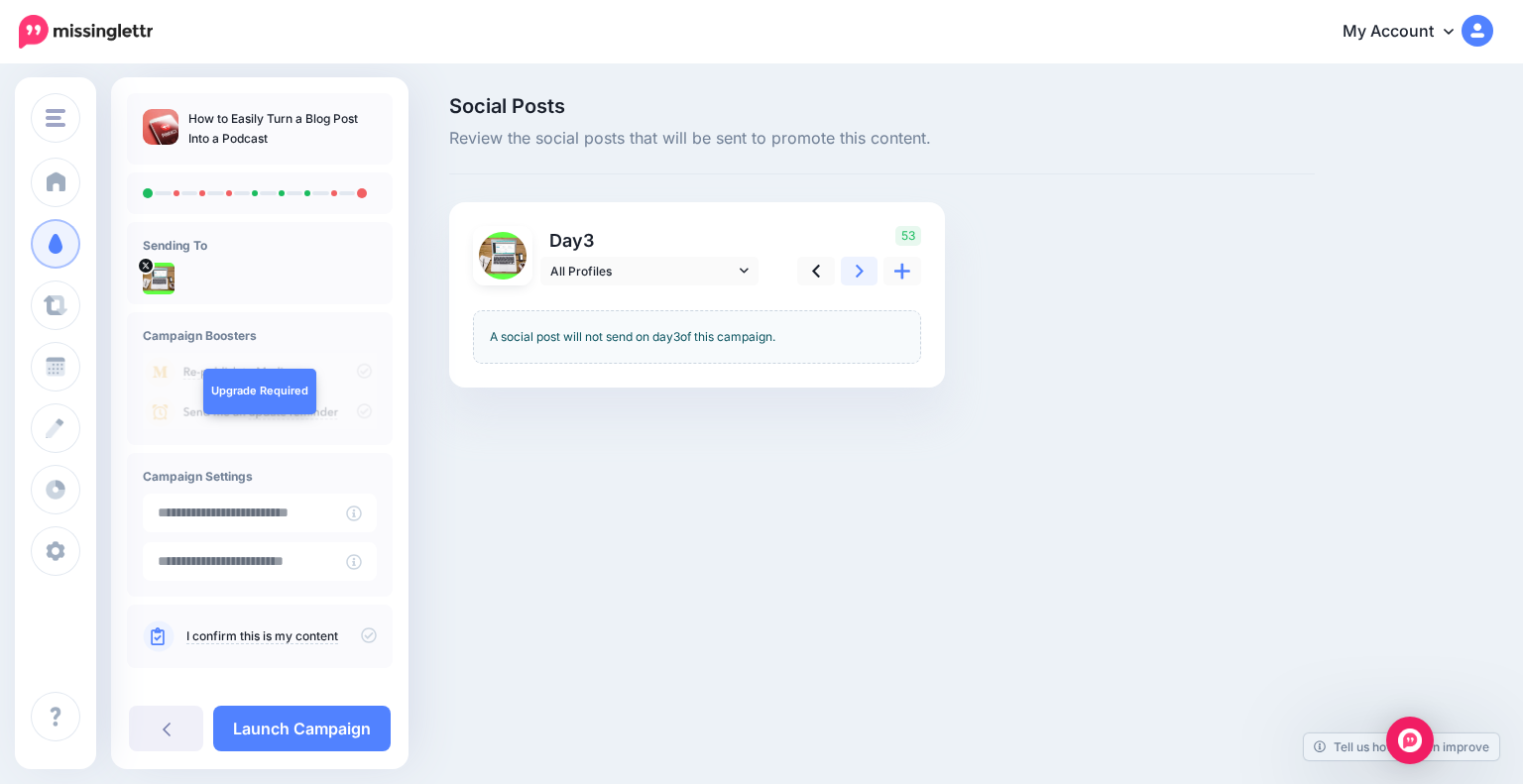 click 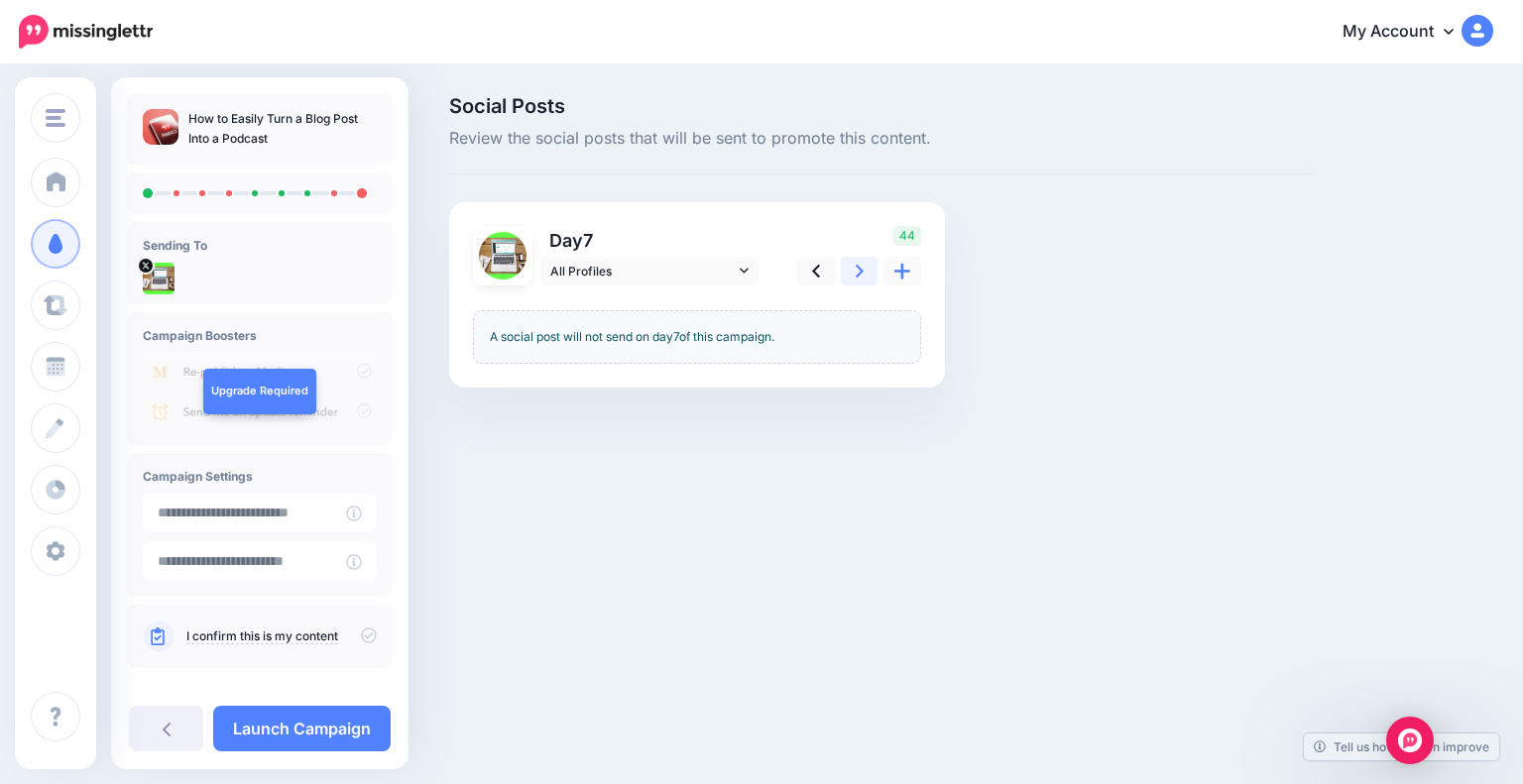click 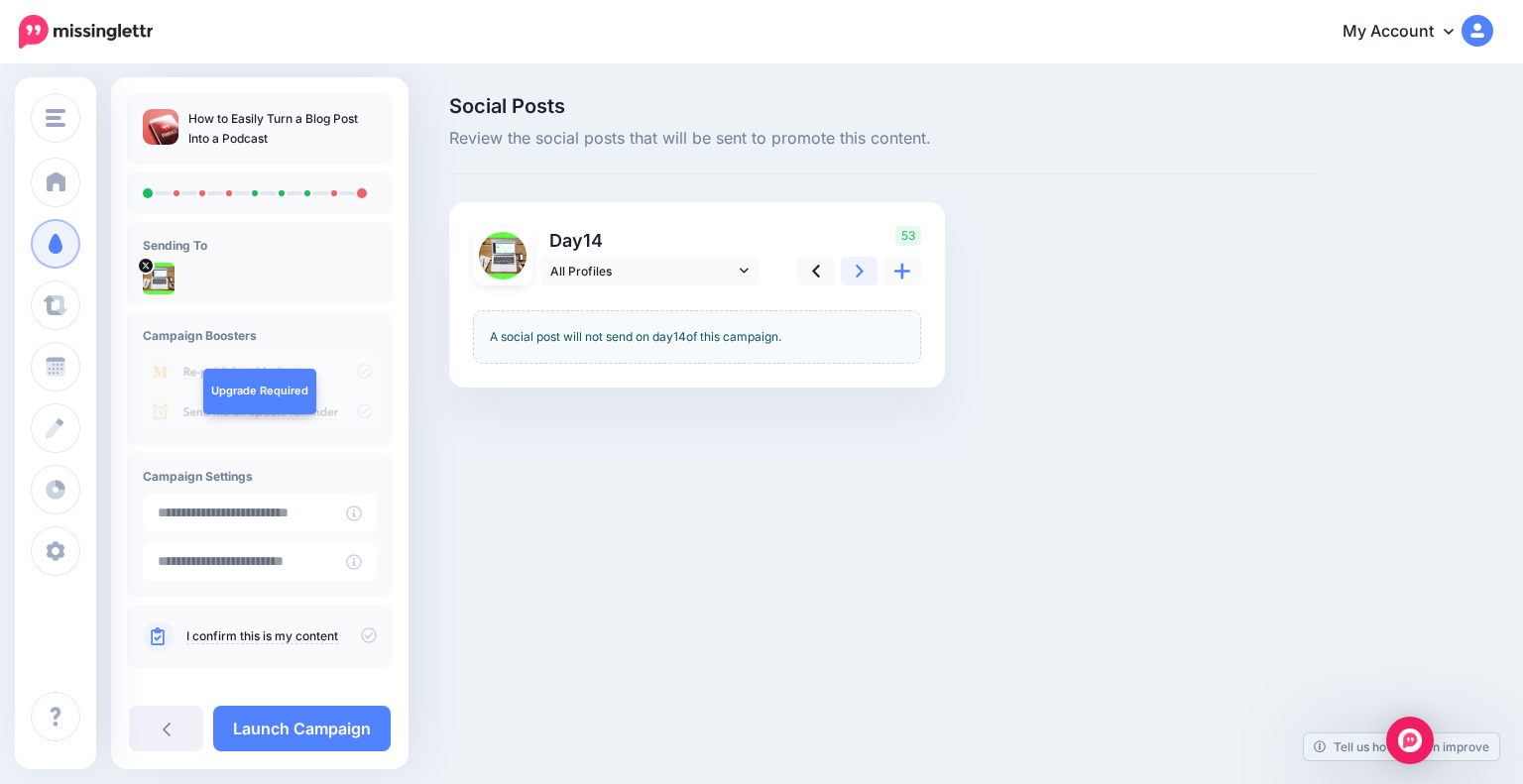 click 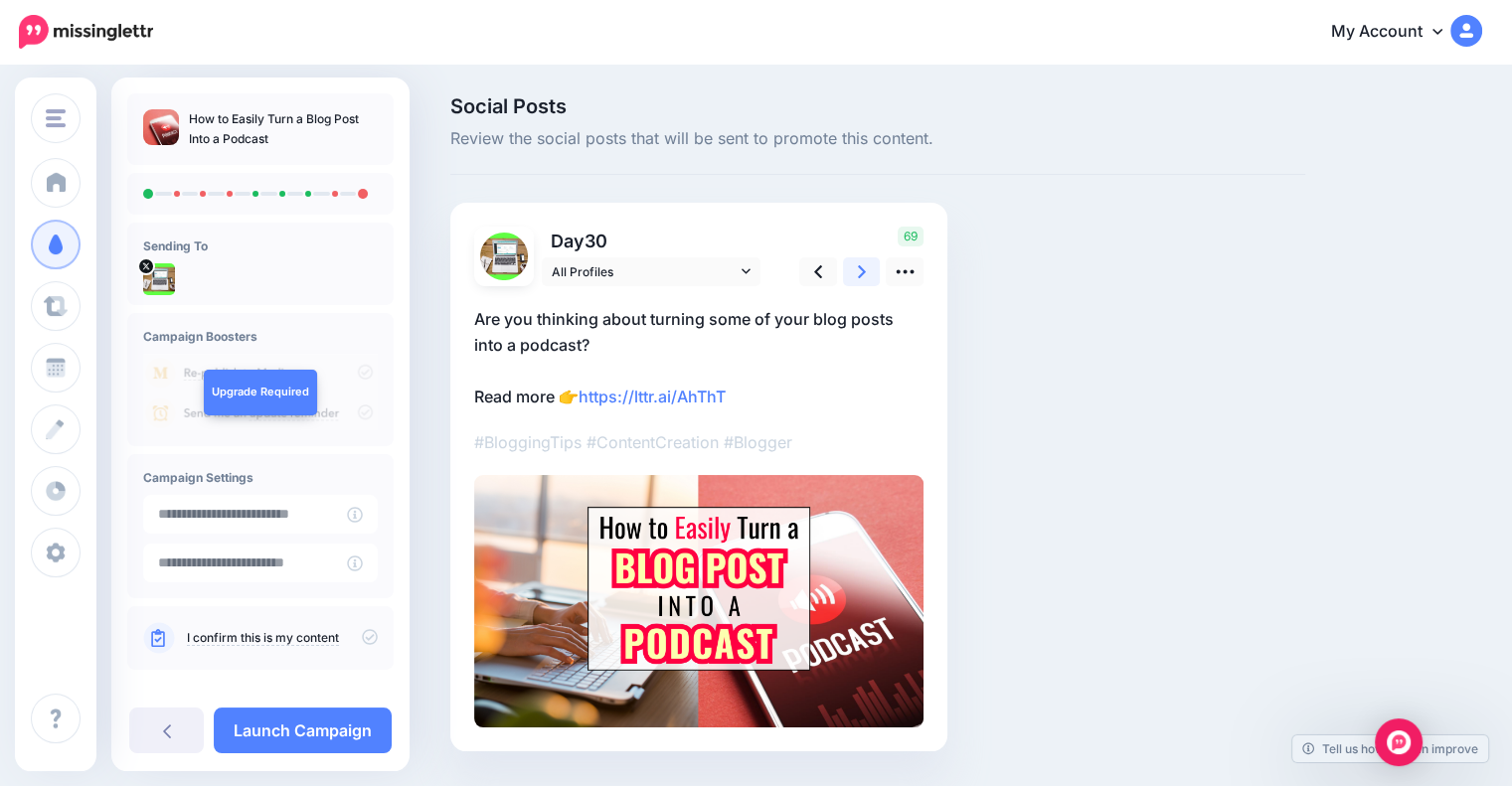 click 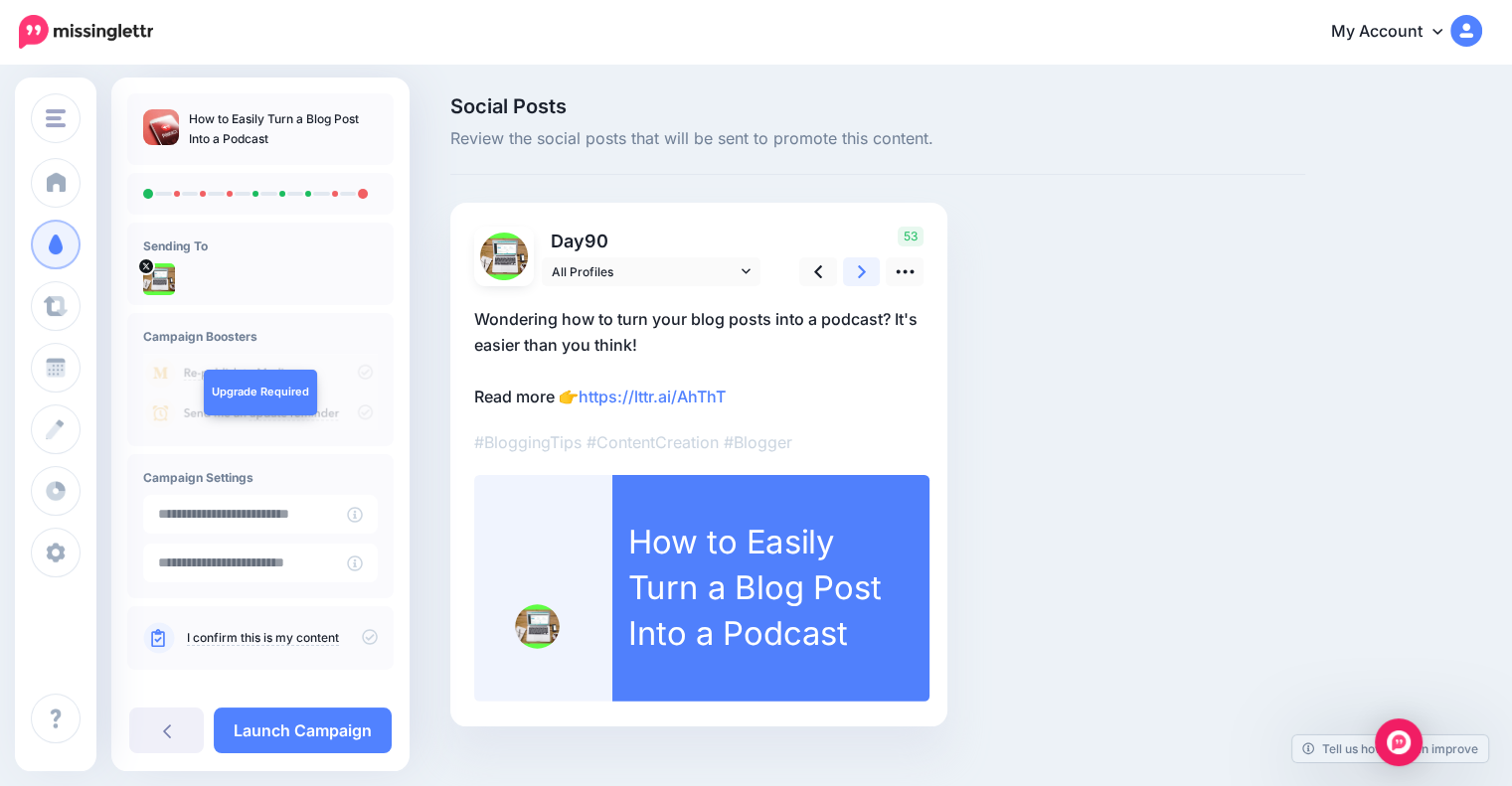 click 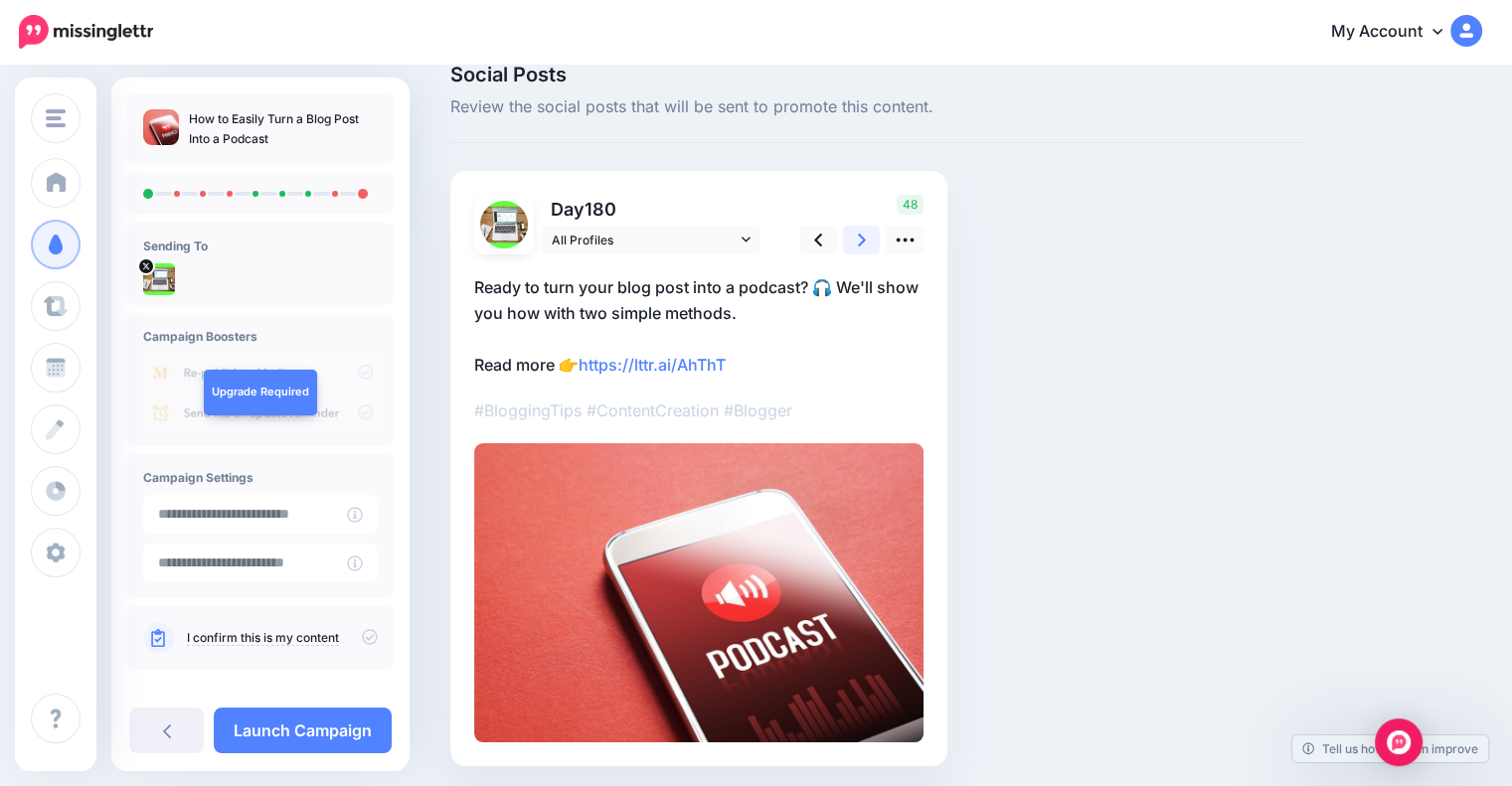 scroll, scrollTop: 100, scrollLeft: 0, axis: vertical 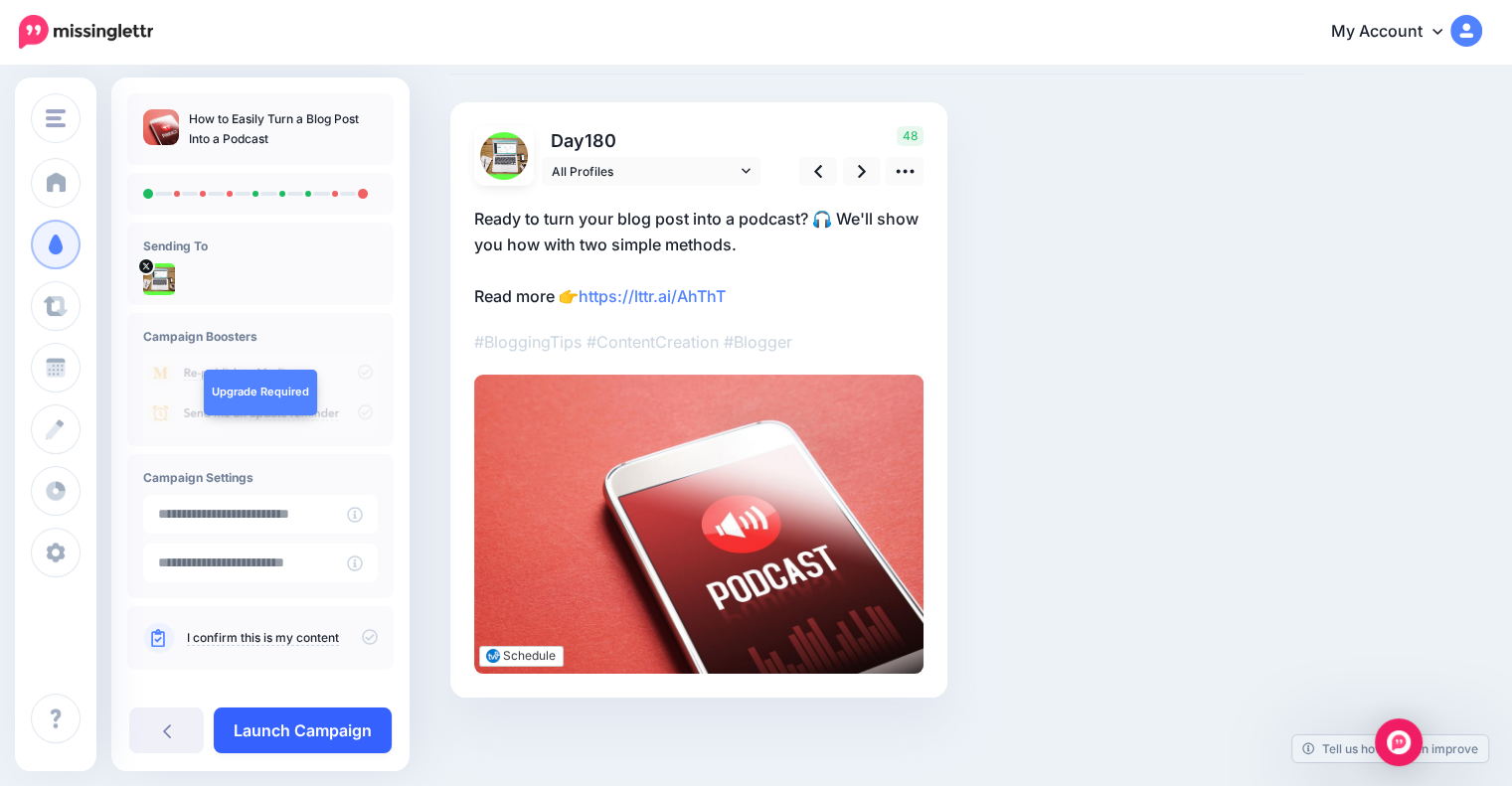 click on "Launch Campaign" at bounding box center (302, 730) 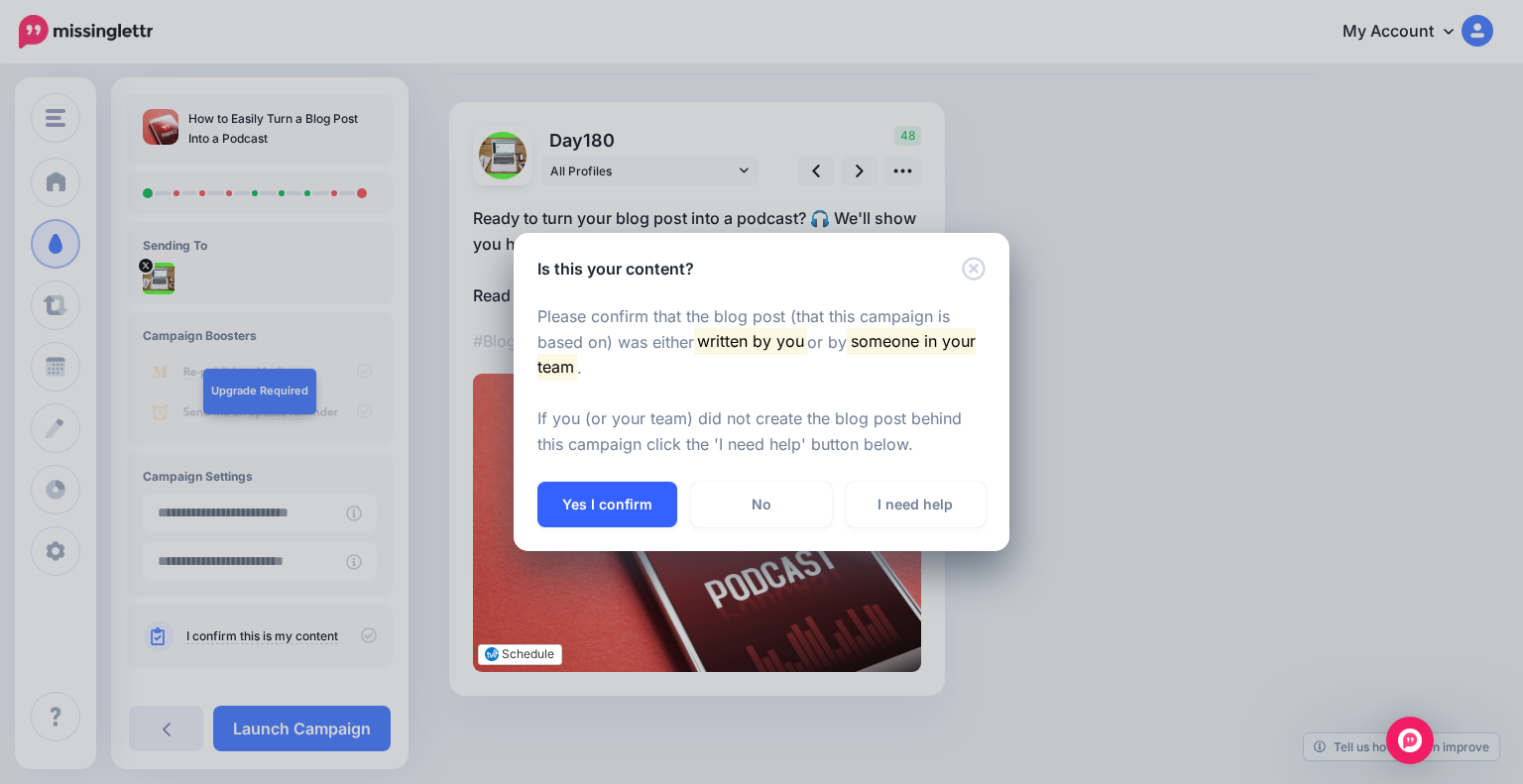 click on "Yes I confirm" at bounding box center (607, 504) 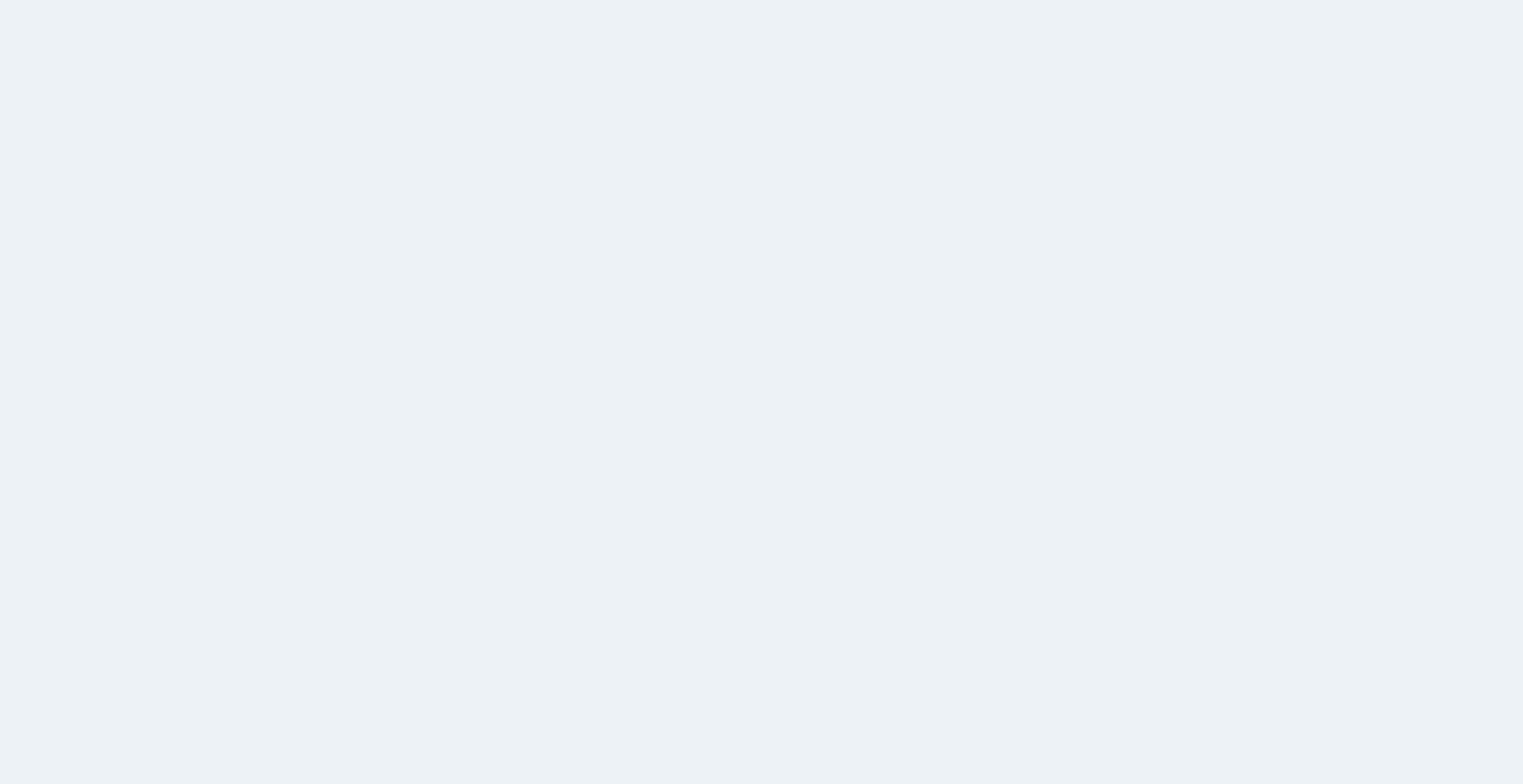 scroll, scrollTop: 0, scrollLeft: 0, axis: both 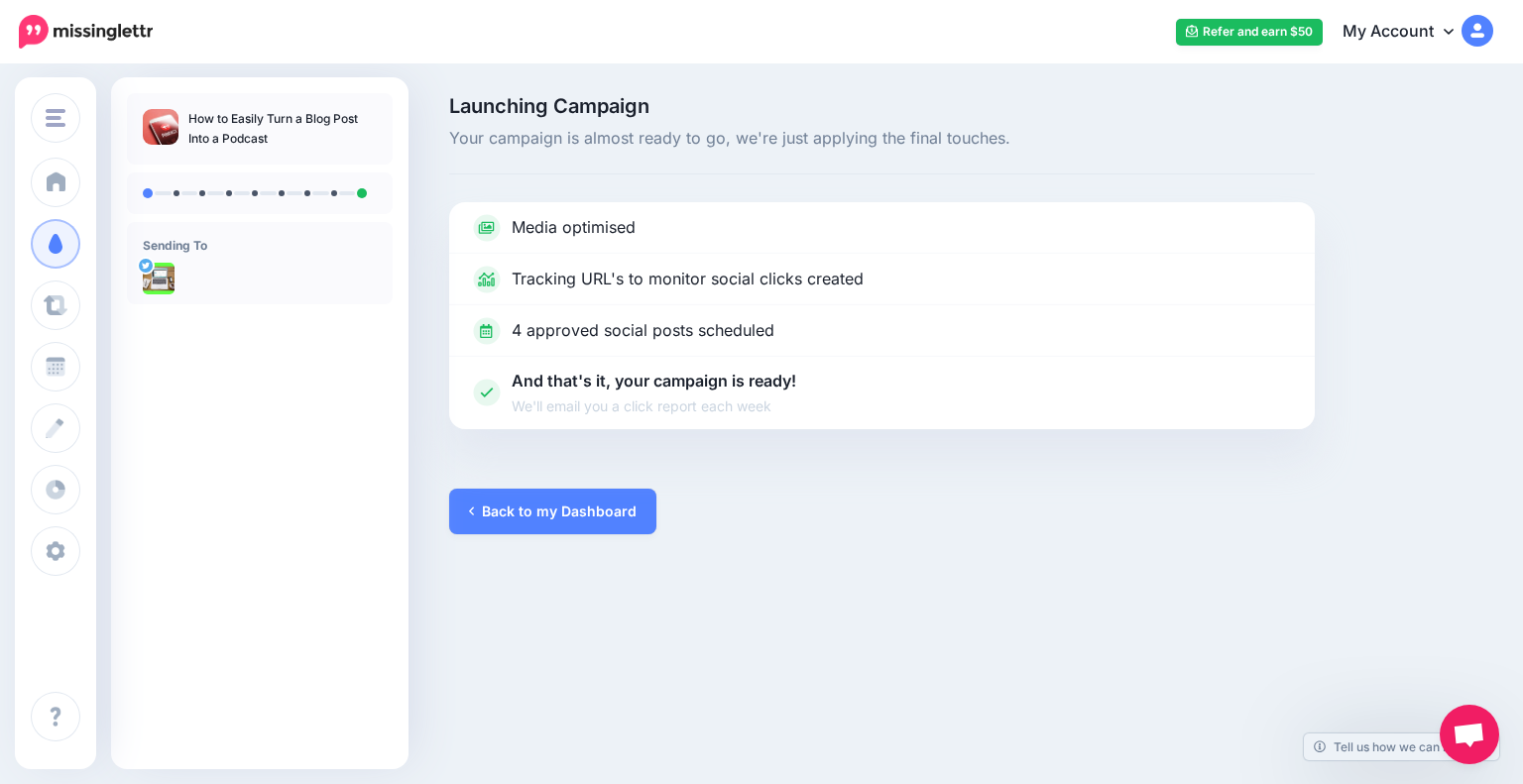 click on "Back to my Dashboard" at bounding box center [552, 511] 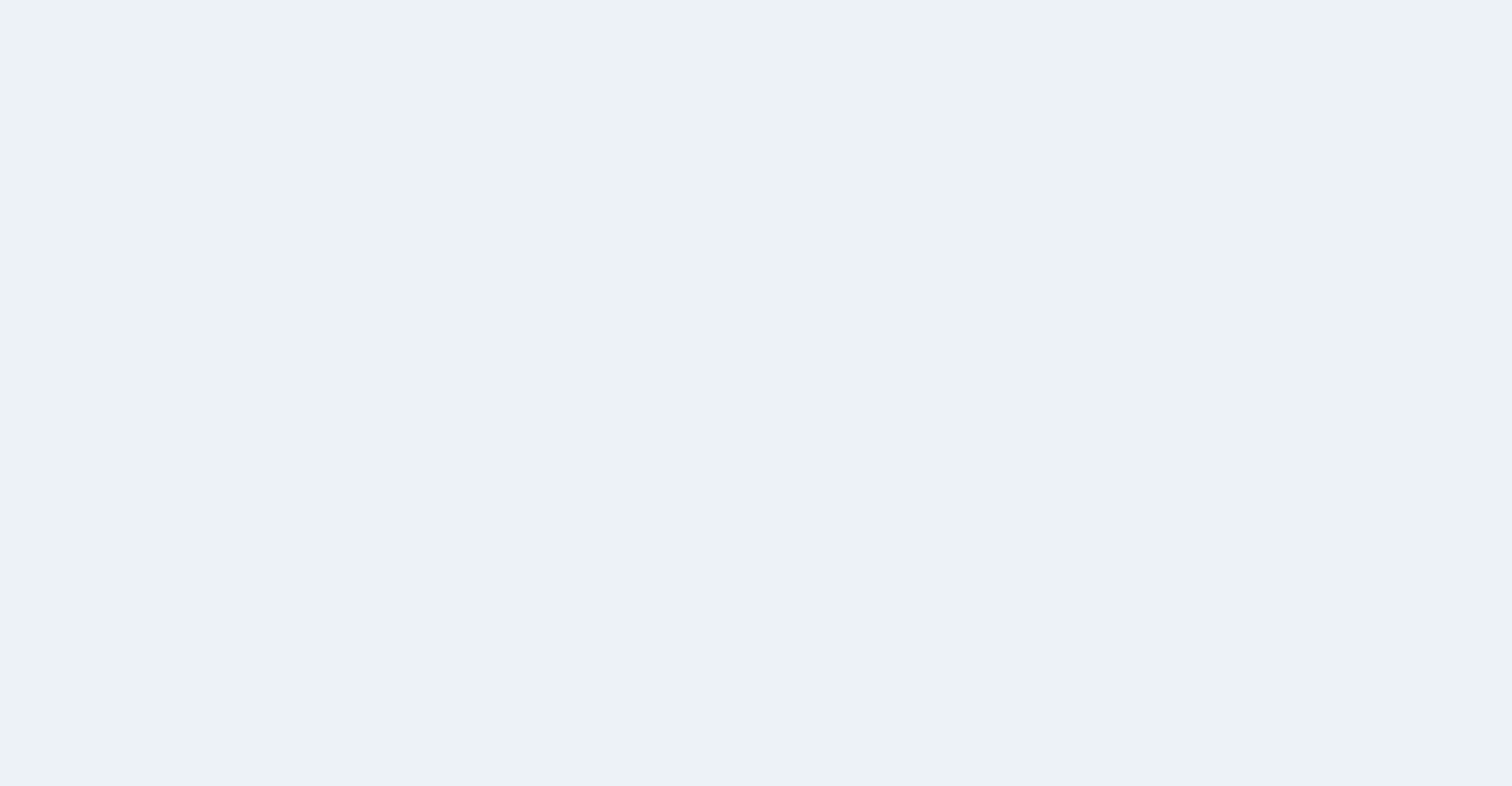 scroll, scrollTop: 0, scrollLeft: 0, axis: both 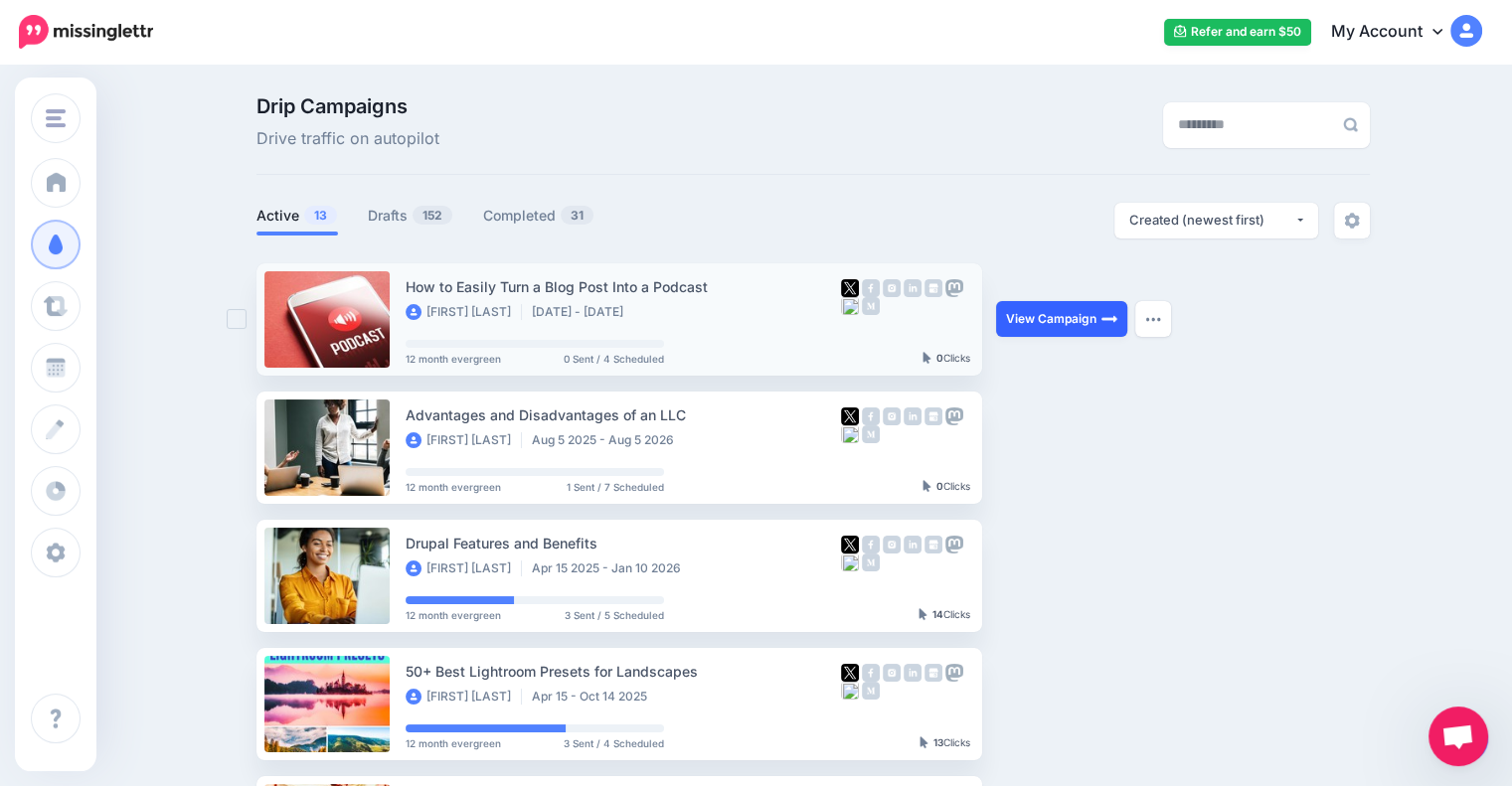 click on "View Campaign" at bounding box center [1062, 319] 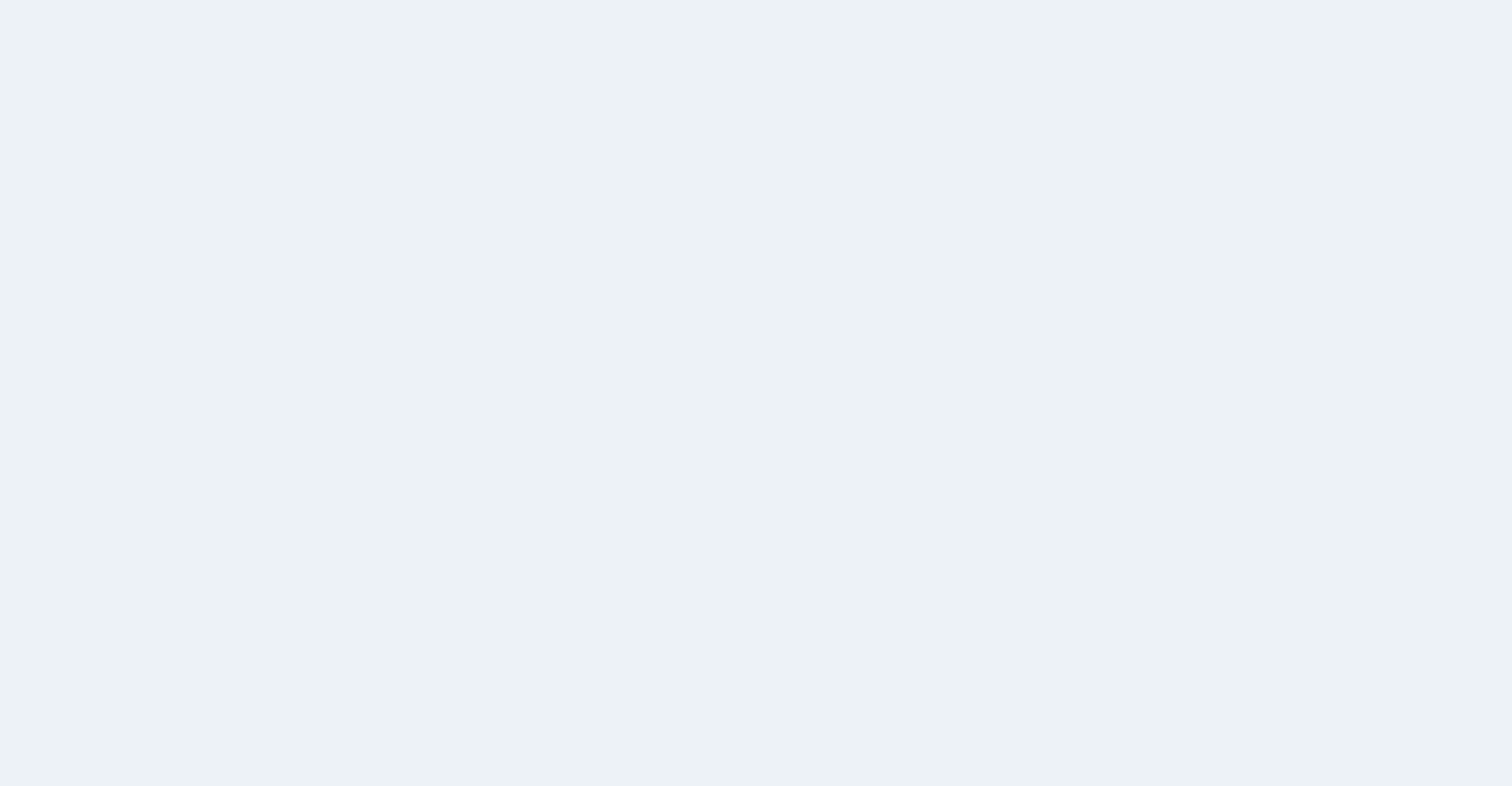 scroll, scrollTop: 0, scrollLeft: 0, axis: both 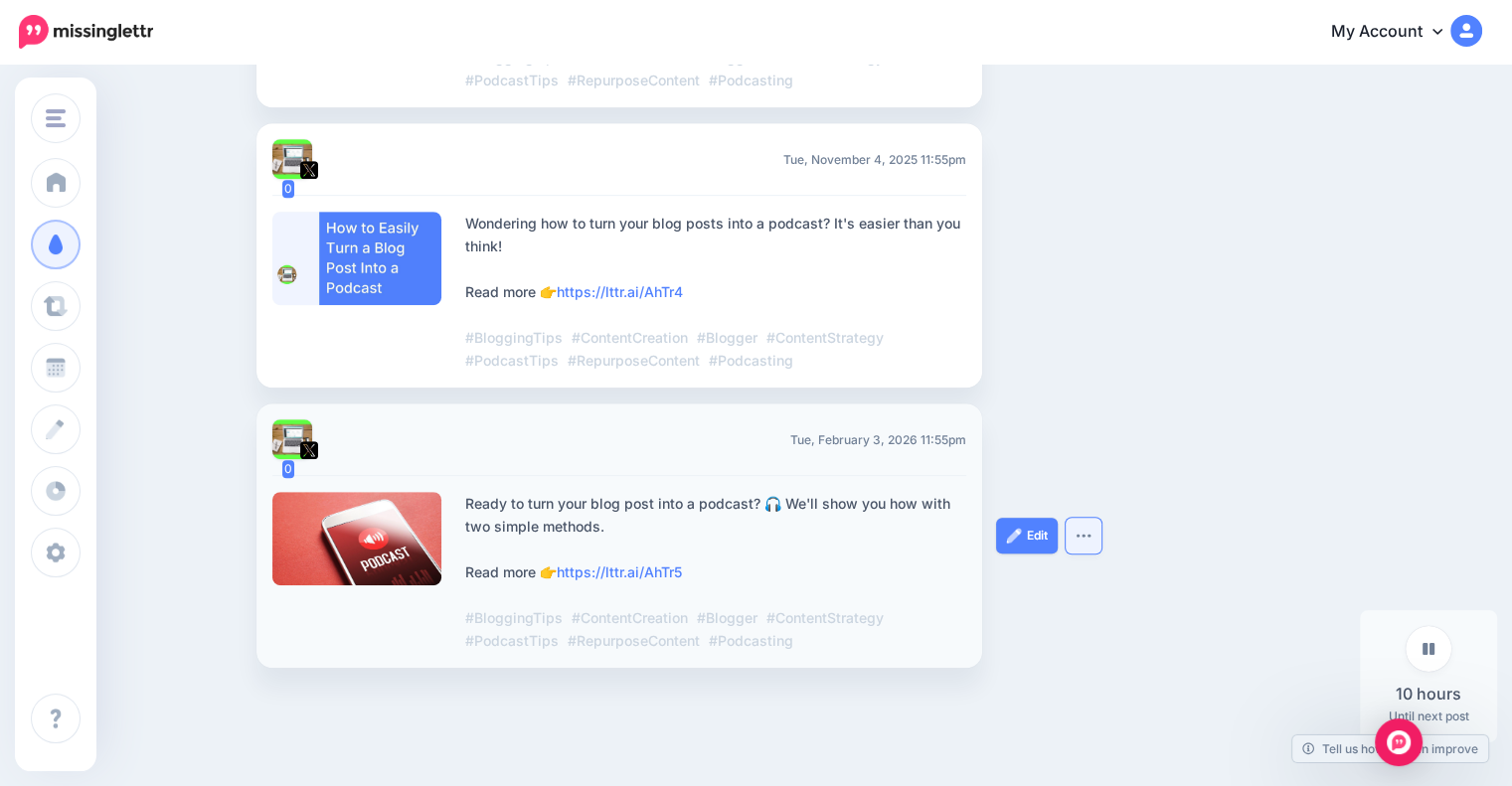 click at bounding box center (1084, 536) 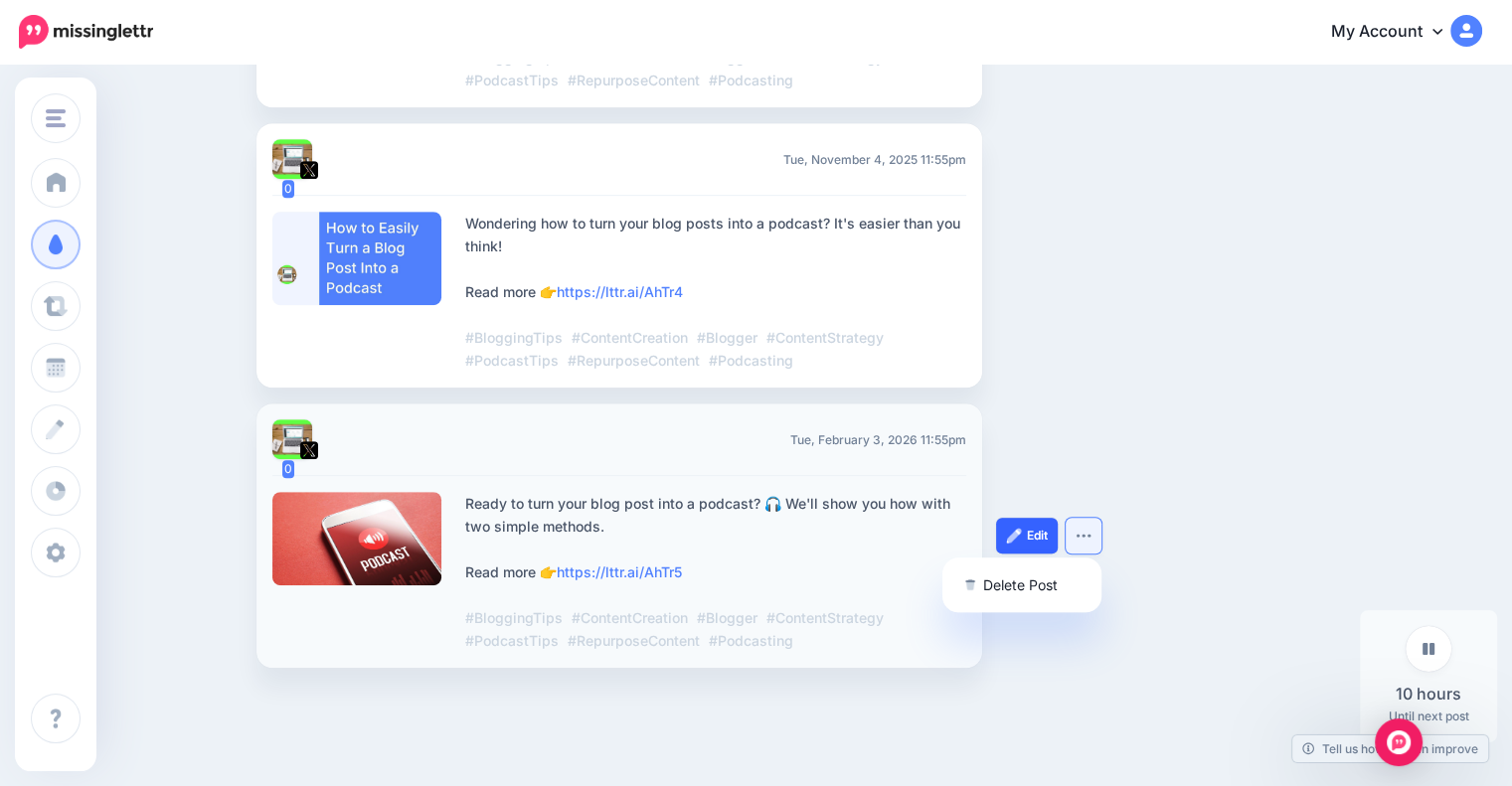 click on "Edit" at bounding box center (1027, 536) 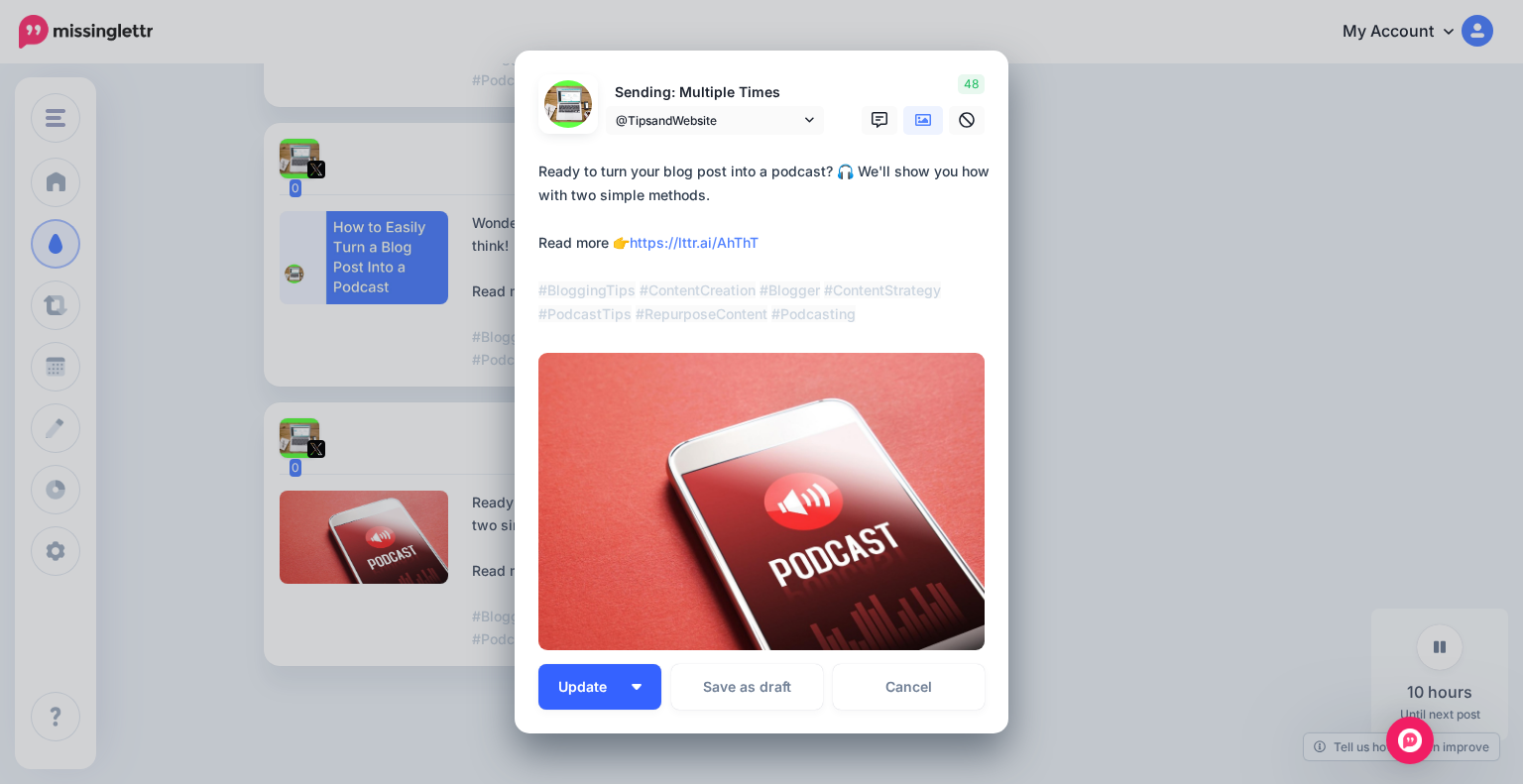 click at bounding box center (637, 687) 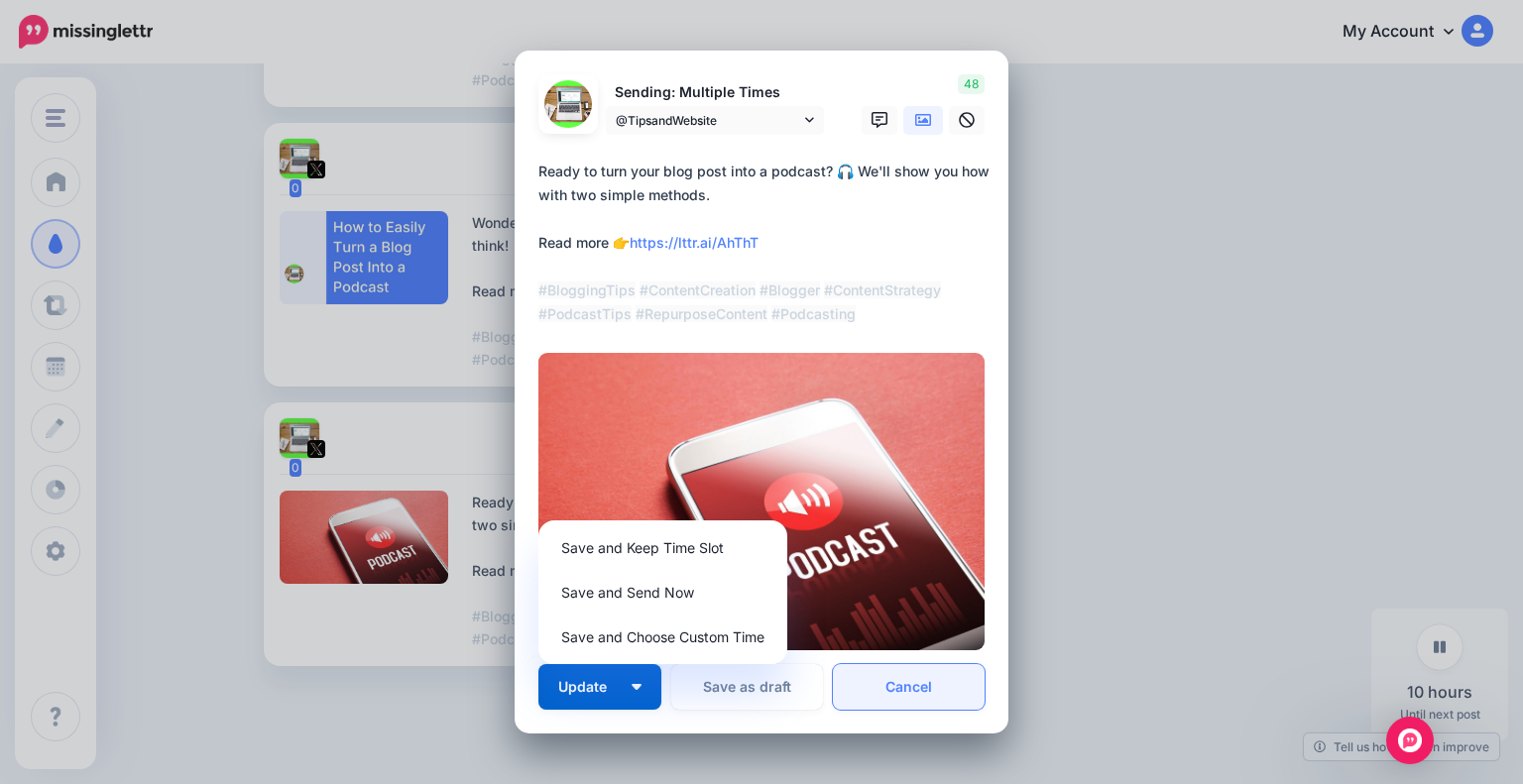 click on "Cancel" at bounding box center (908, 687) 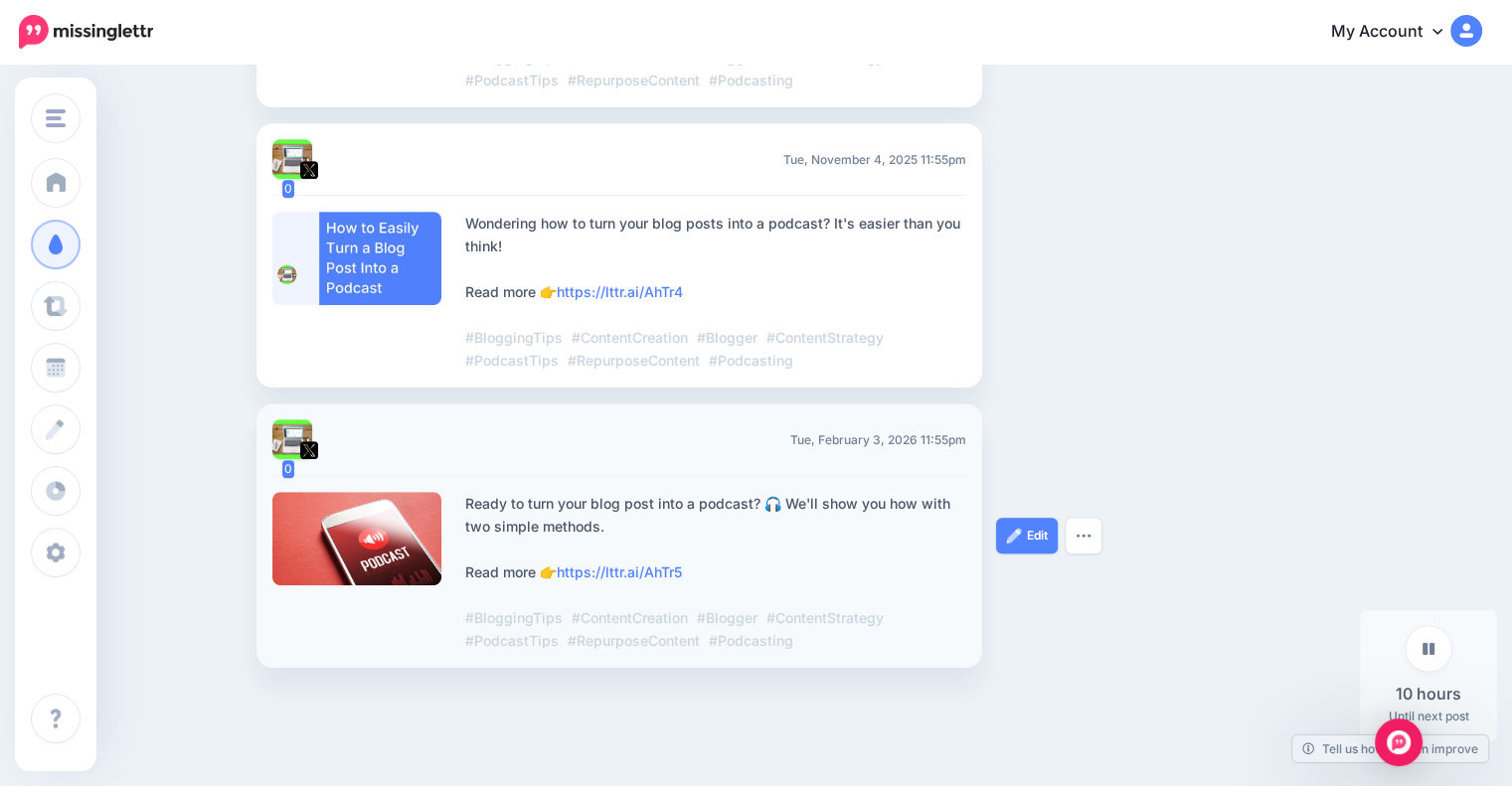 click on "Edit
Delete Post" at bounding box center [1071, 536] 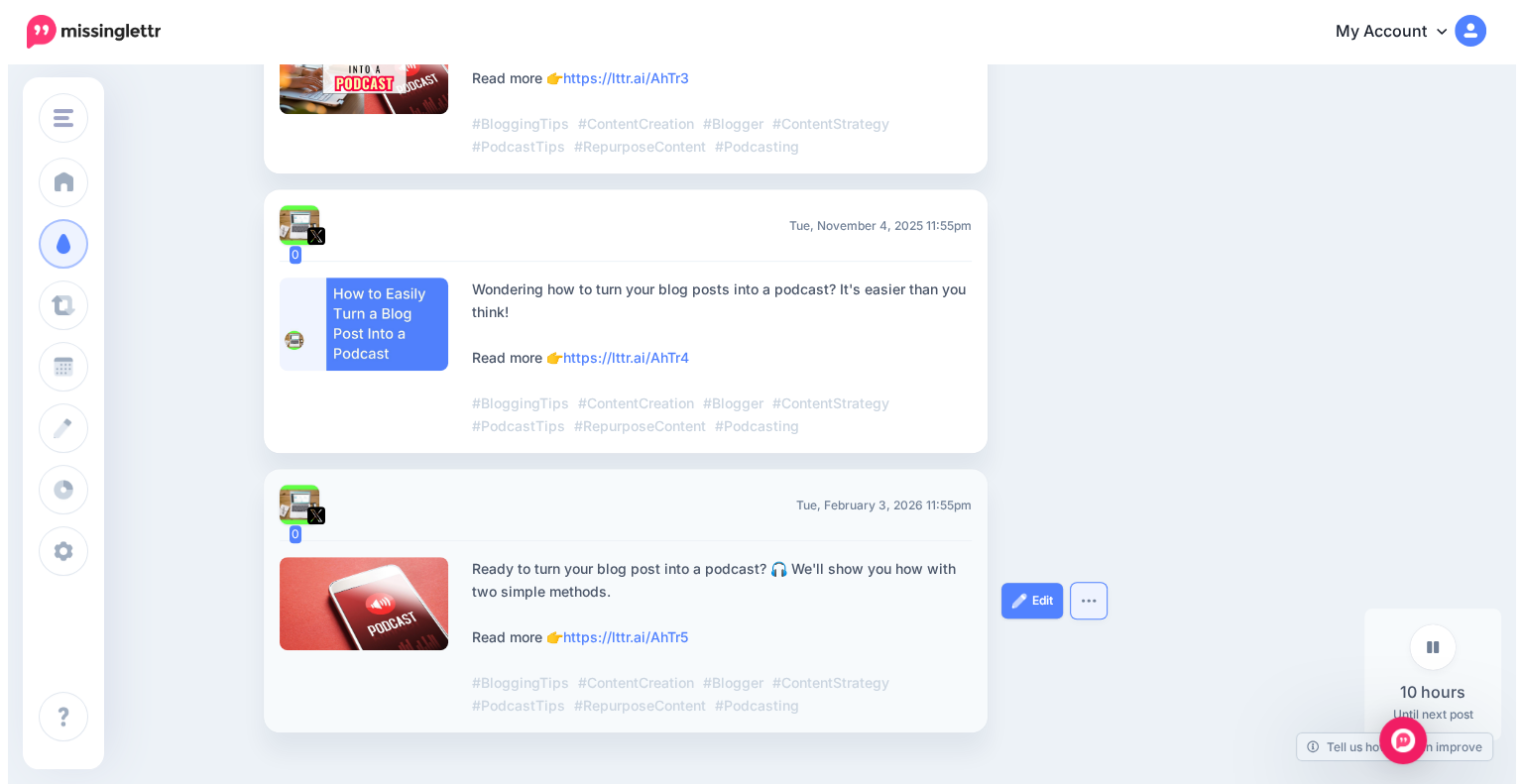 scroll, scrollTop: 910, scrollLeft: 0, axis: vertical 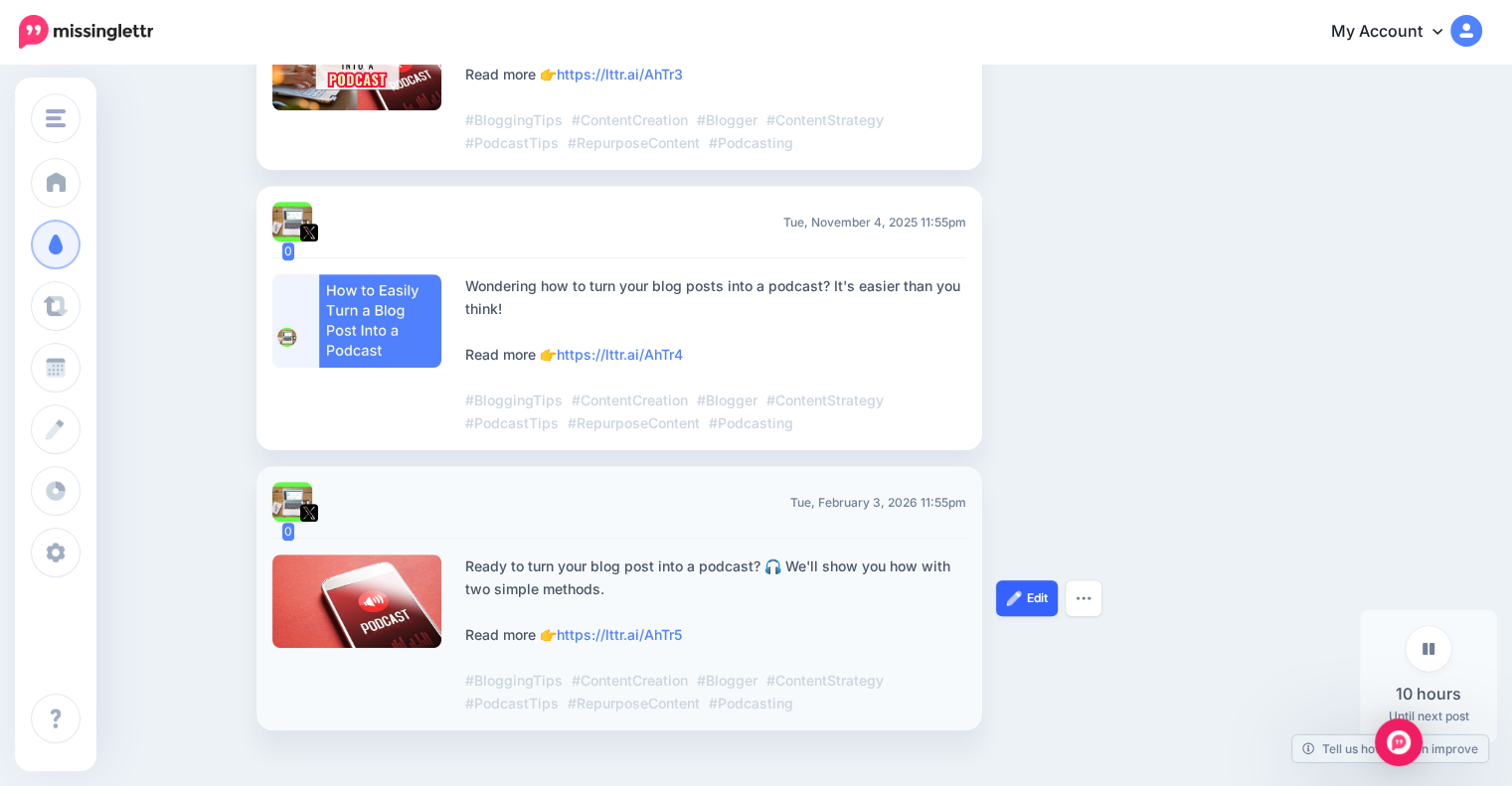 click at bounding box center (1014, 598) 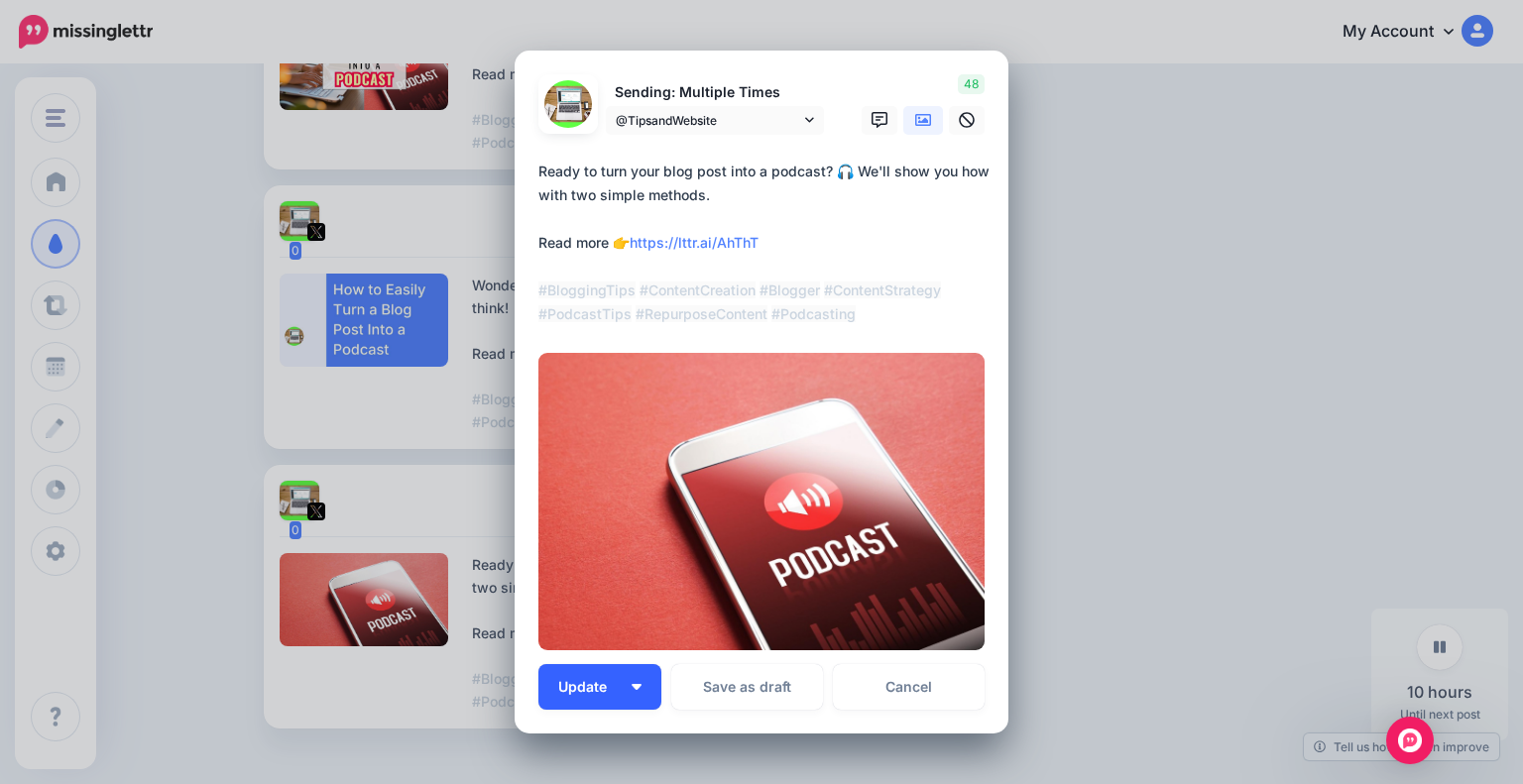 click on "Update" at bounding box center [600, 687] 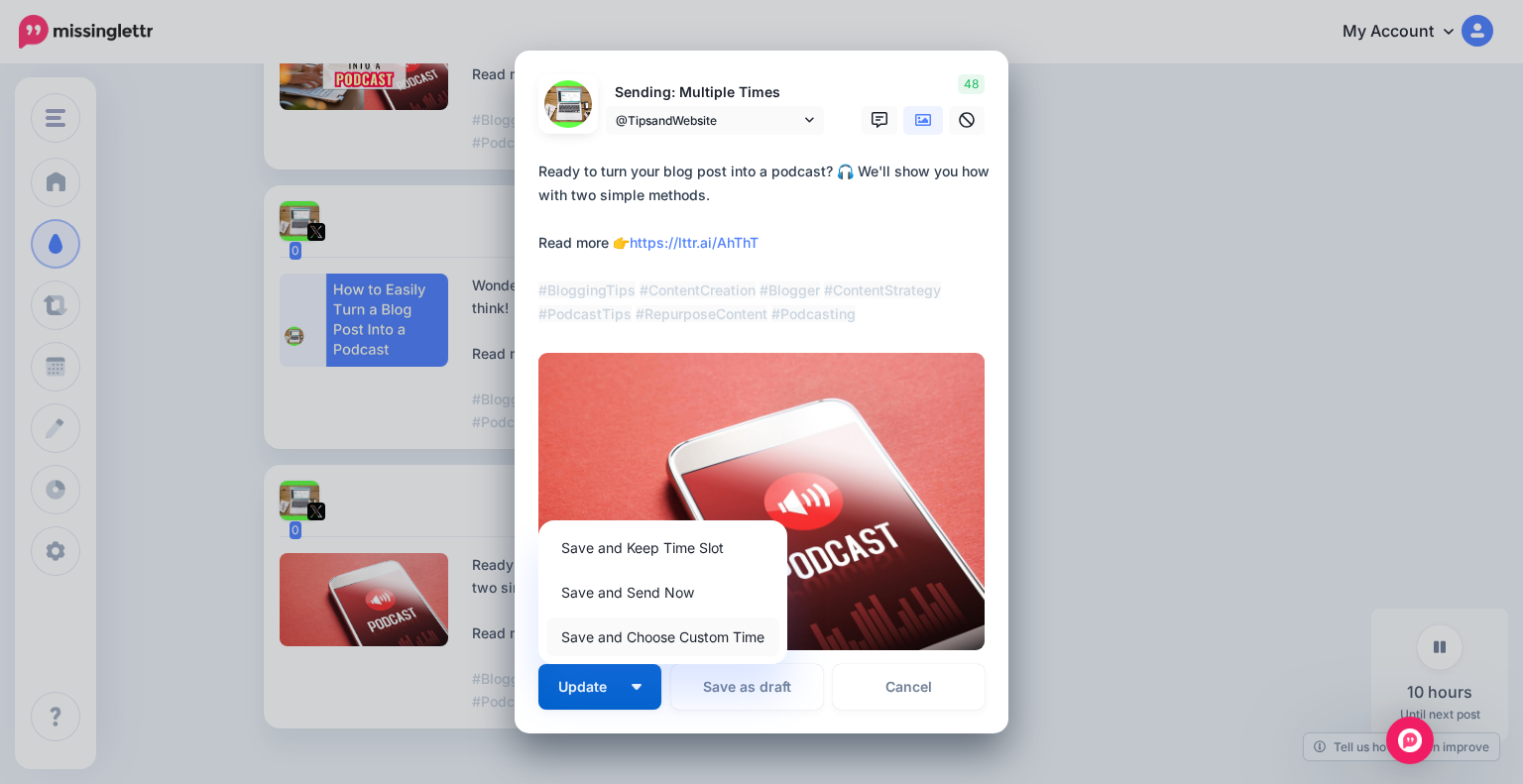 click on "Save and Choose Custom Time" at bounding box center [662, 636] 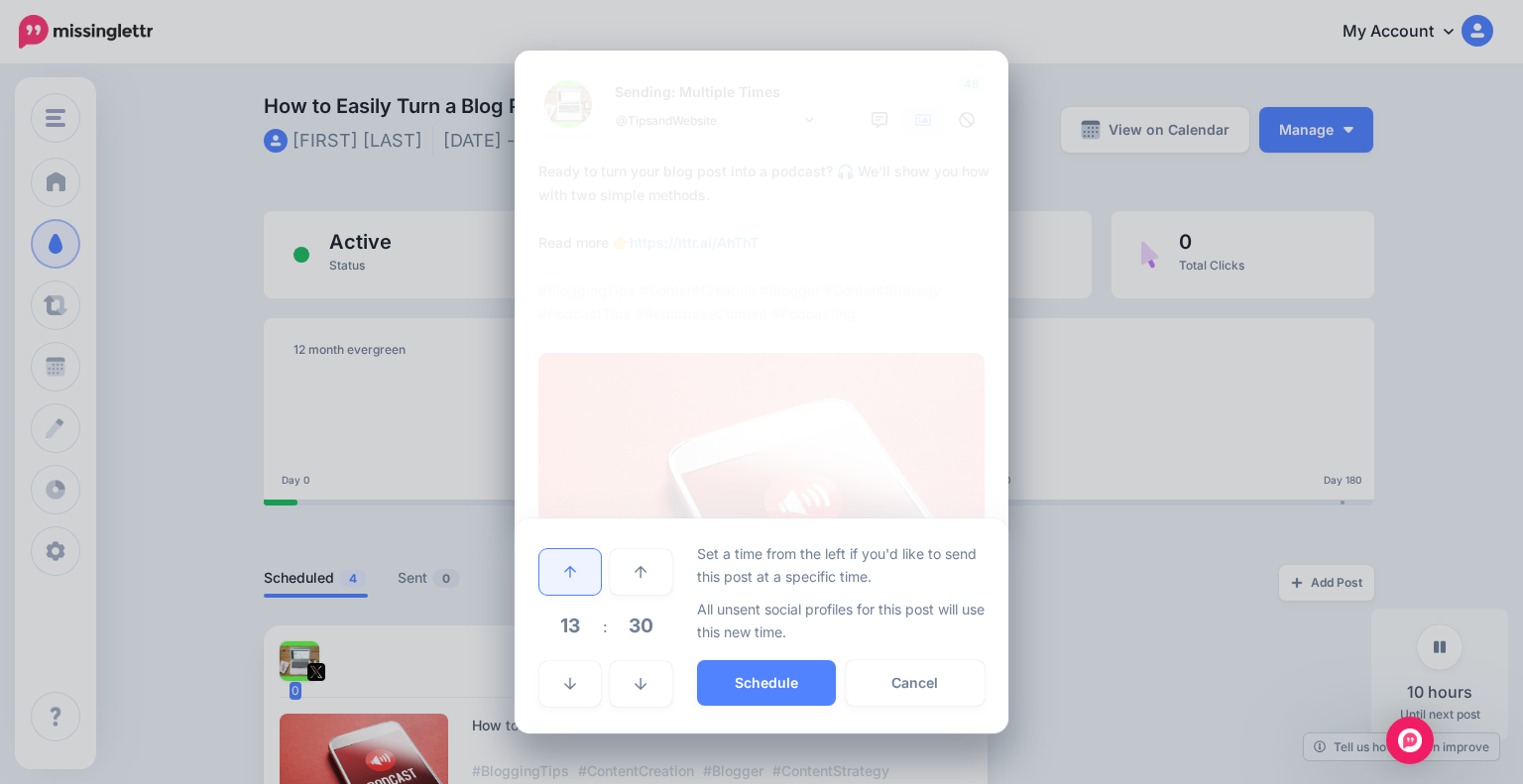click at bounding box center [570, 572] 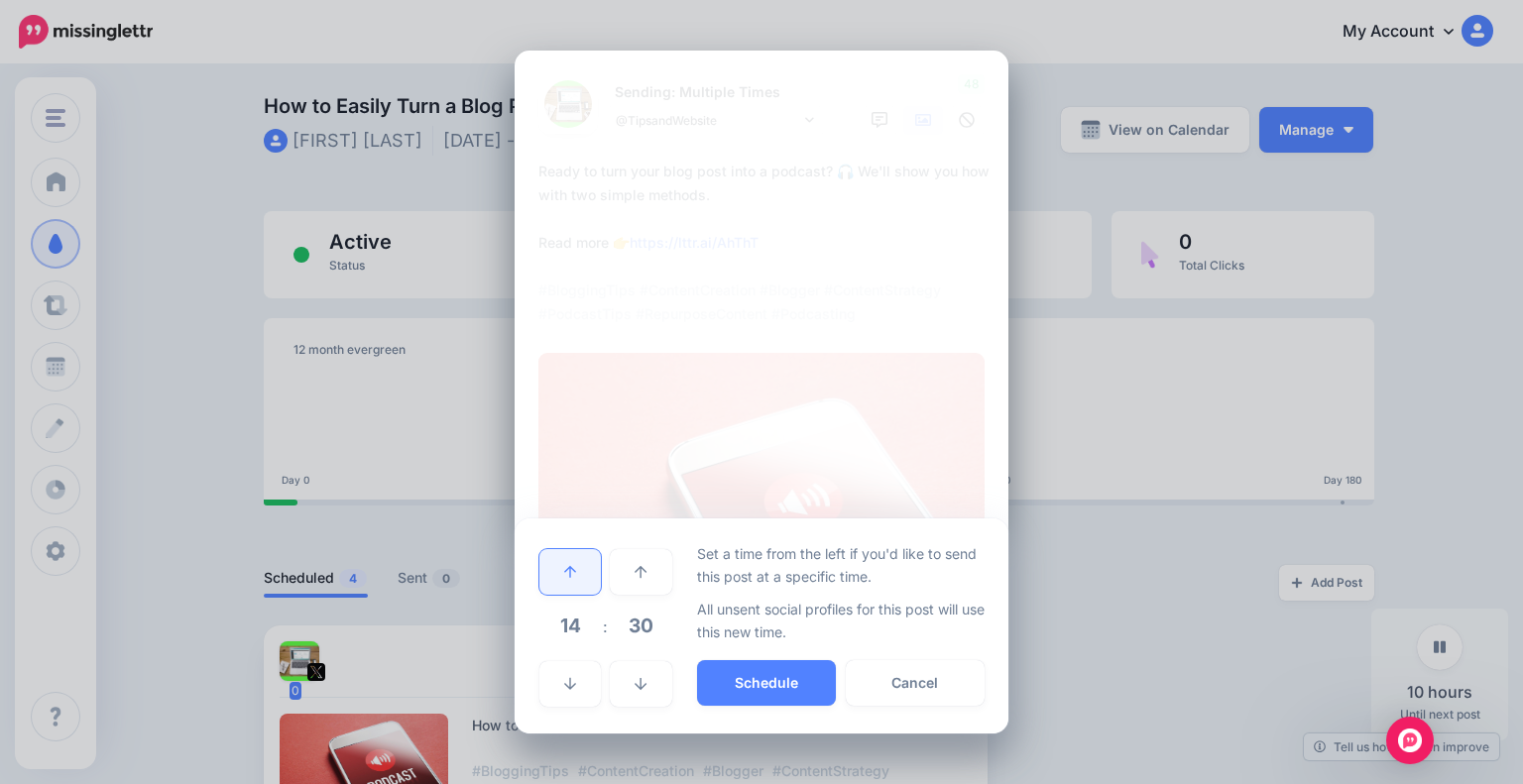 click at bounding box center [570, 572] 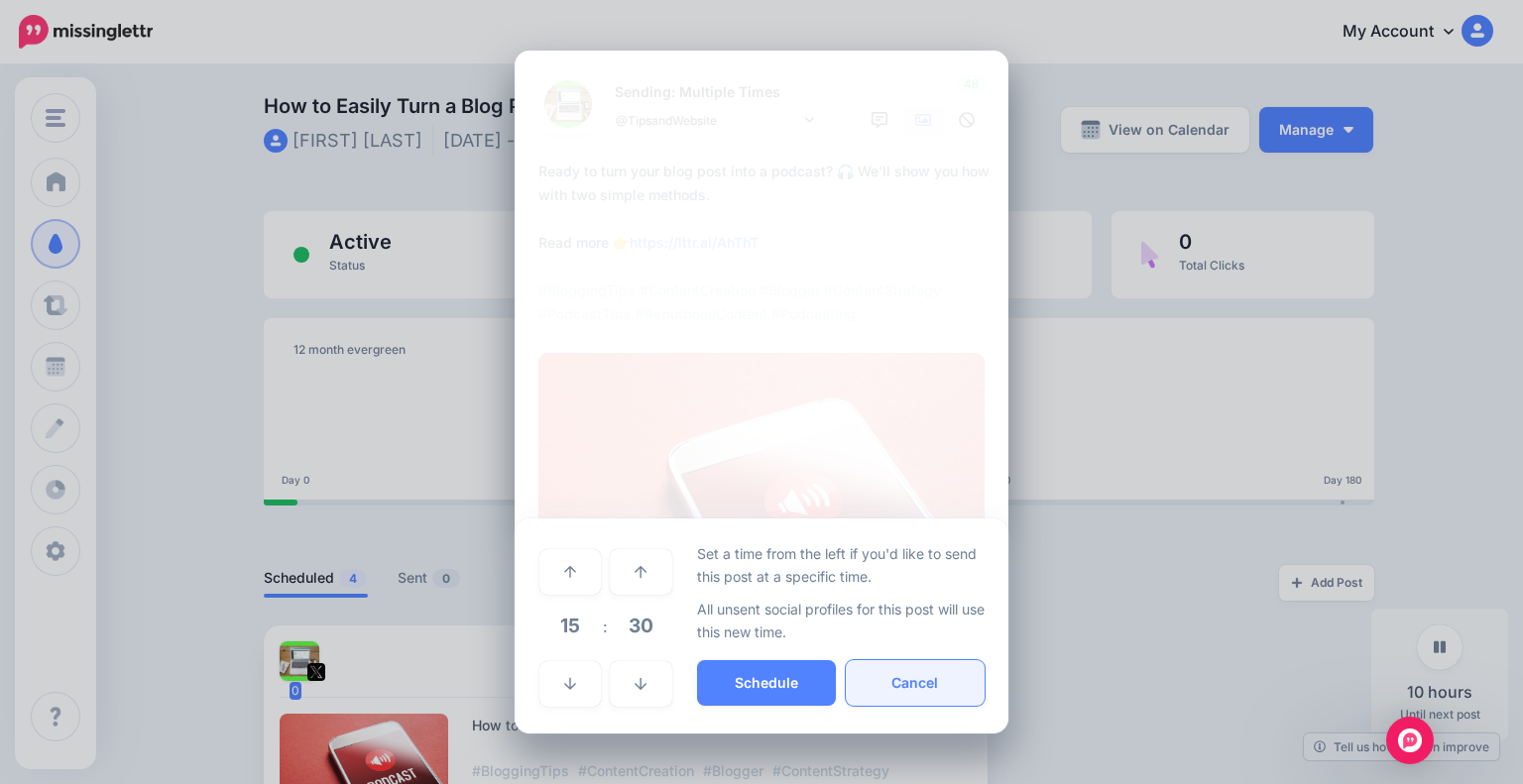 click on "Cancel" at bounding box center (915, 683) 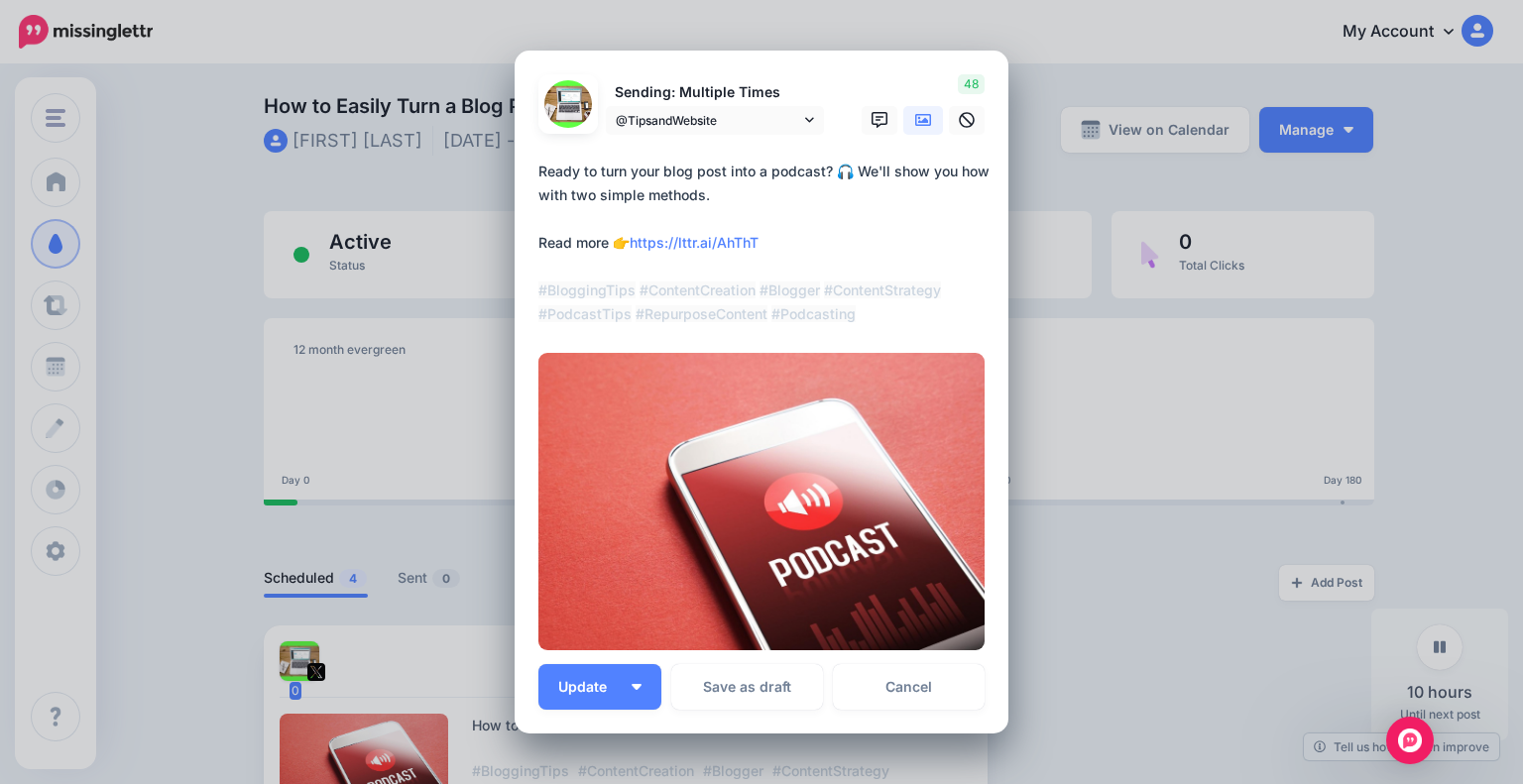 click on "Cancel" at bounding box center [908, 687] 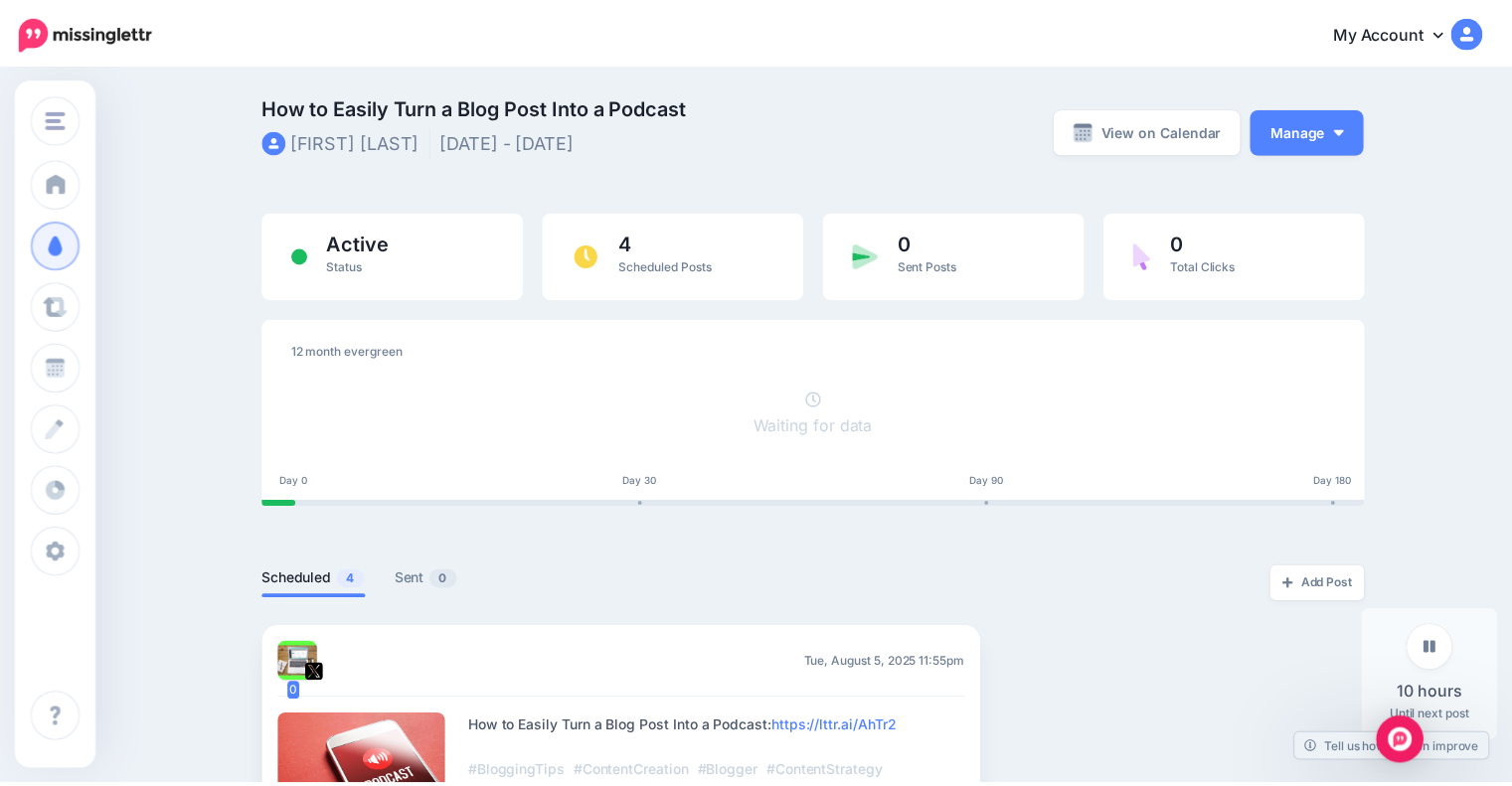 scroll, scrollTop: 1054, scrollLeft: 0, axis: vertical 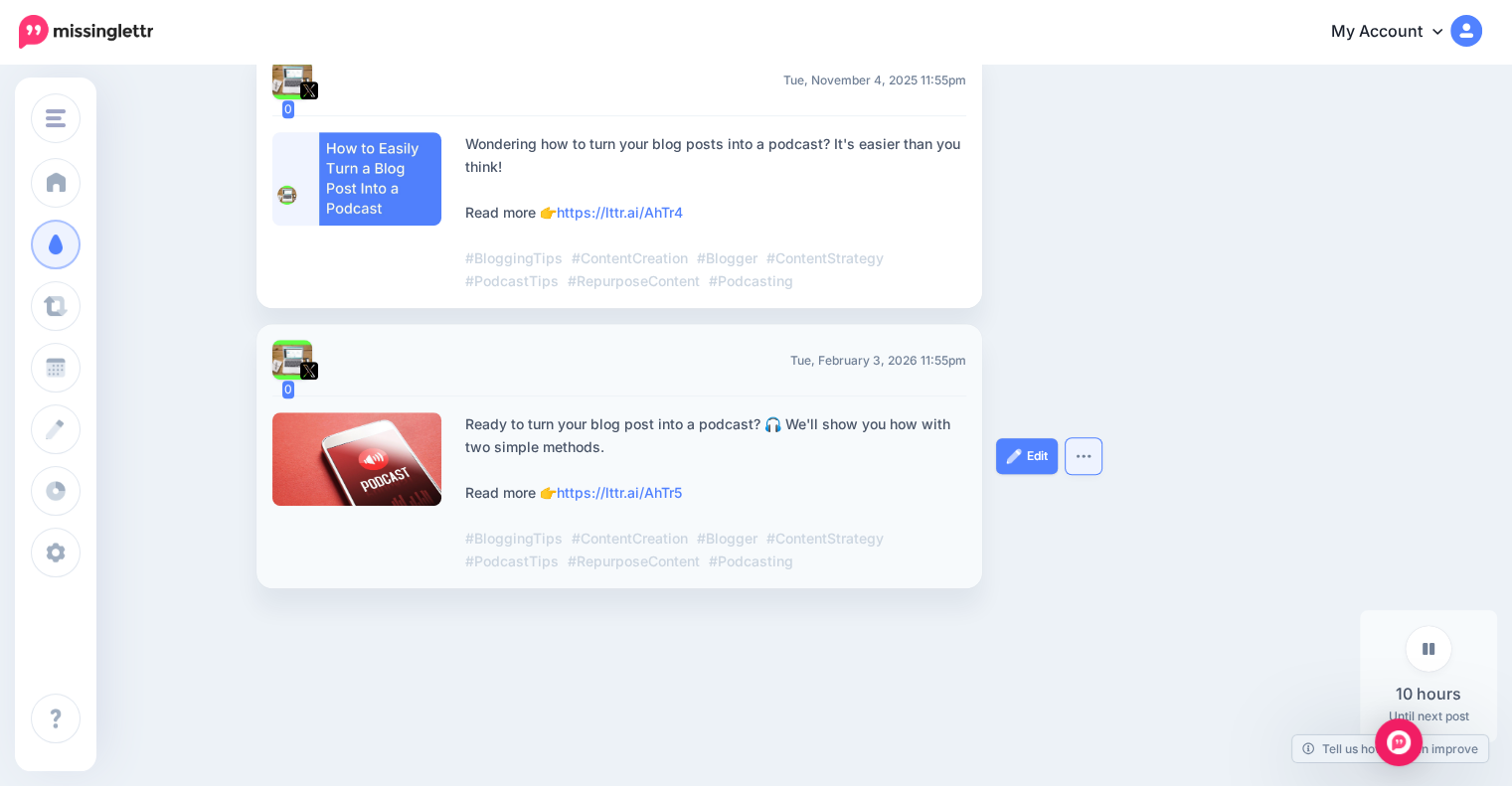 click at bounding box center (1084, 456) 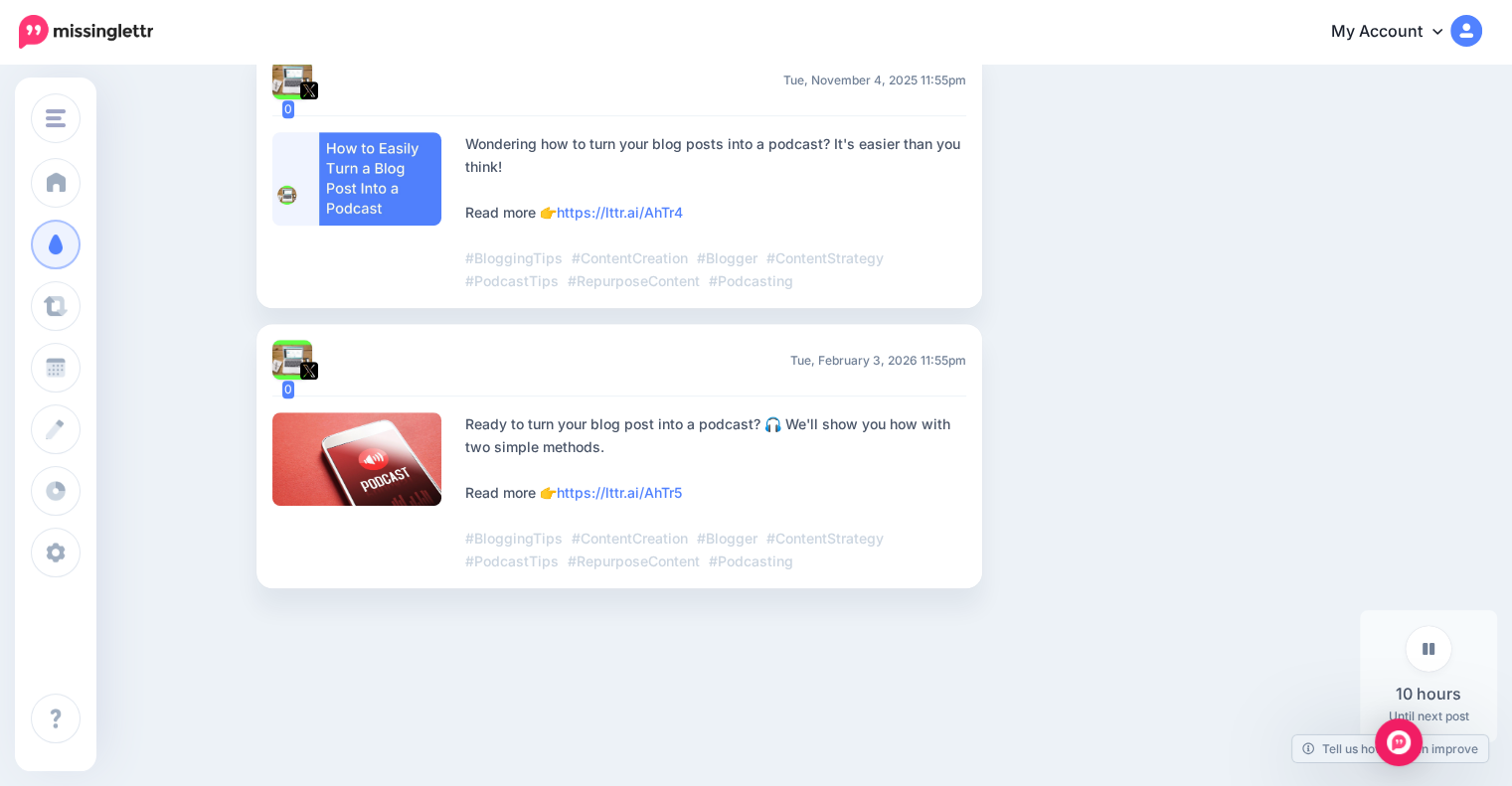 click on "0
Tue, August 5, 2025 11:55pm
How to Easily Turn a Blog Post Into a Podcast:  https://lttr.ai/AhTr2 #BloggingTips   #ContentCreation   #Blogger   #ContentStrategy   #PodcastTips   #RepurposeContent   #Podcasting
Edit
Delete Post
0" at bounding box center (813, 80) 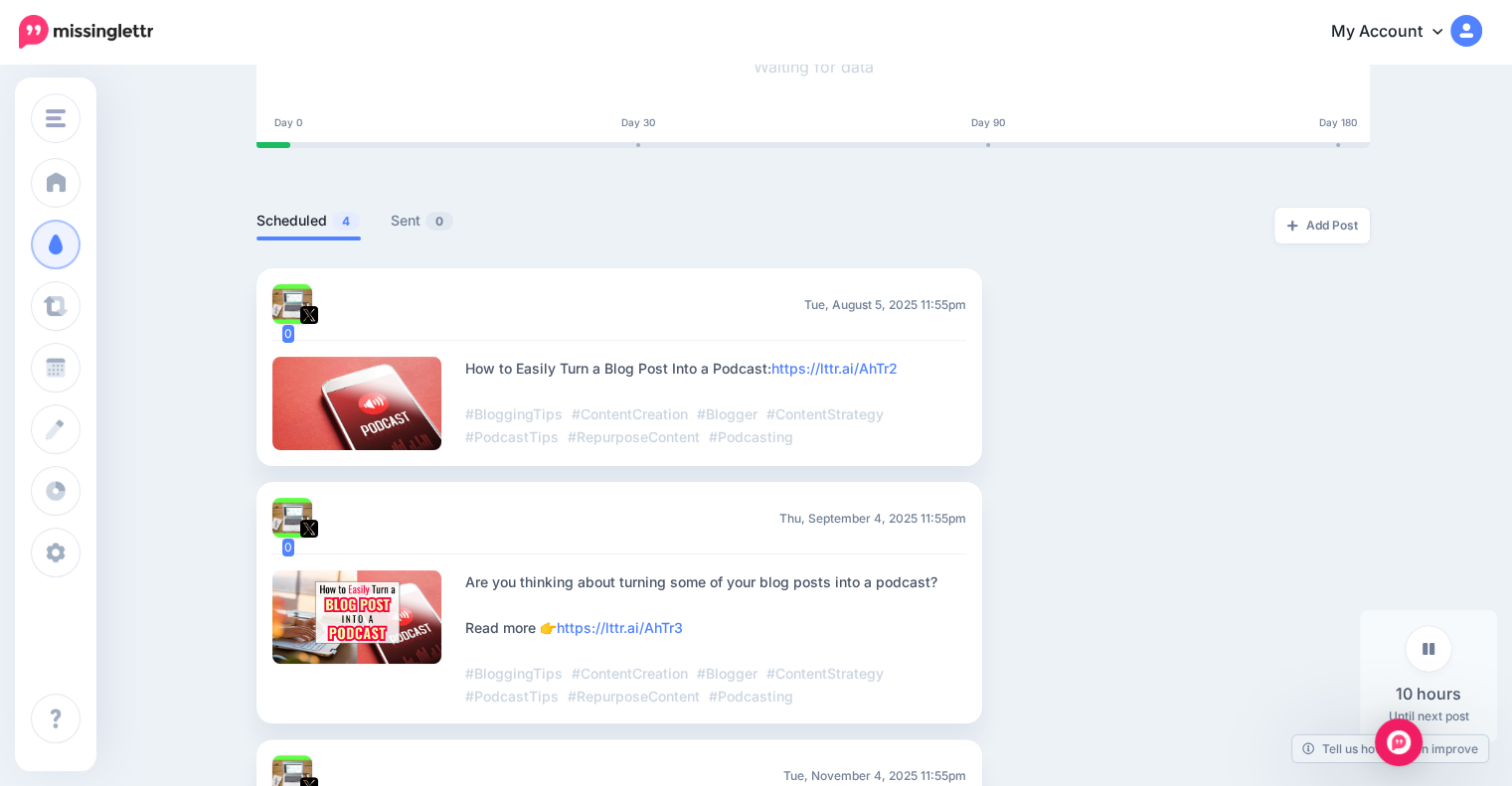 scroll, scrollTop: 279, scrollLeft: 0, axis: vertical 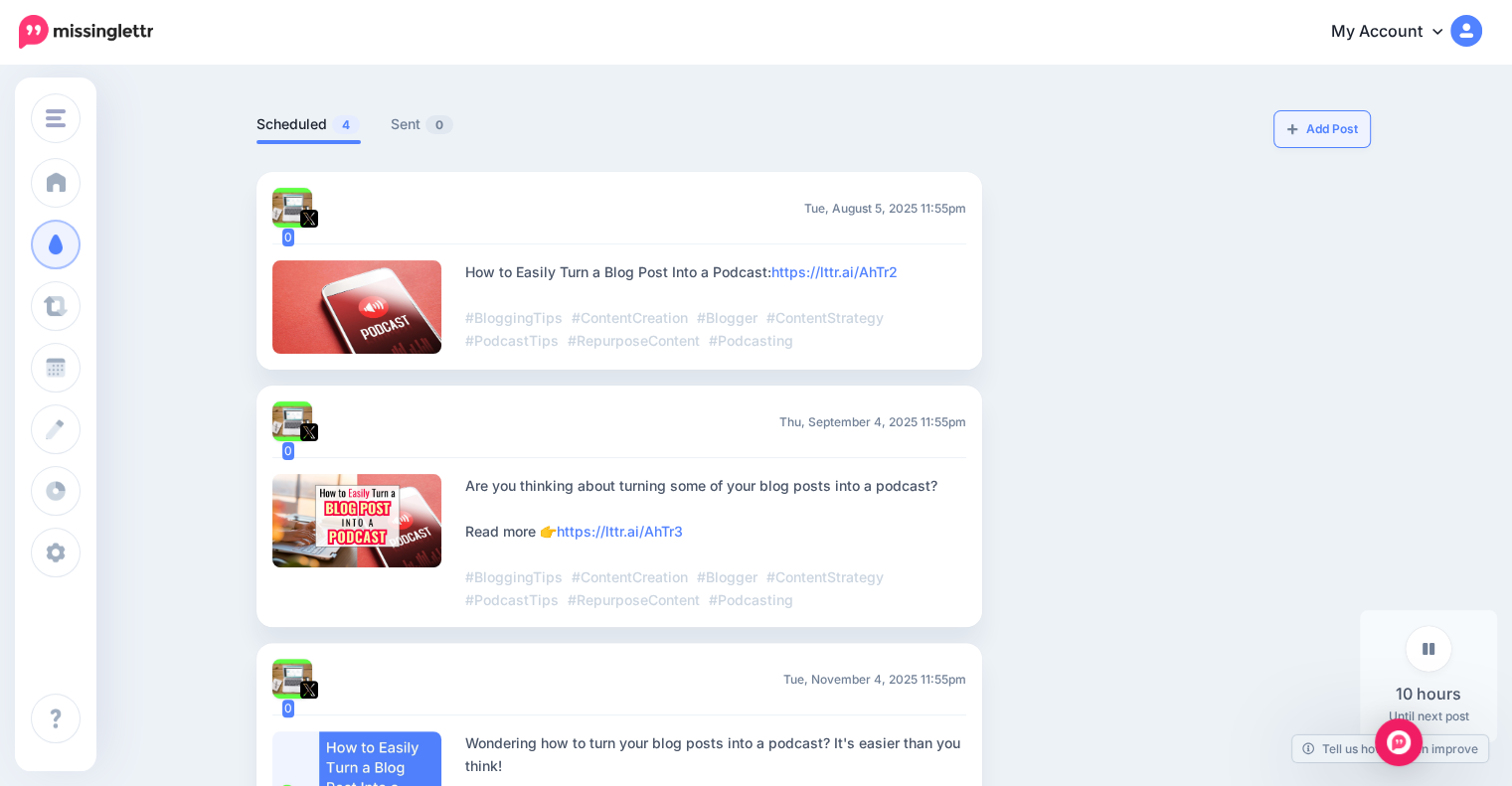 click on "Add Post" at bounding box center [1322, 129] 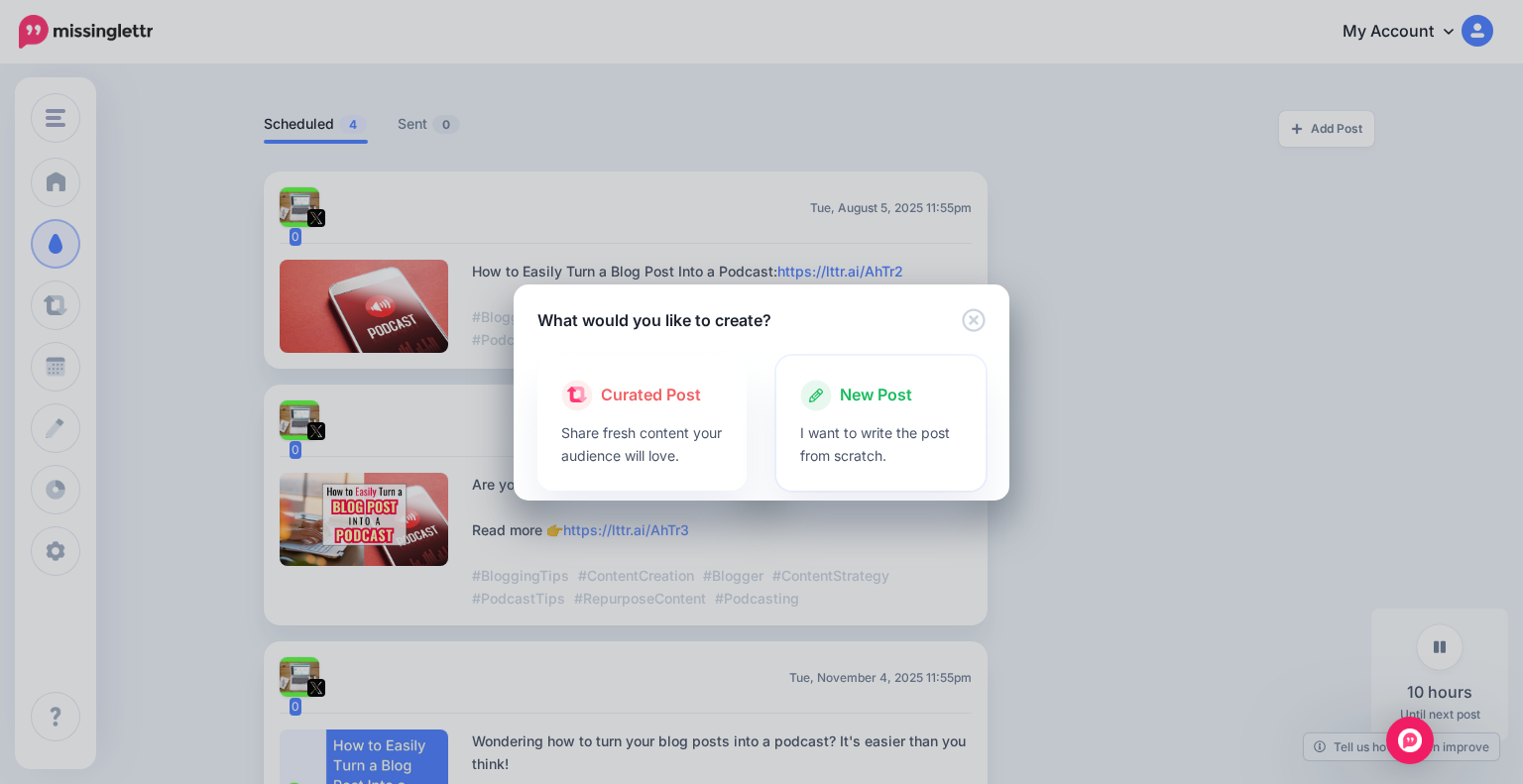 click on "I want to write the post from scratch." at bounding box center [880, 444] 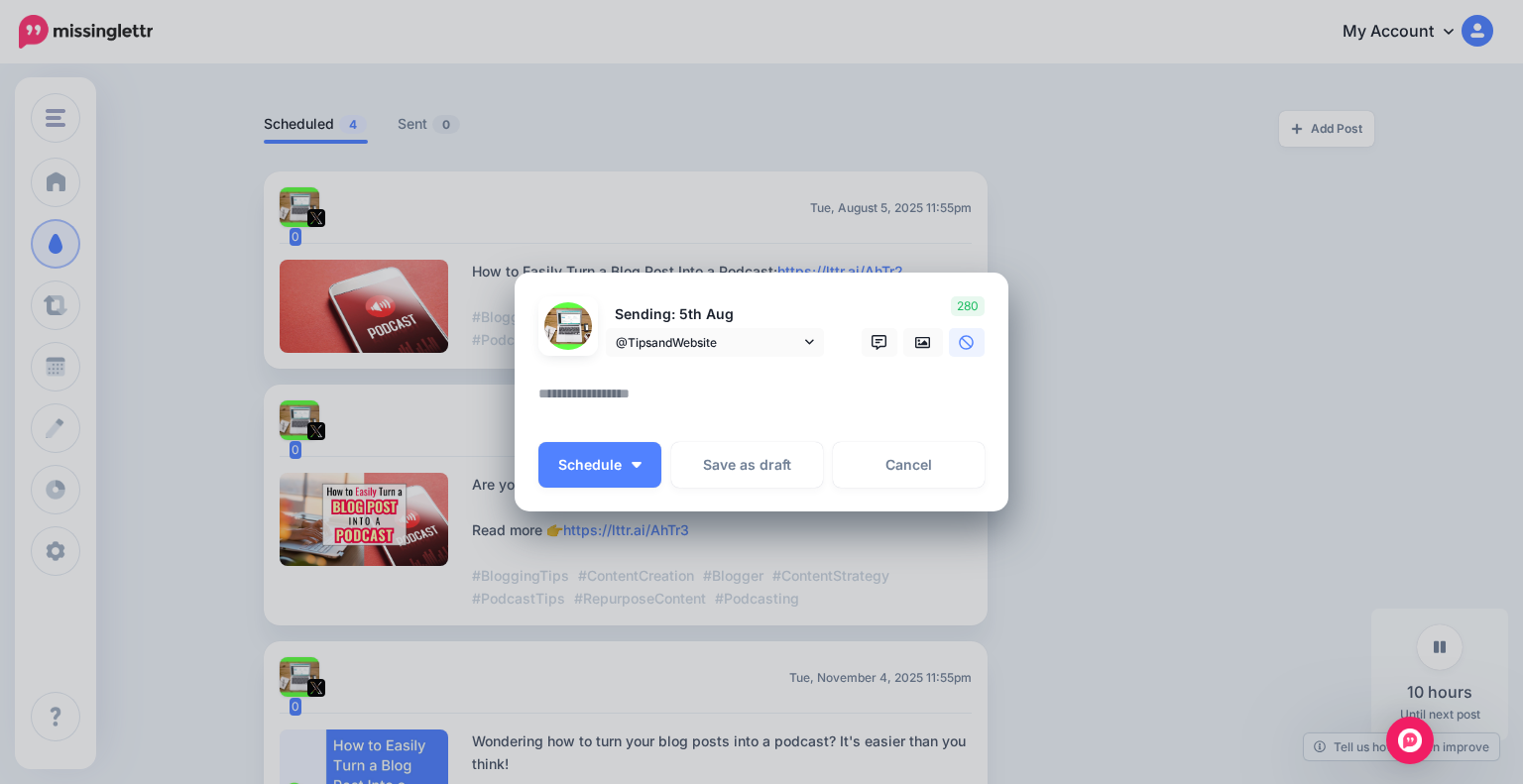 click on "Create Post
Loading
Sending: [DATE]
@[USERNAME]" at bounding box center [762, 392] 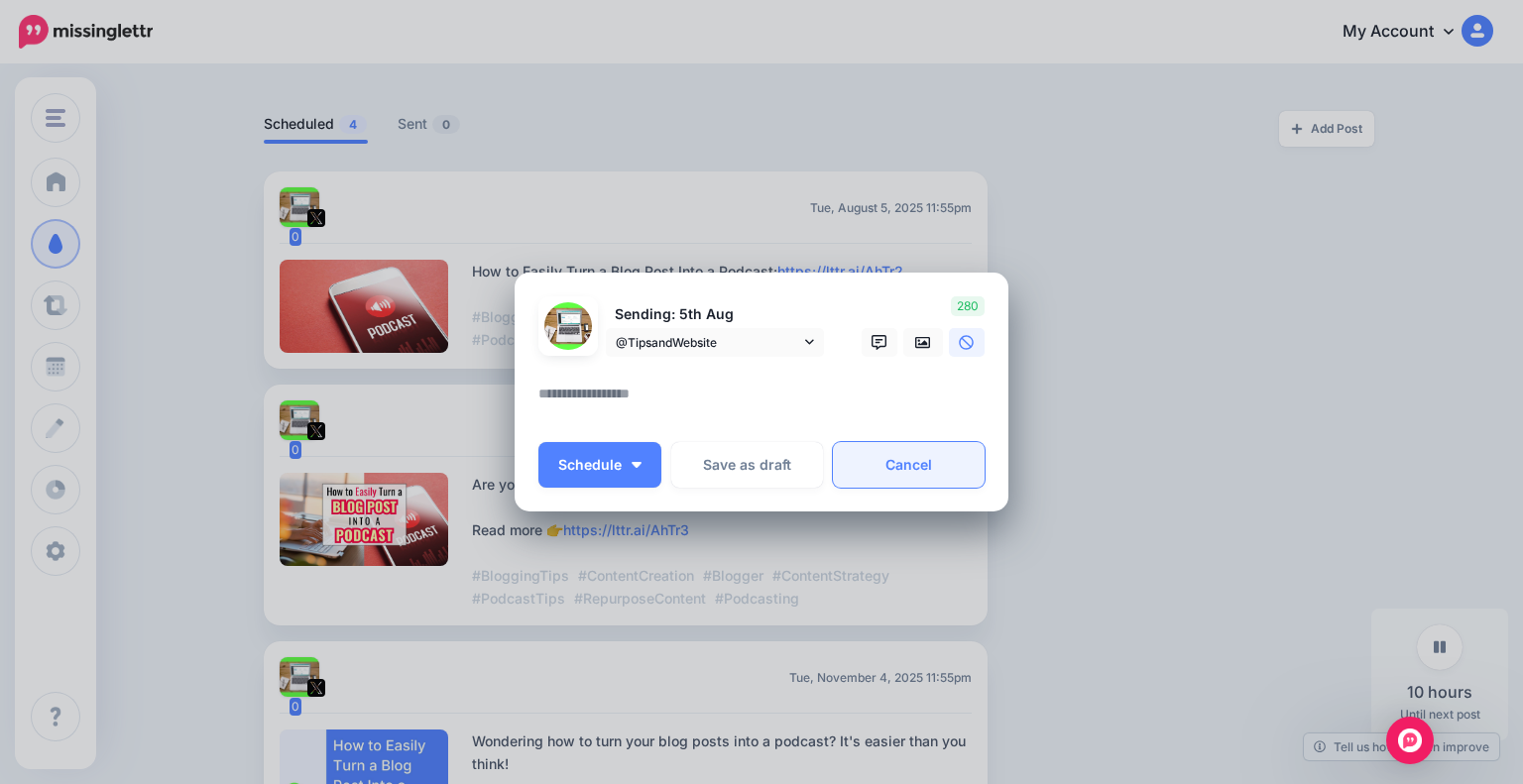 click on "Cancel" at bounding box center (908, 465) 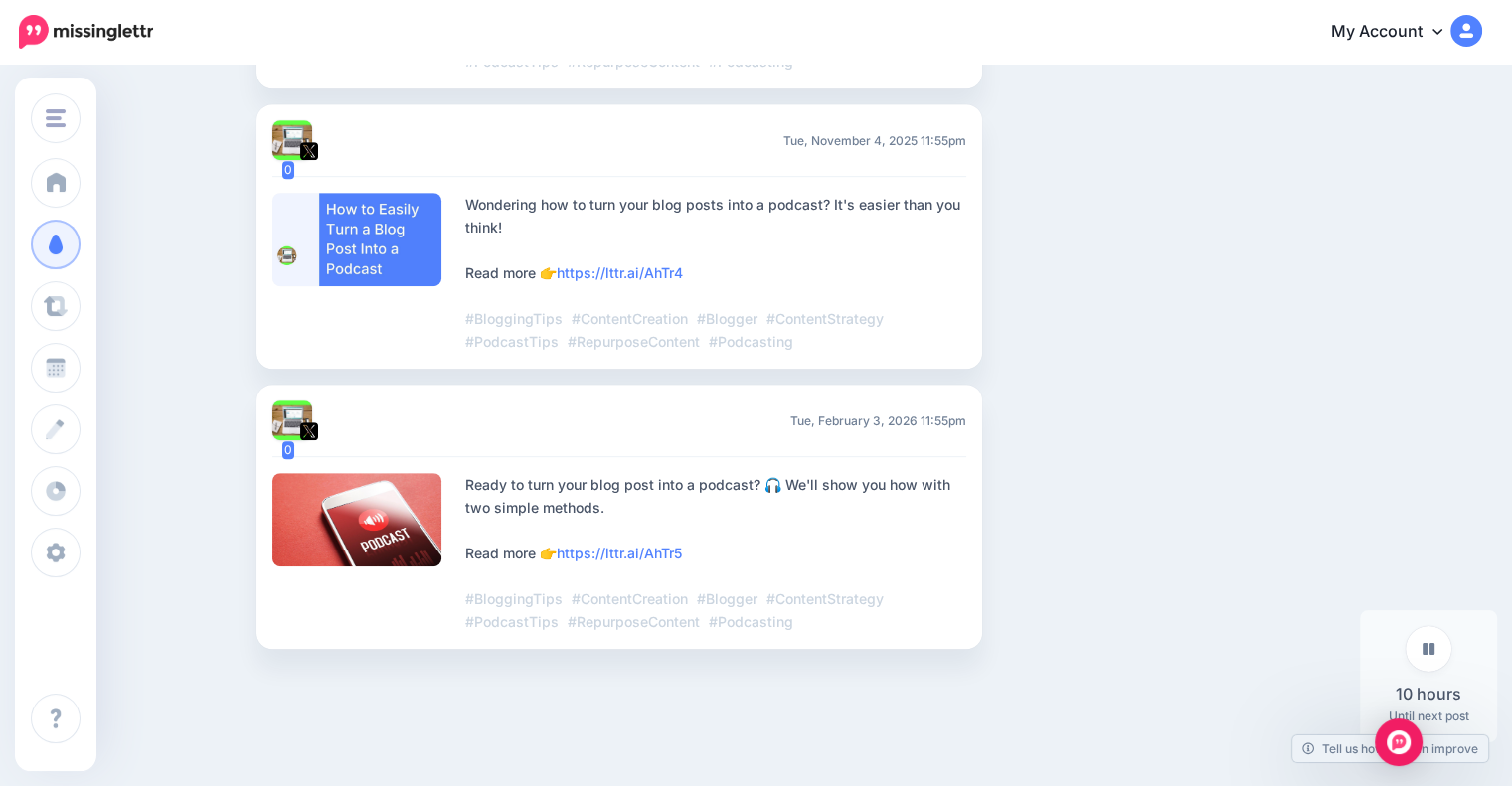 scroll, scrollTop: 996, scrollLeft: 0, axis: vertical 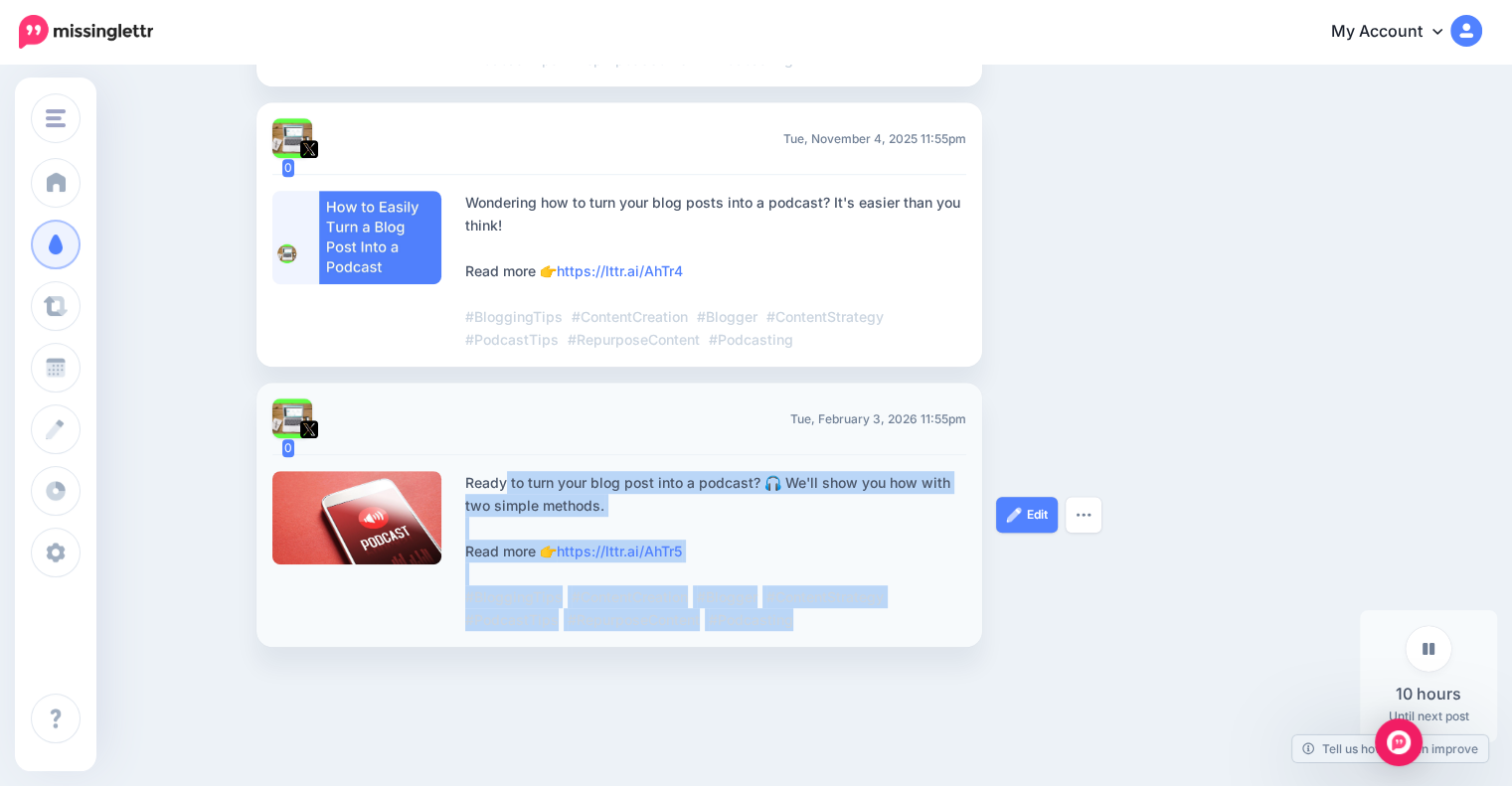 drag, startPoint x: 471, startPoint y: 475, endPoint x: 821, endPoint y: 618, distance: 378.08597 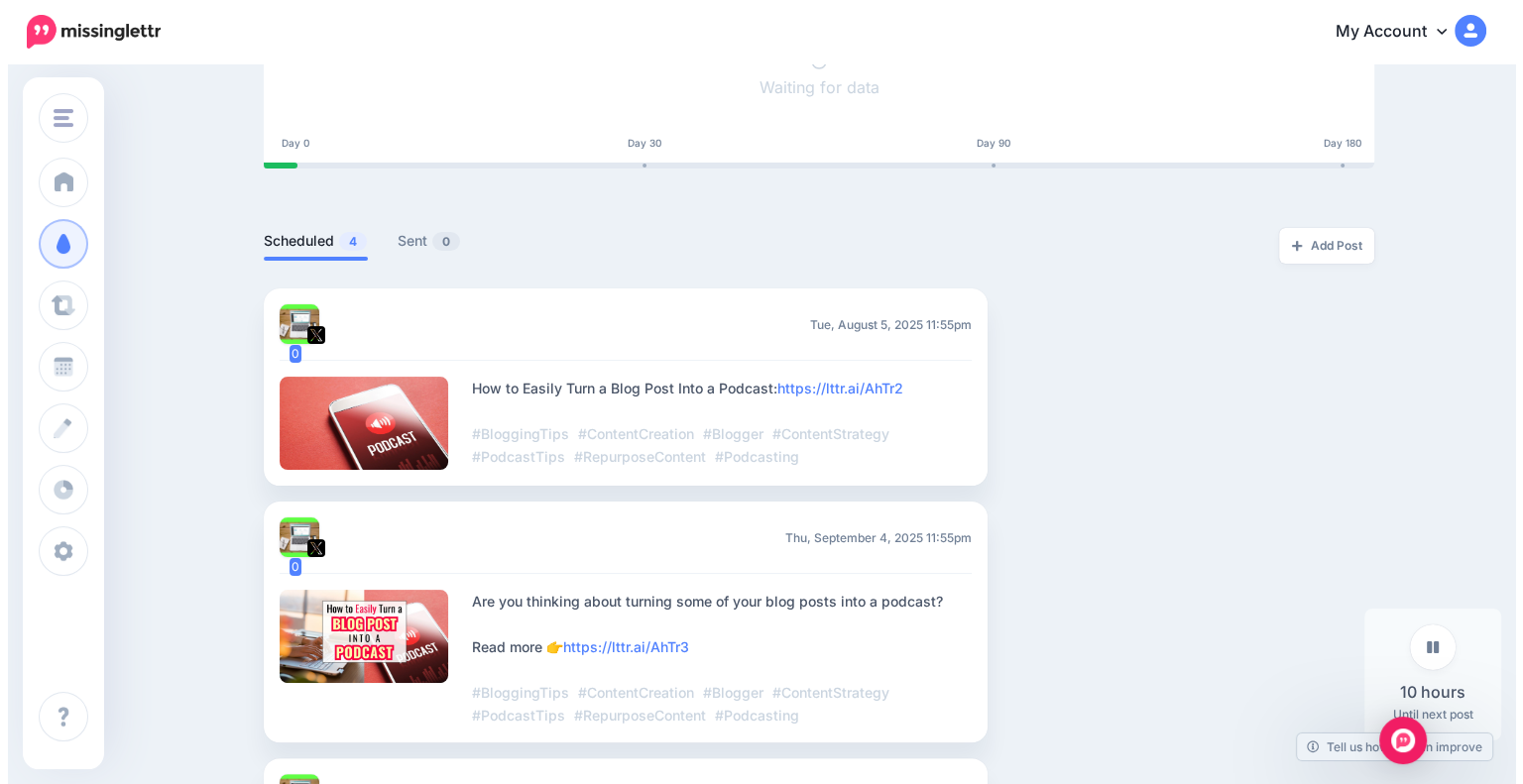 scroll, scrollTop: 312, scrollLeft: 0, axis: vertical 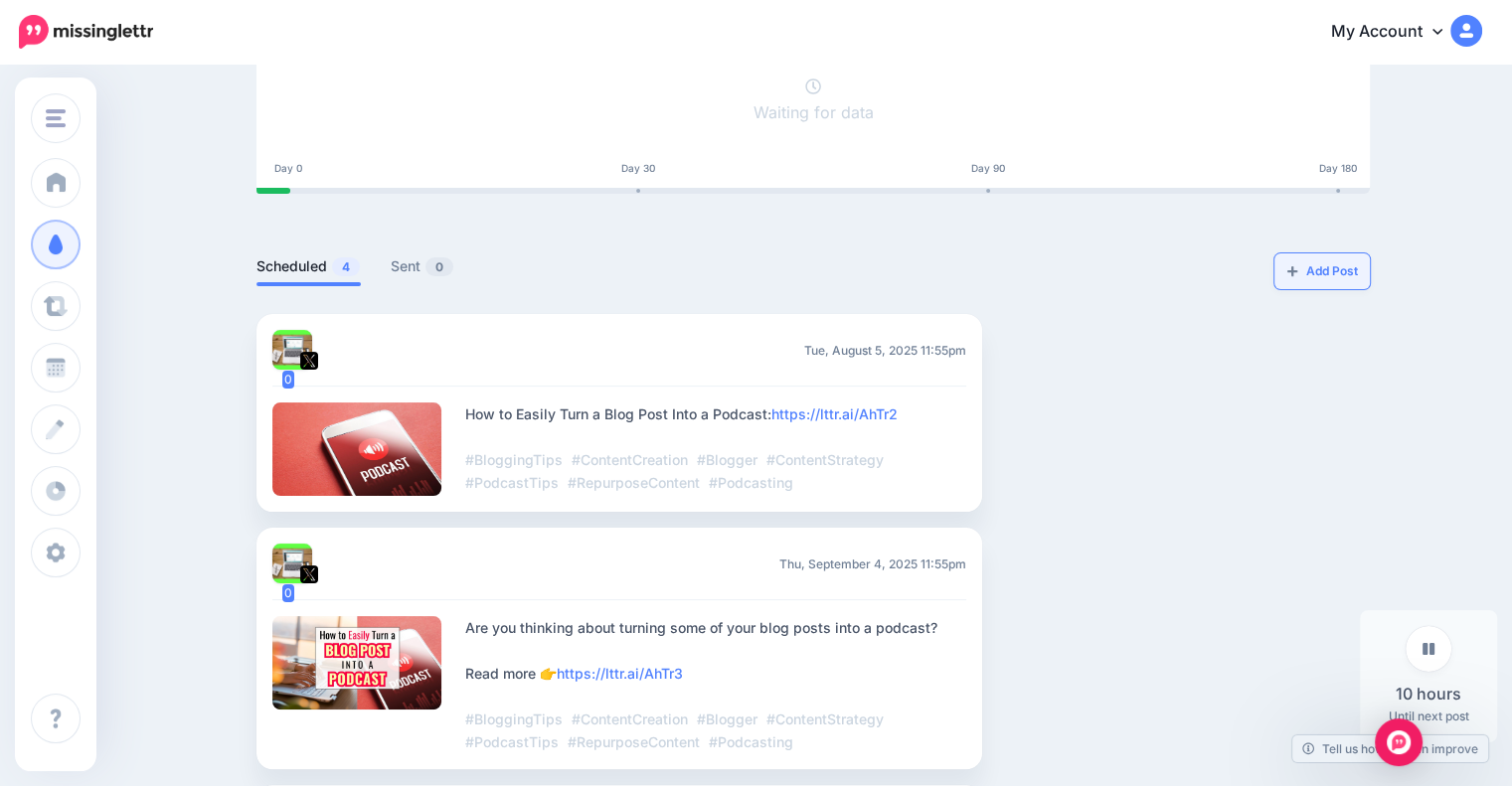 click on "Add Post" at bounding box center (1322, 271) 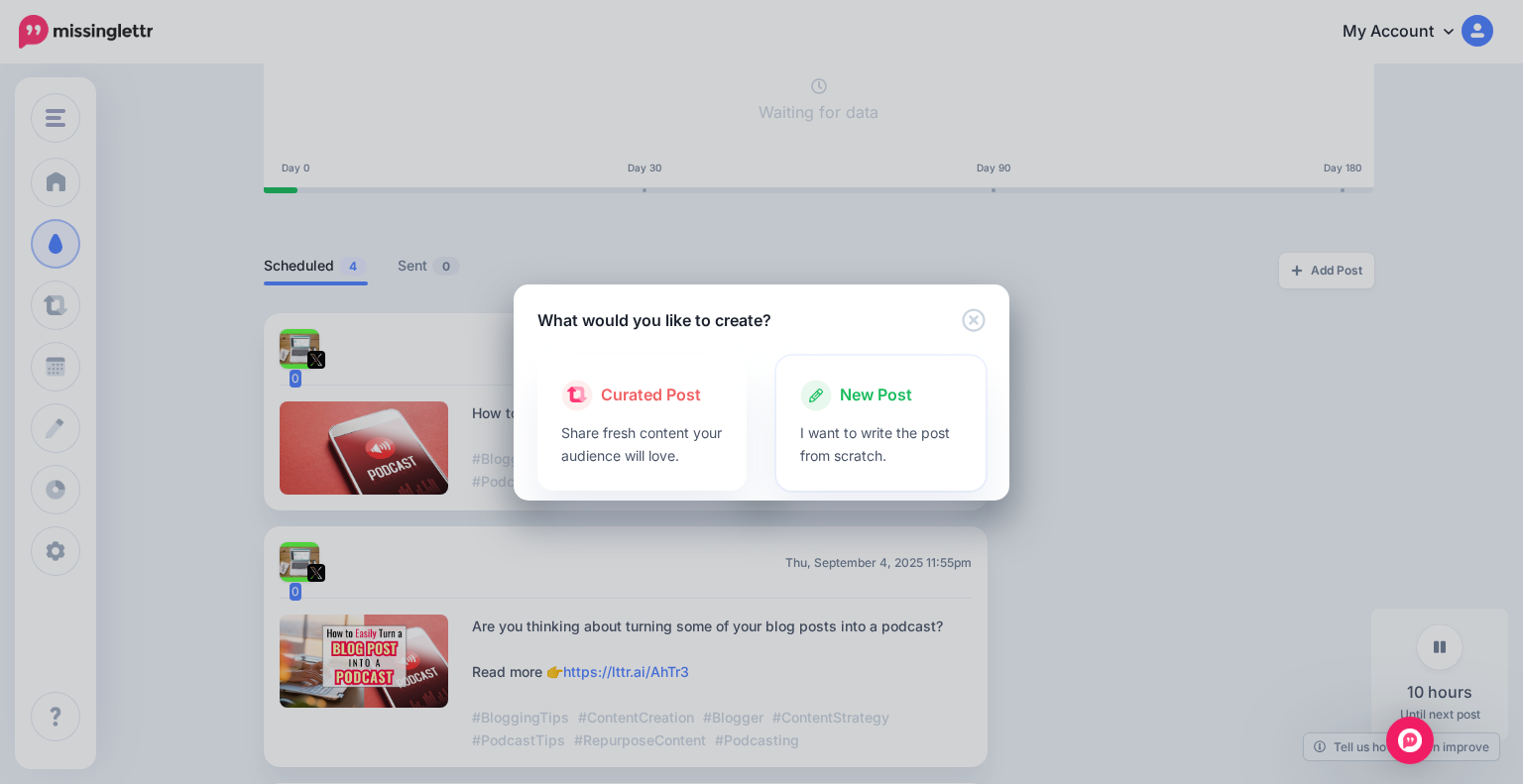 click on "I want to write the post from scratch." at bounding box center (880, 444) 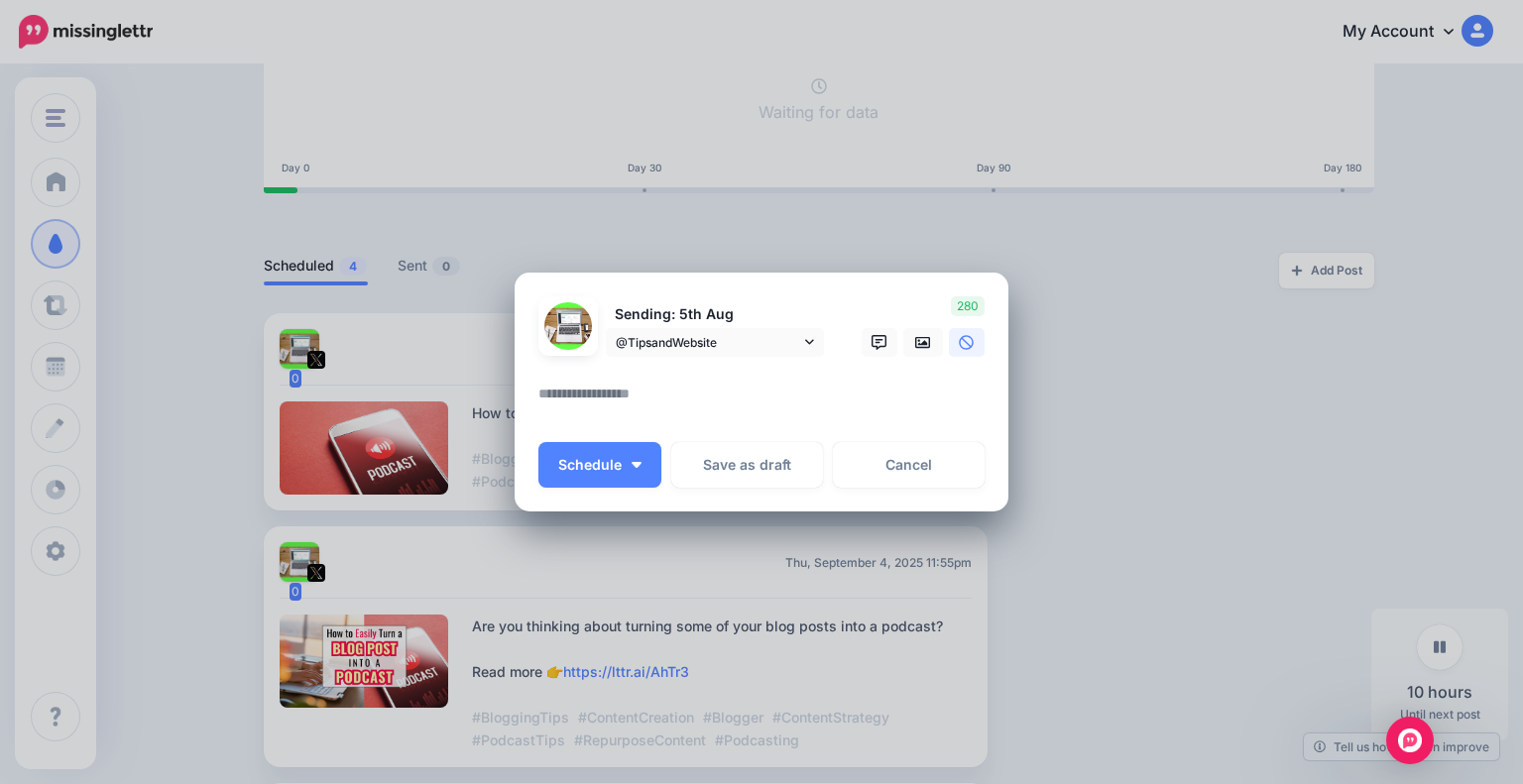 click on "Sending: 5th Aug" at bounding box center (715, 314) 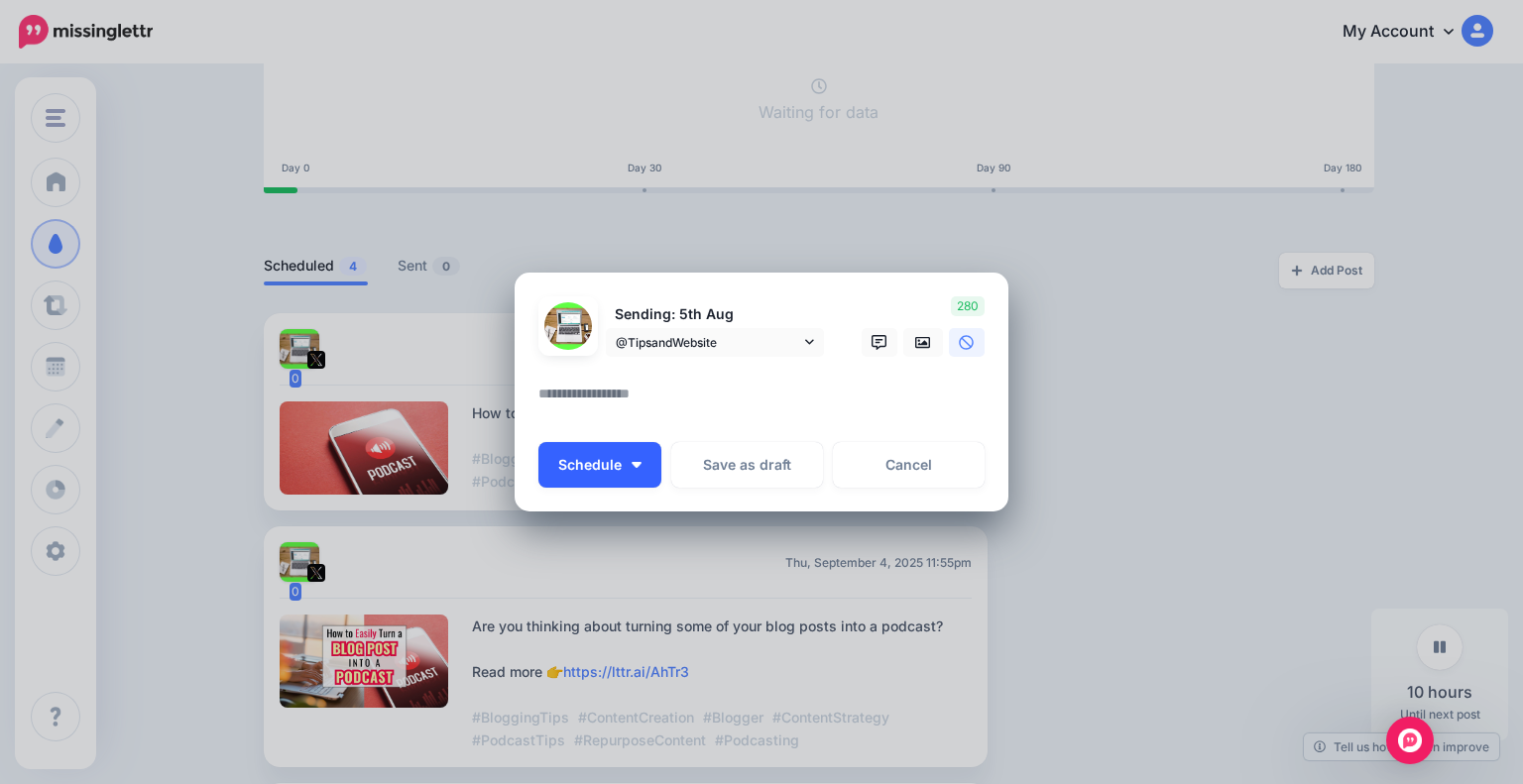 click on "Schedule" at bounding box center [600, 465] 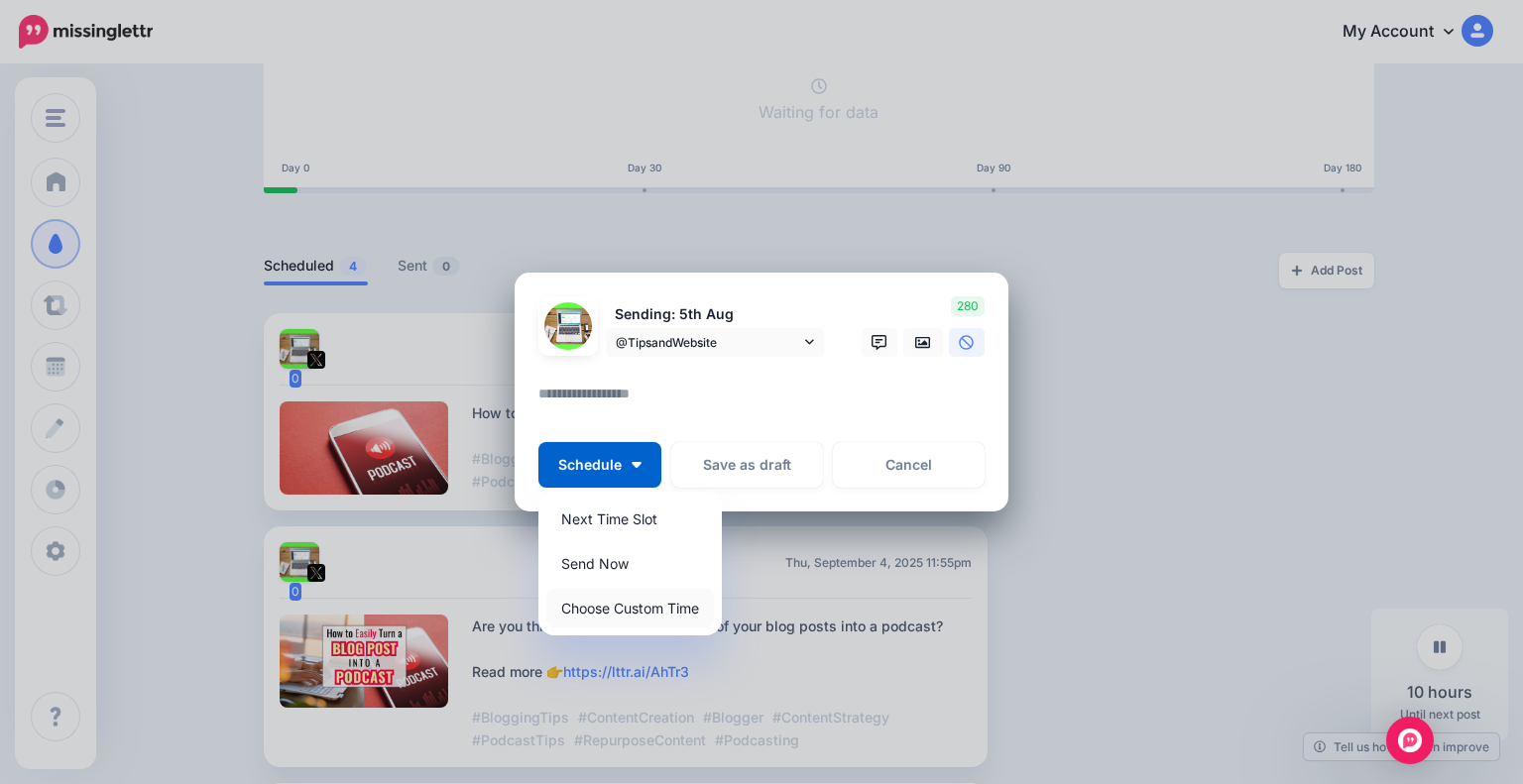 click on "Choose Custom Time" at bounding box center (630, 608) 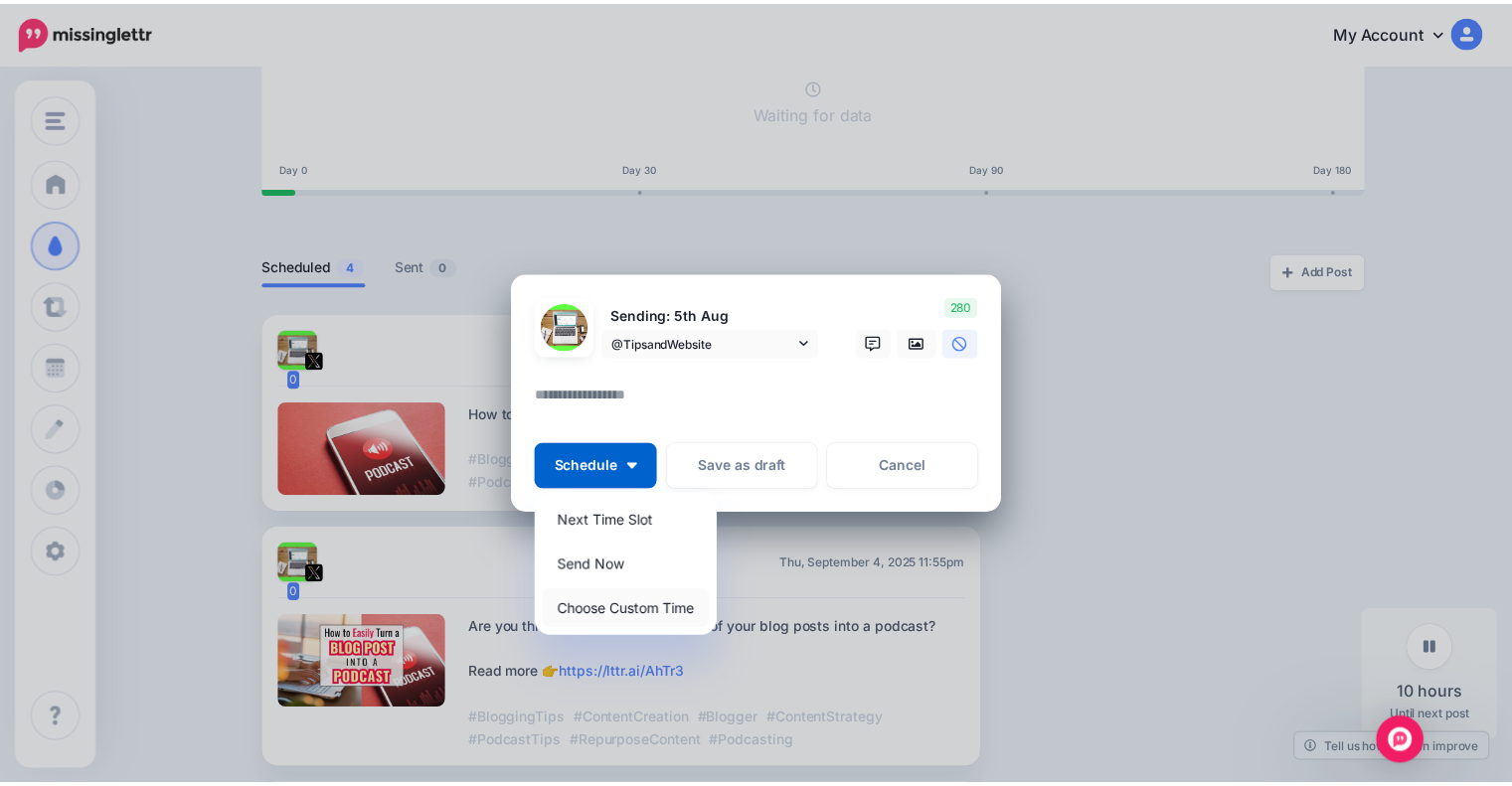 scroll, scrollTop: 0, scrollLeft: 0, axis: both 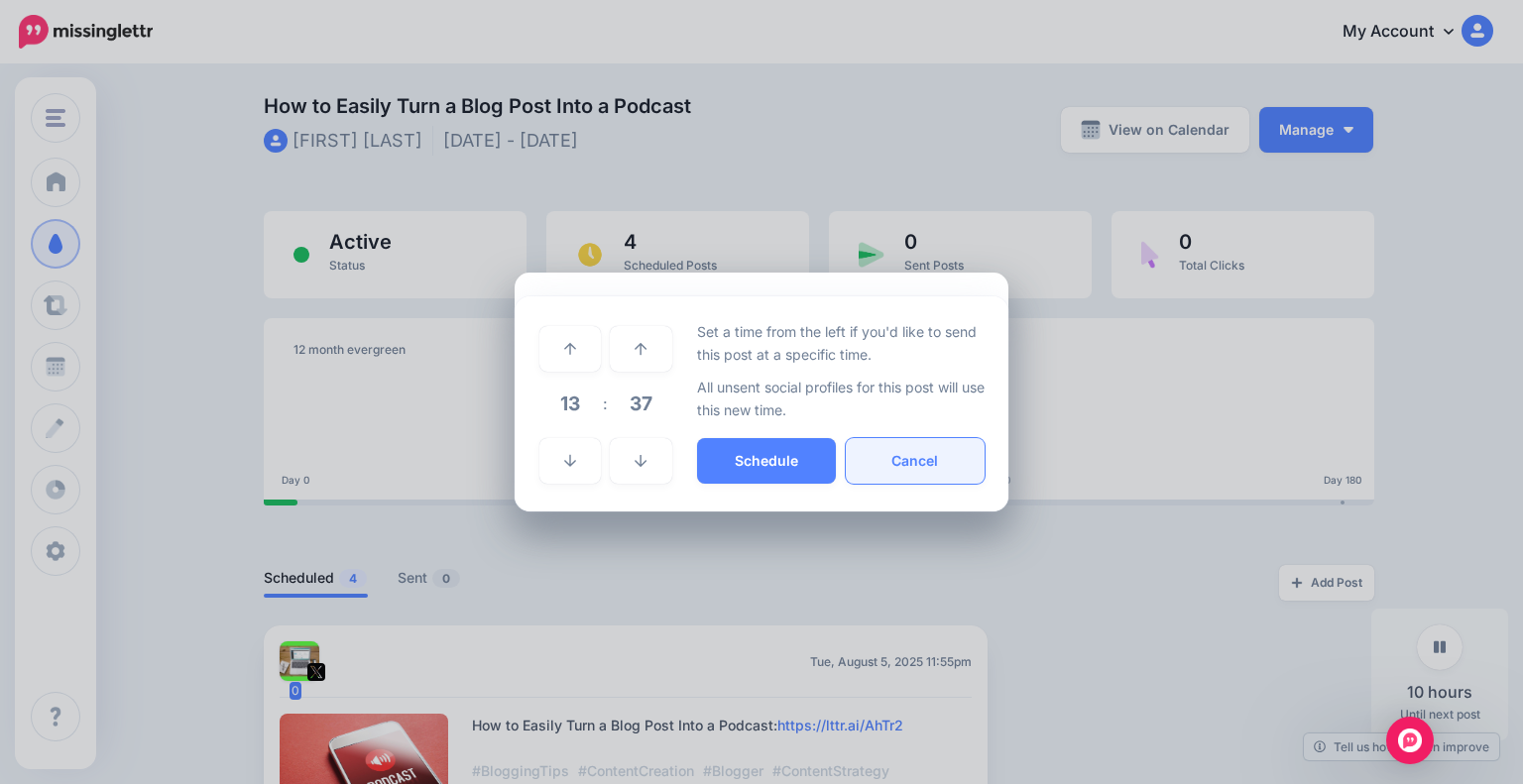 click on "Cancel" at bounding box center [915, 461] 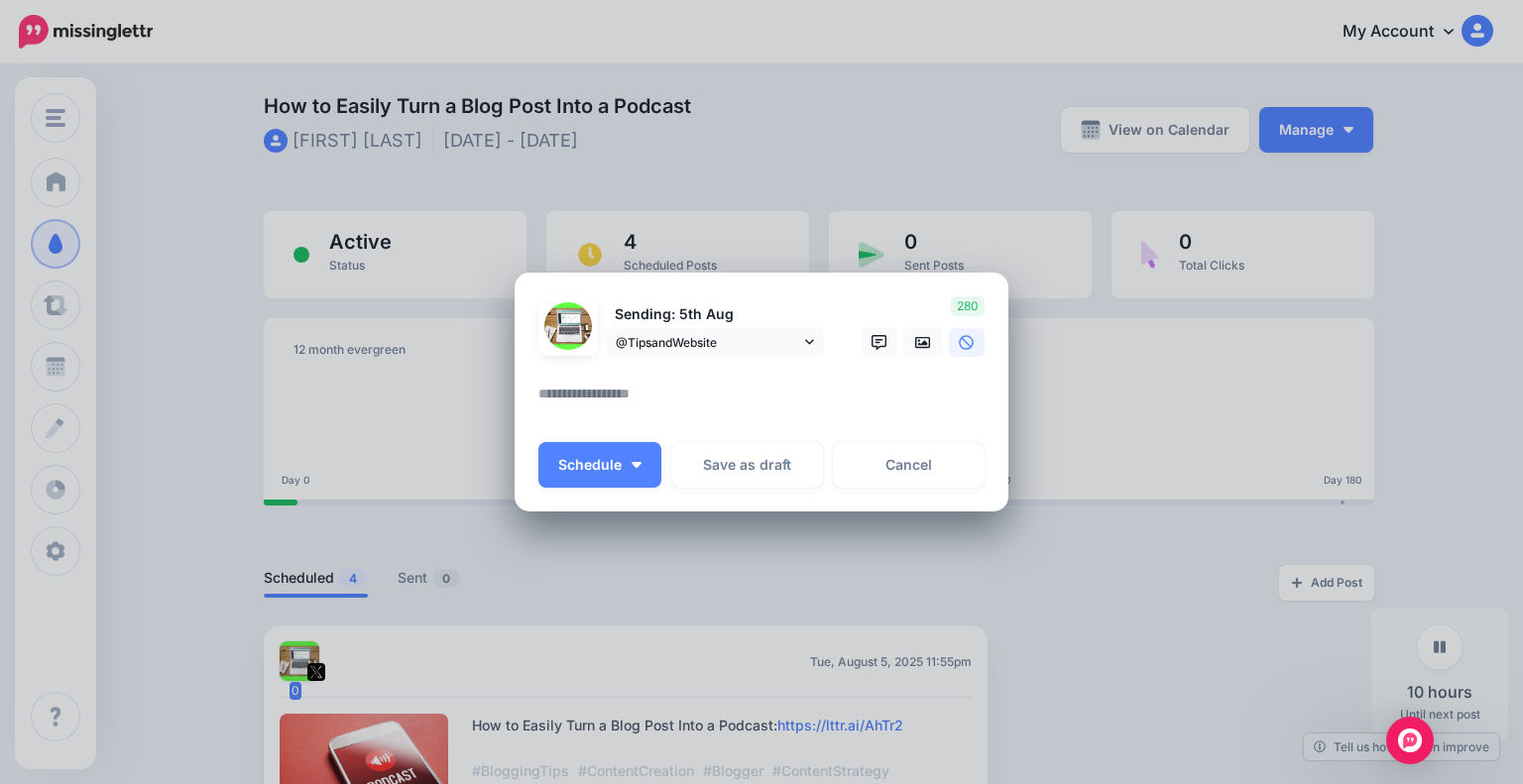 click at bounding box center [766, 400] 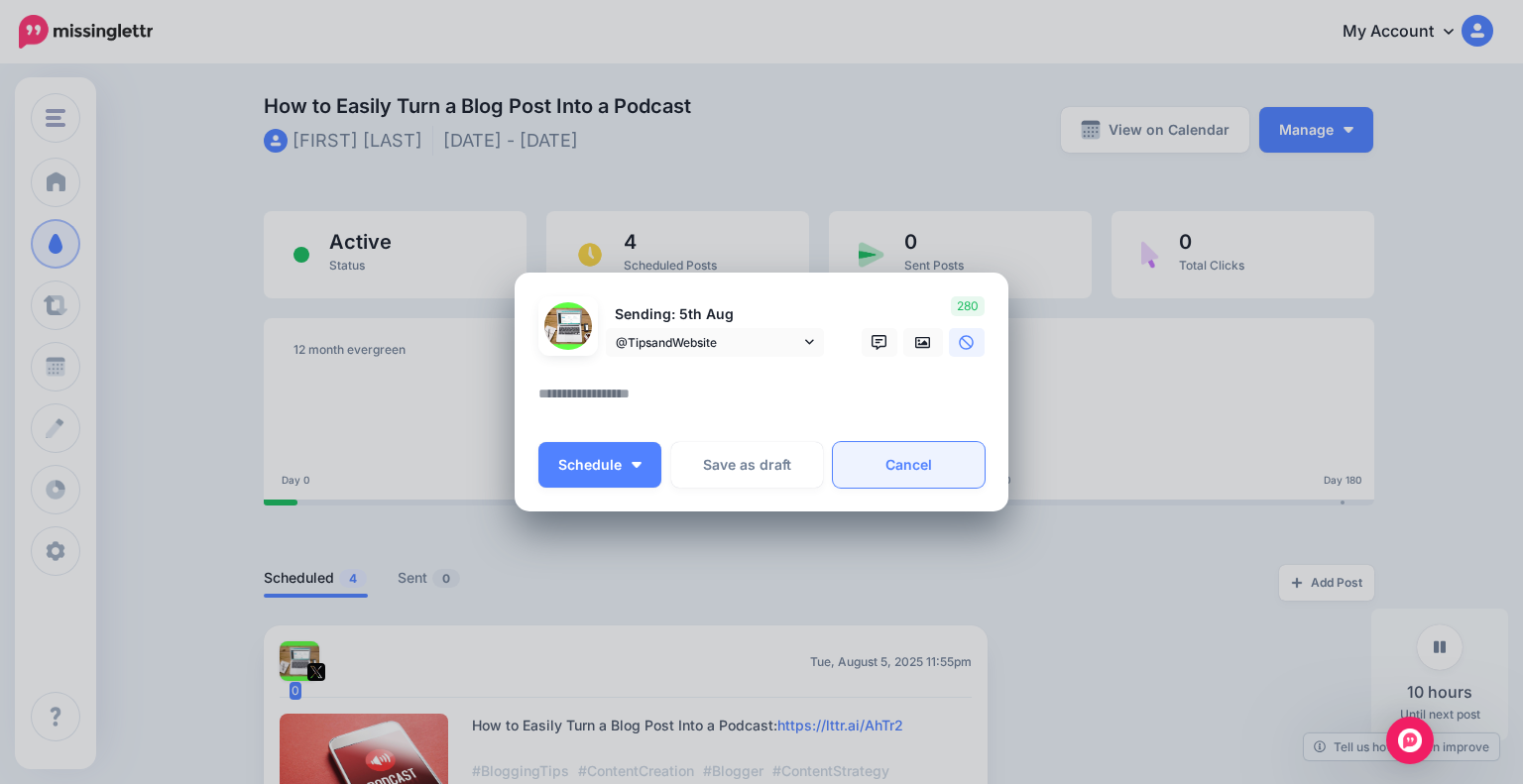 click on "Cancel" at bounding box center [908, 465] 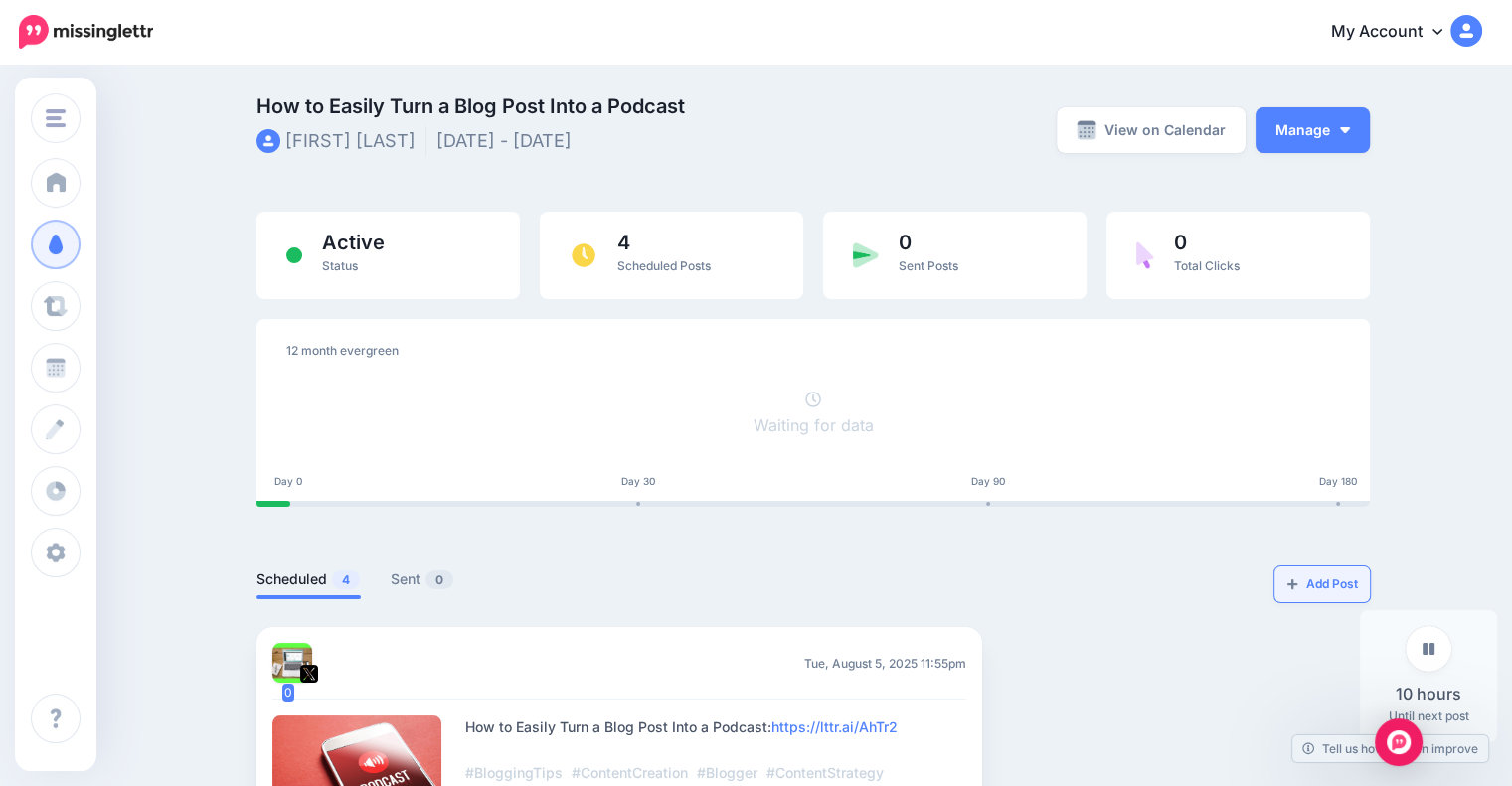 click on "Add Post" at bounding box center (1322, 584) 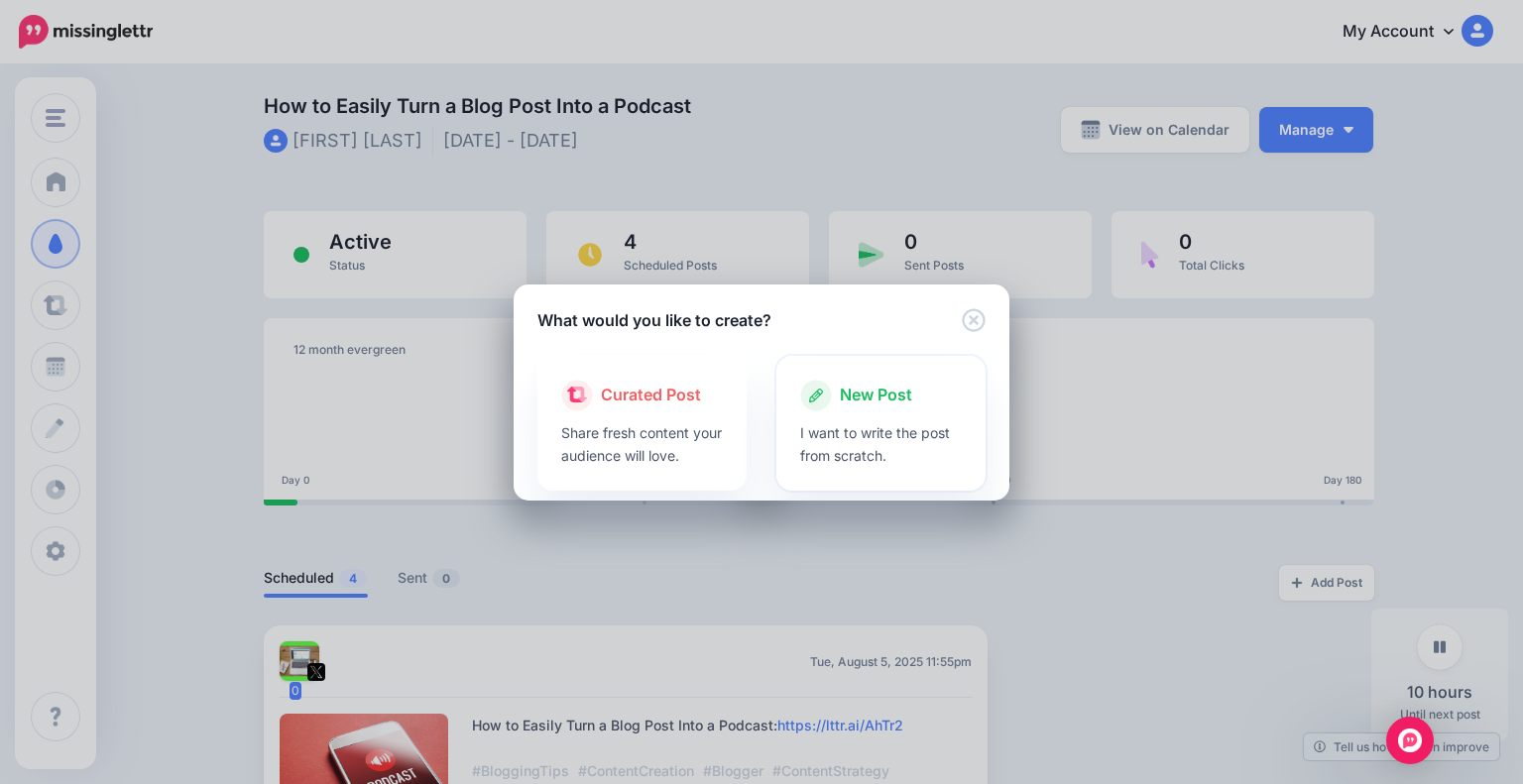 click at bounding box center [880, 416] 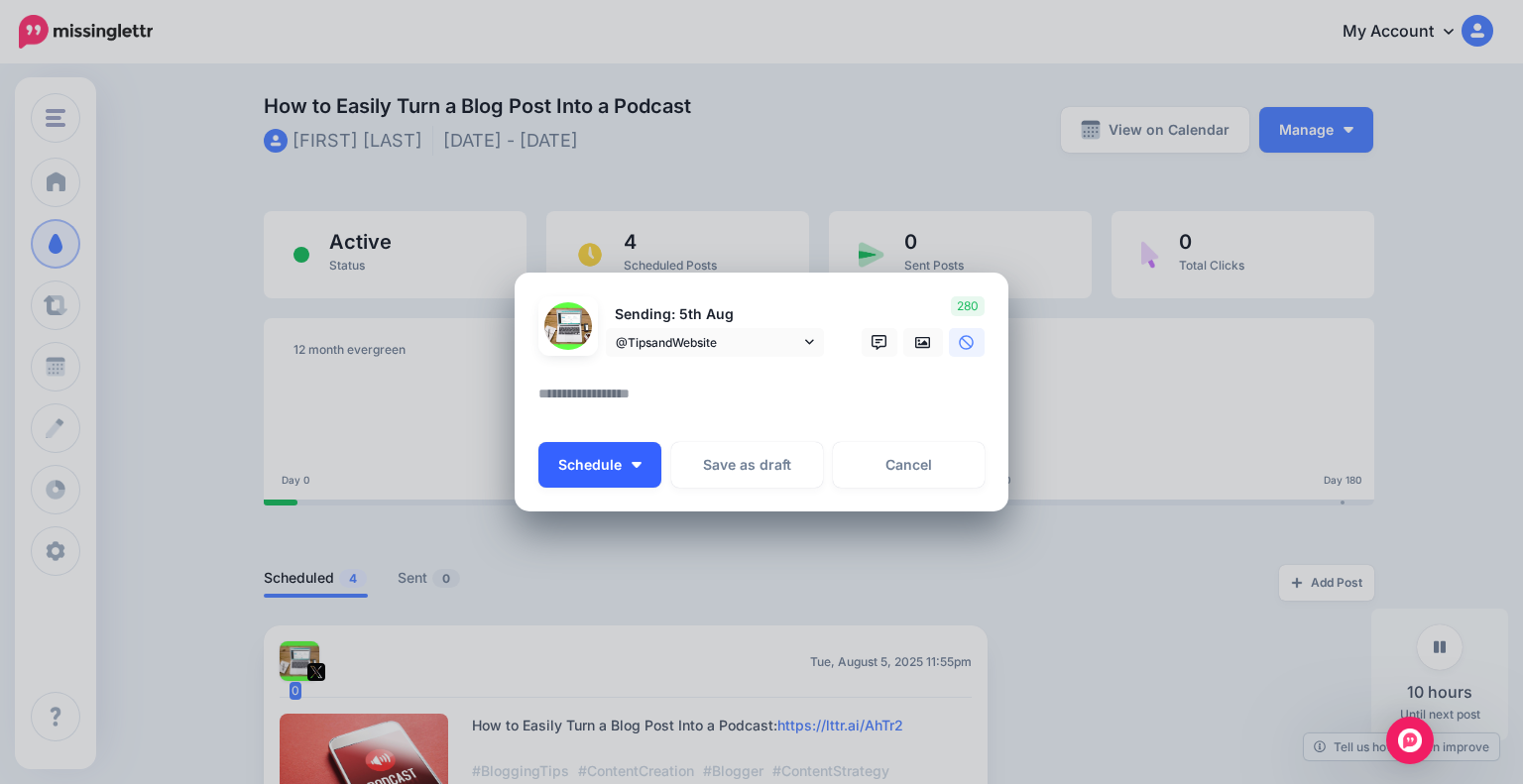 click on "Schedule" at bounding box center (600, 465) 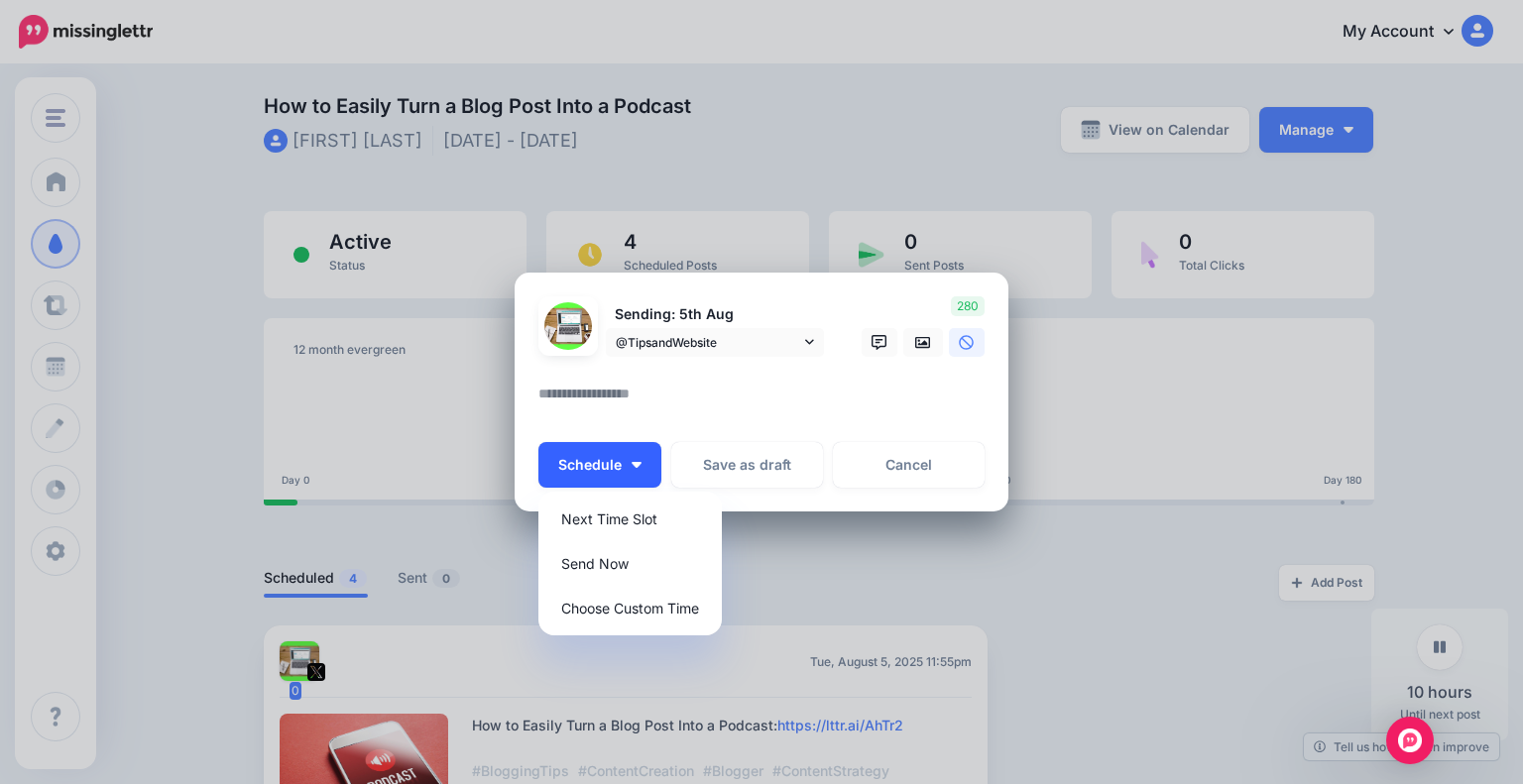 click on "Schedule" at bounding box center (600, 465) 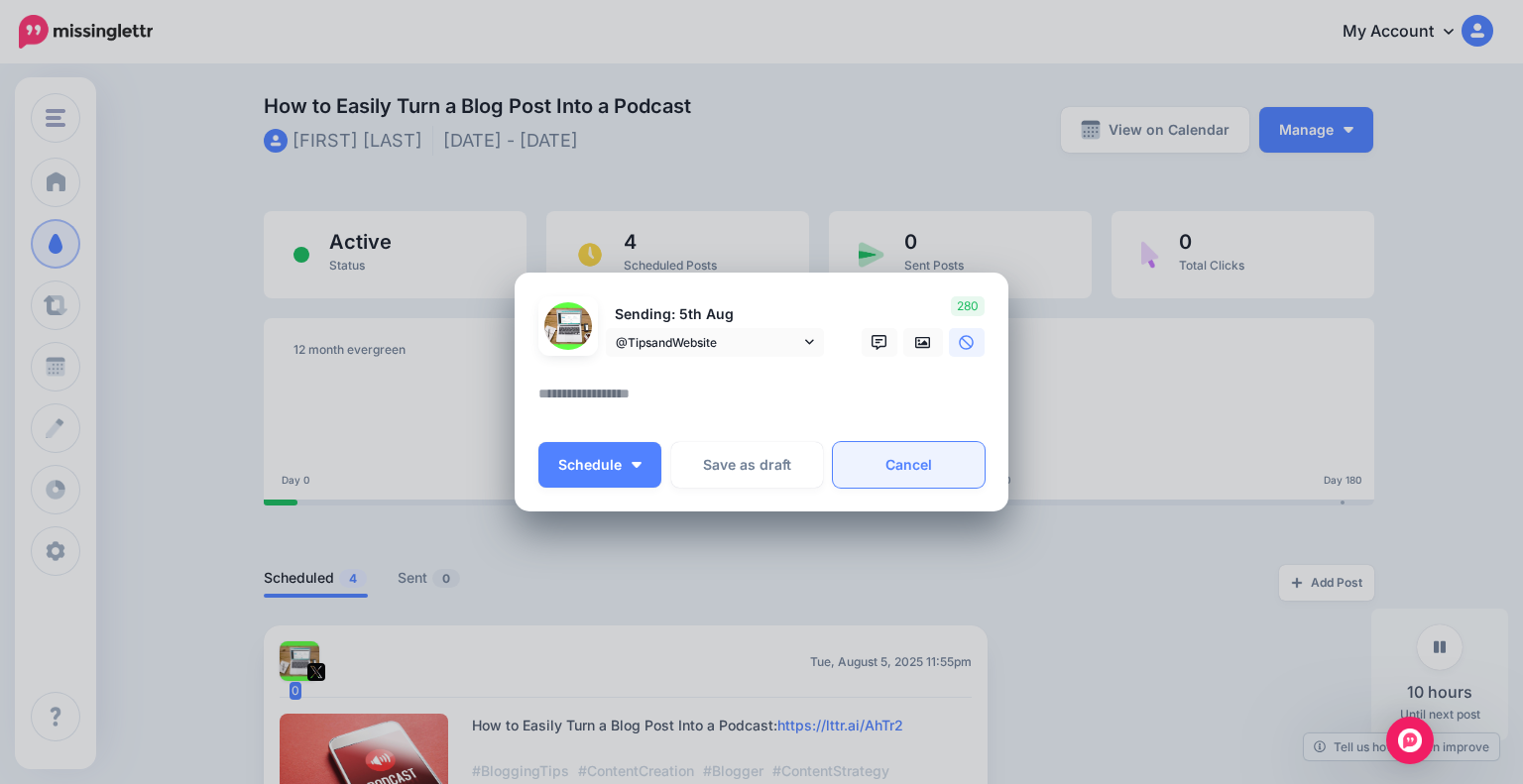 click on "Cancel" at bounding box center (908, 465) 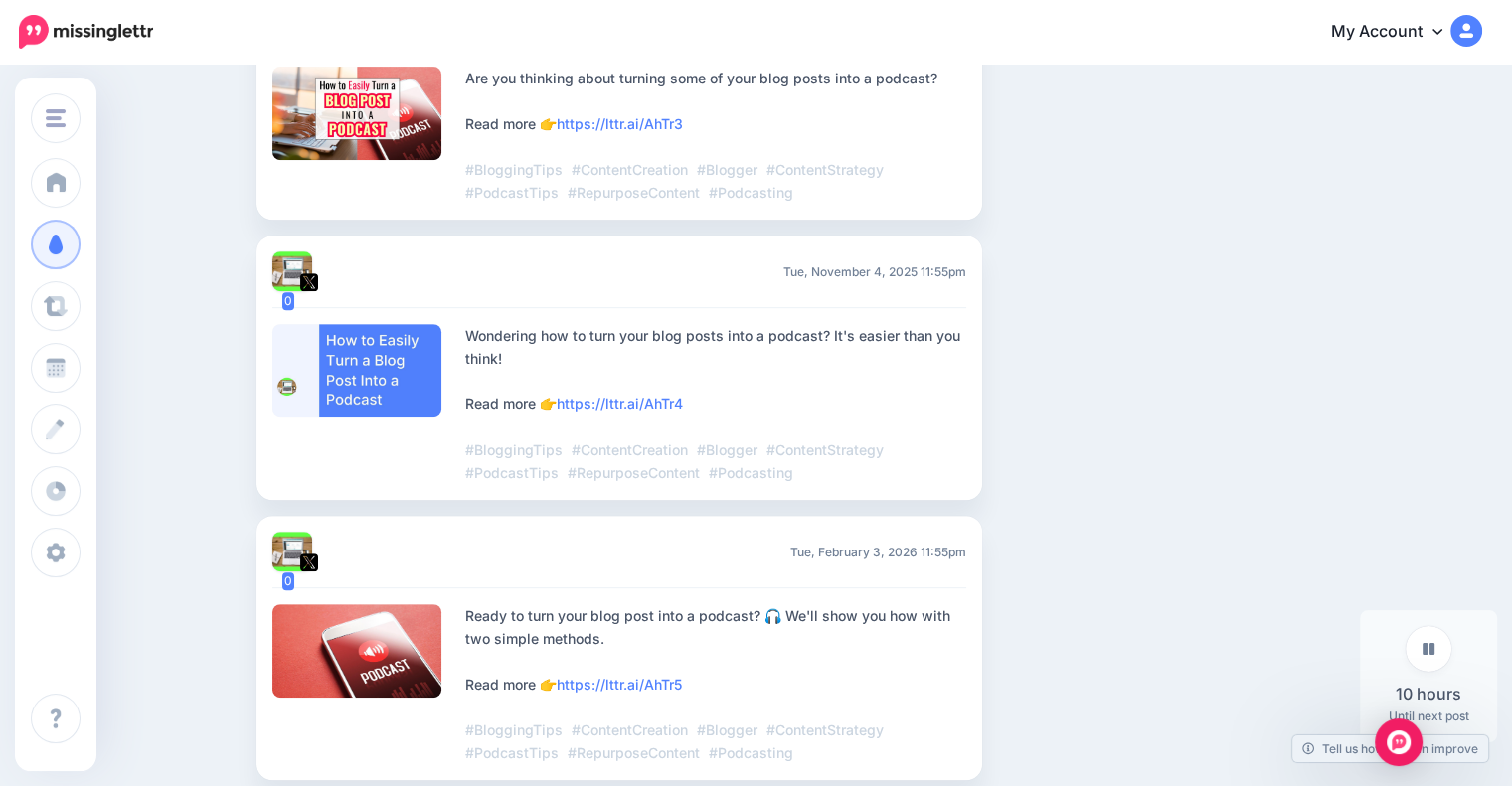 scroll, scrollTop: 871, scrollLeft: 0, axis: vertical 